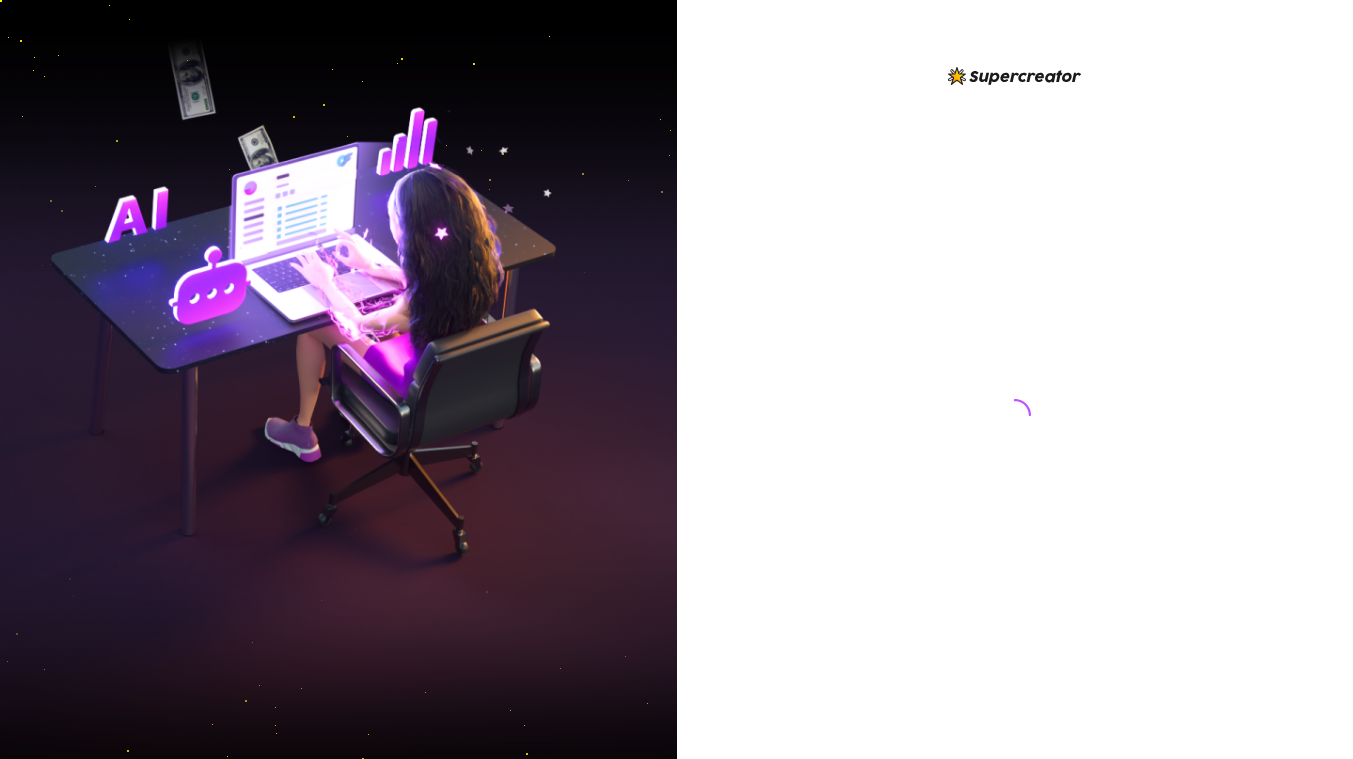 scroll, scrollTop: 0, scrollLeft: 0, axis: both 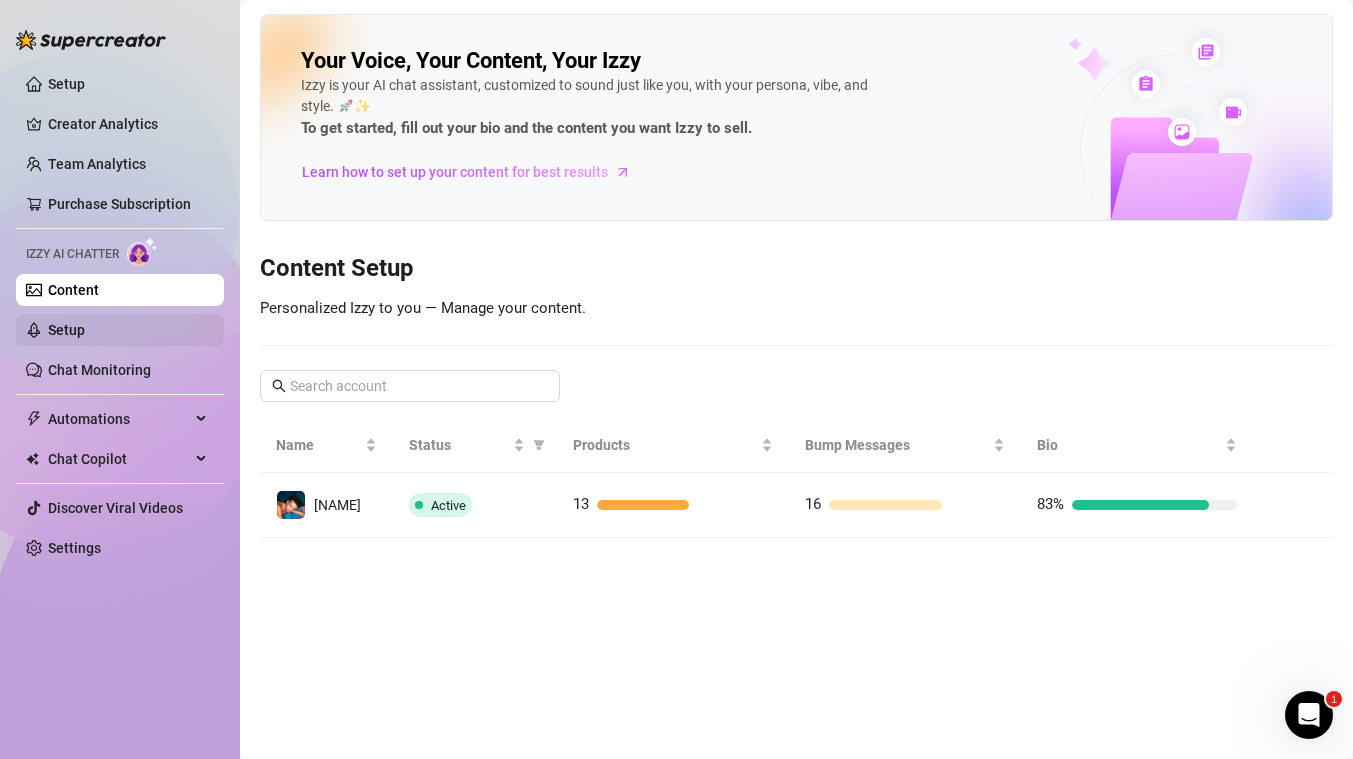 click on "Setup" at bounding box center [66, 330] 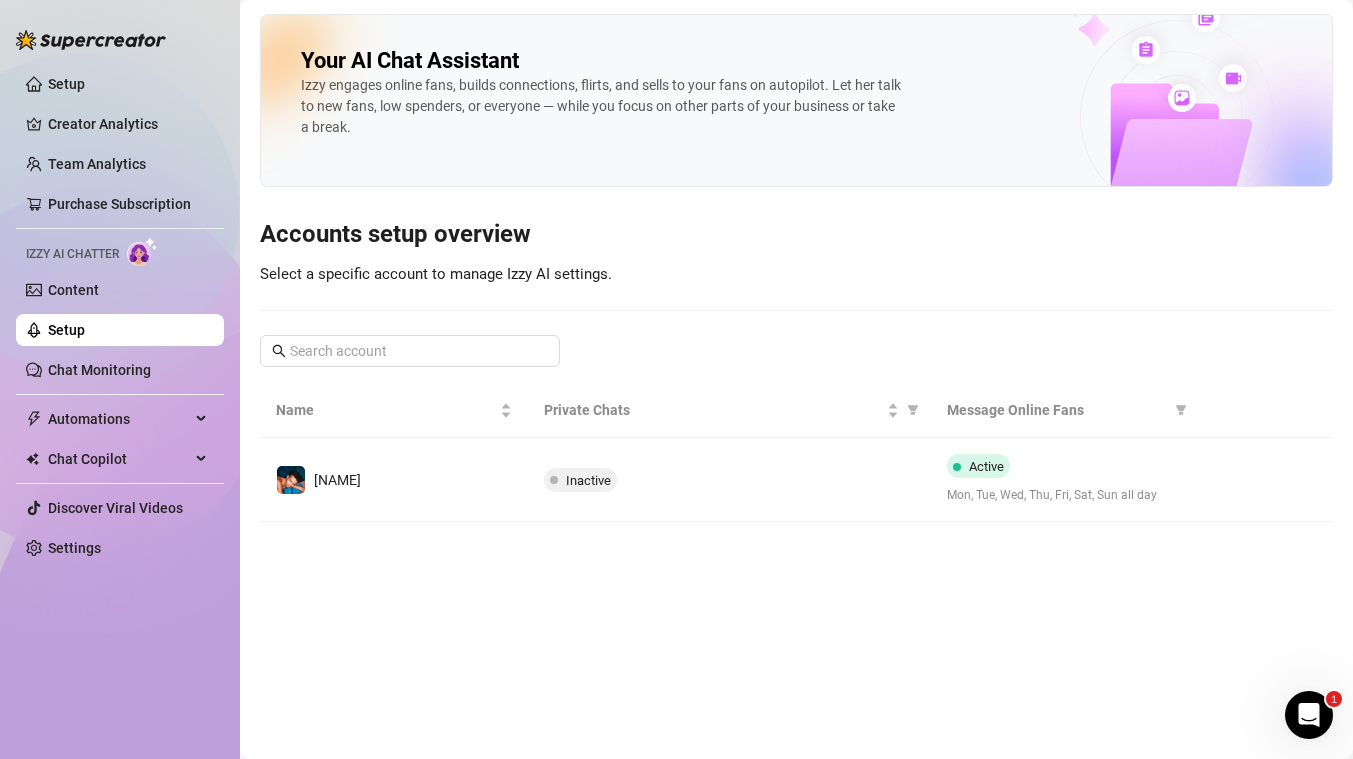 click at bounding box center [1309, 715] 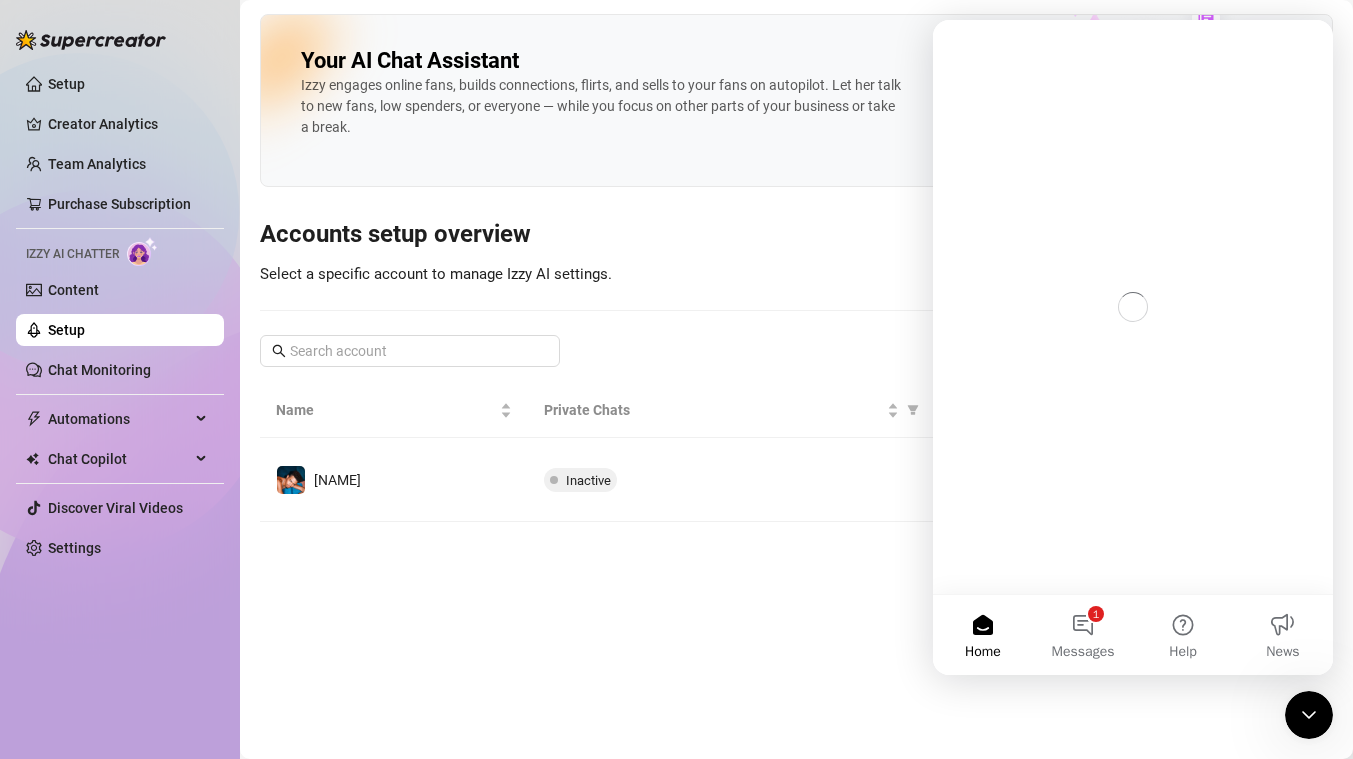 scroll, scrollTop: 0, scrollLeft: 0, axis: both 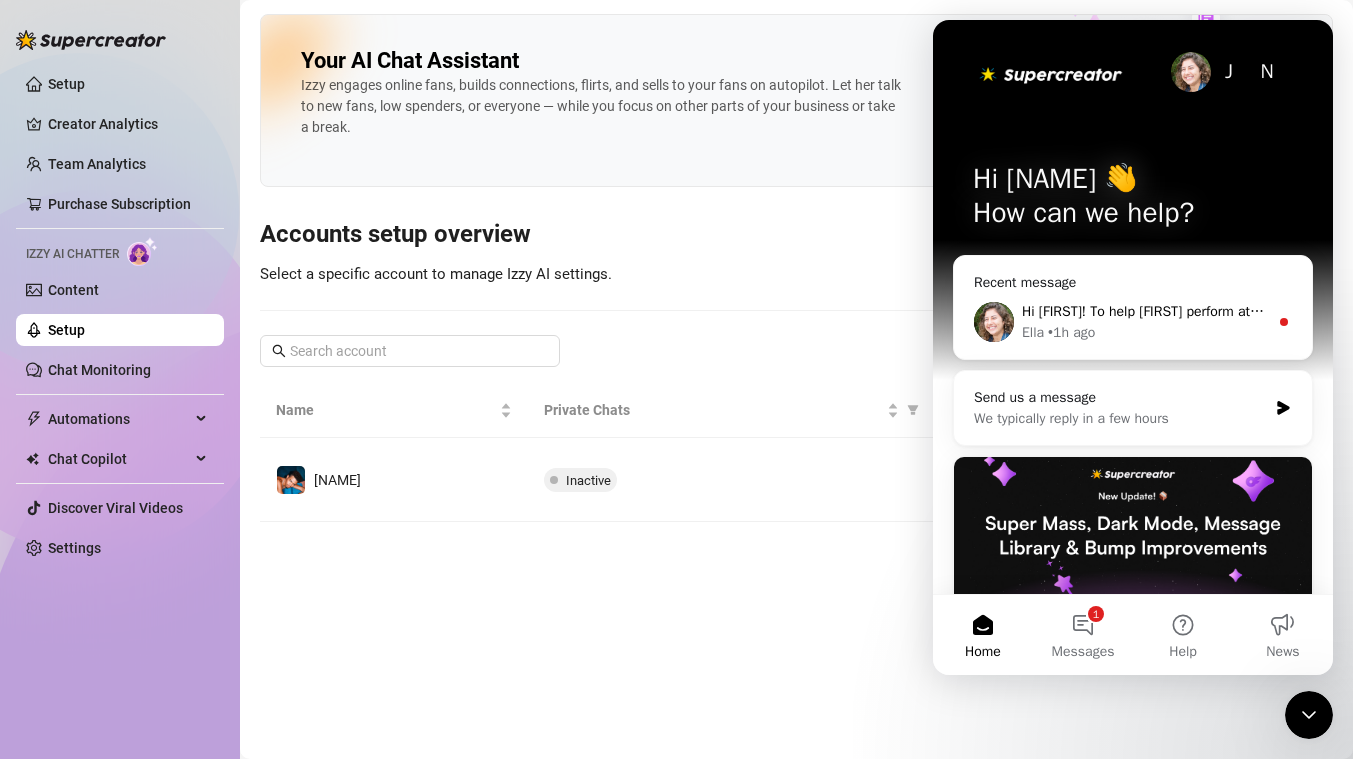 click on "Hi [FIRST]! To help [FIRST] perform at her best, your Bio needs a bit more attention. Right now, it’s missing detail and feels incomplete. Try writing it in your own voice and include more about your personality, what fans can expect from chatting with you, and what makes your content unique. [FIRST] uses your Bio to shape how she interacts with fans, so the more authentic and informative it is, the better she can represent you. Please take a moment to update your Bio and let us know once that’s done so we can take another look for you." at bounding box center (2680, 311) 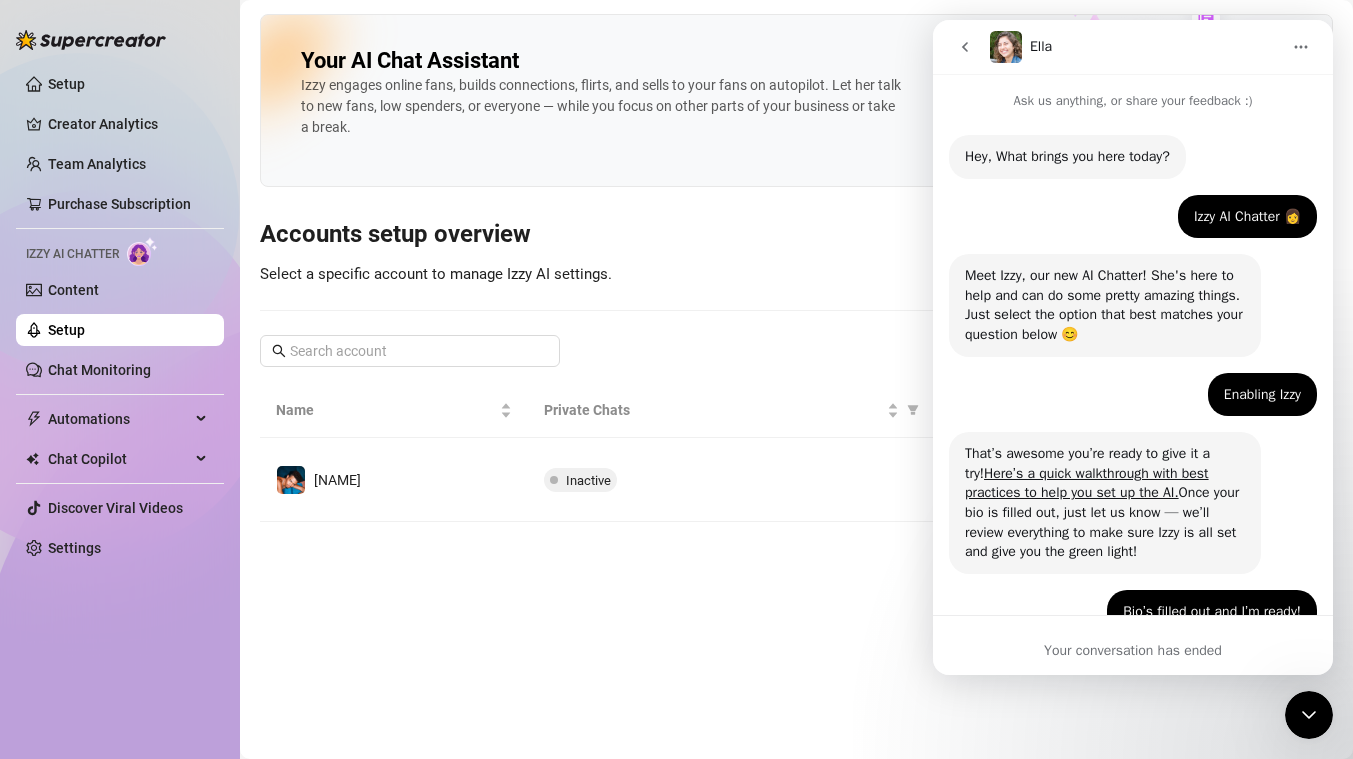 scroll, scrollTop: 3, scrollLeft: 0, axis: vertical 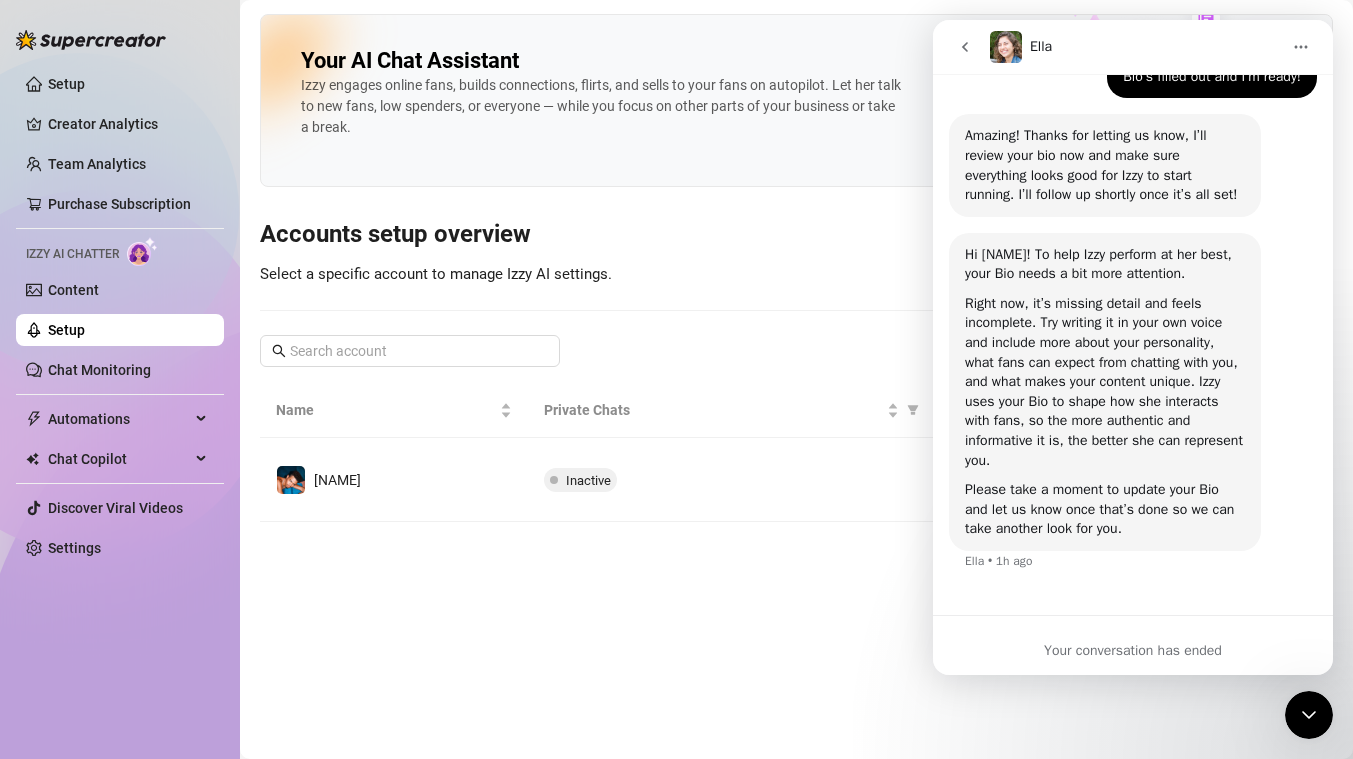 click 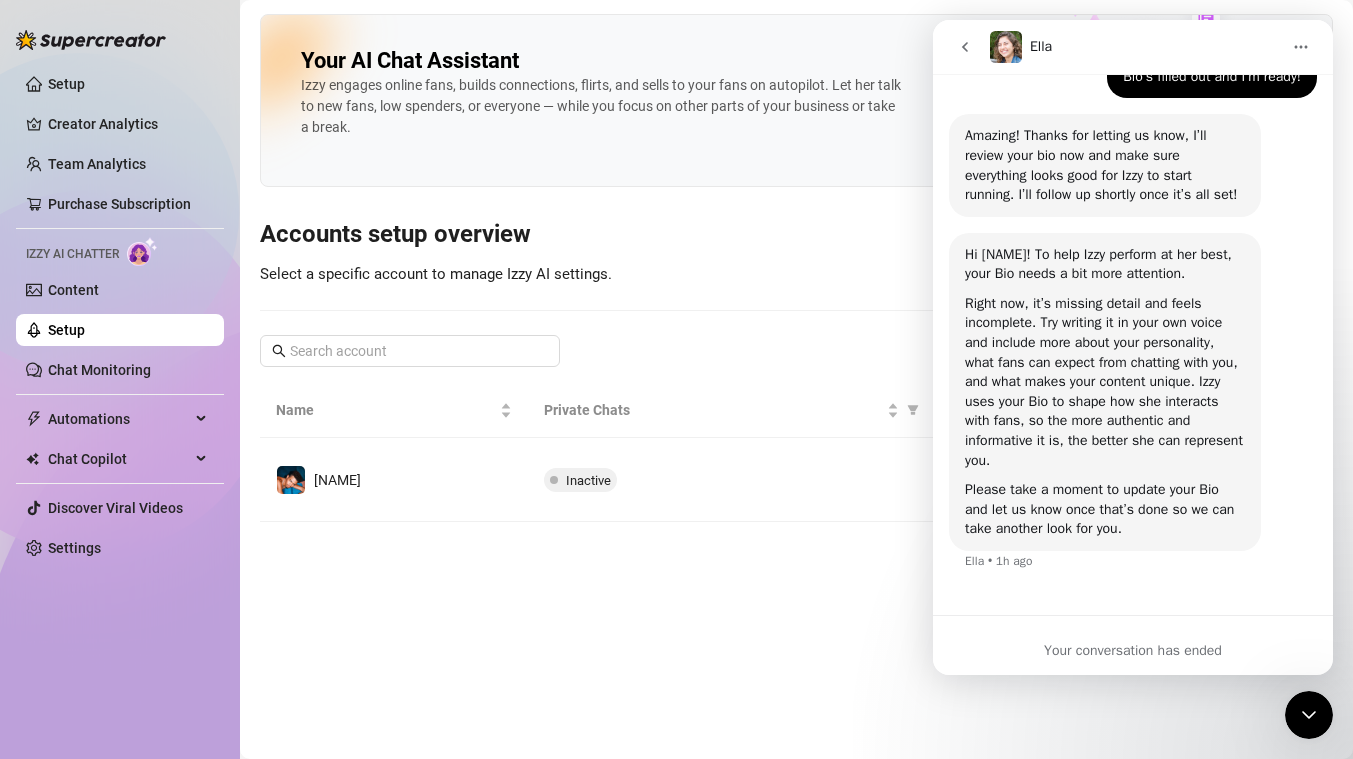scroll, scrollTop: 0, scrollLeft: 0, axis: both 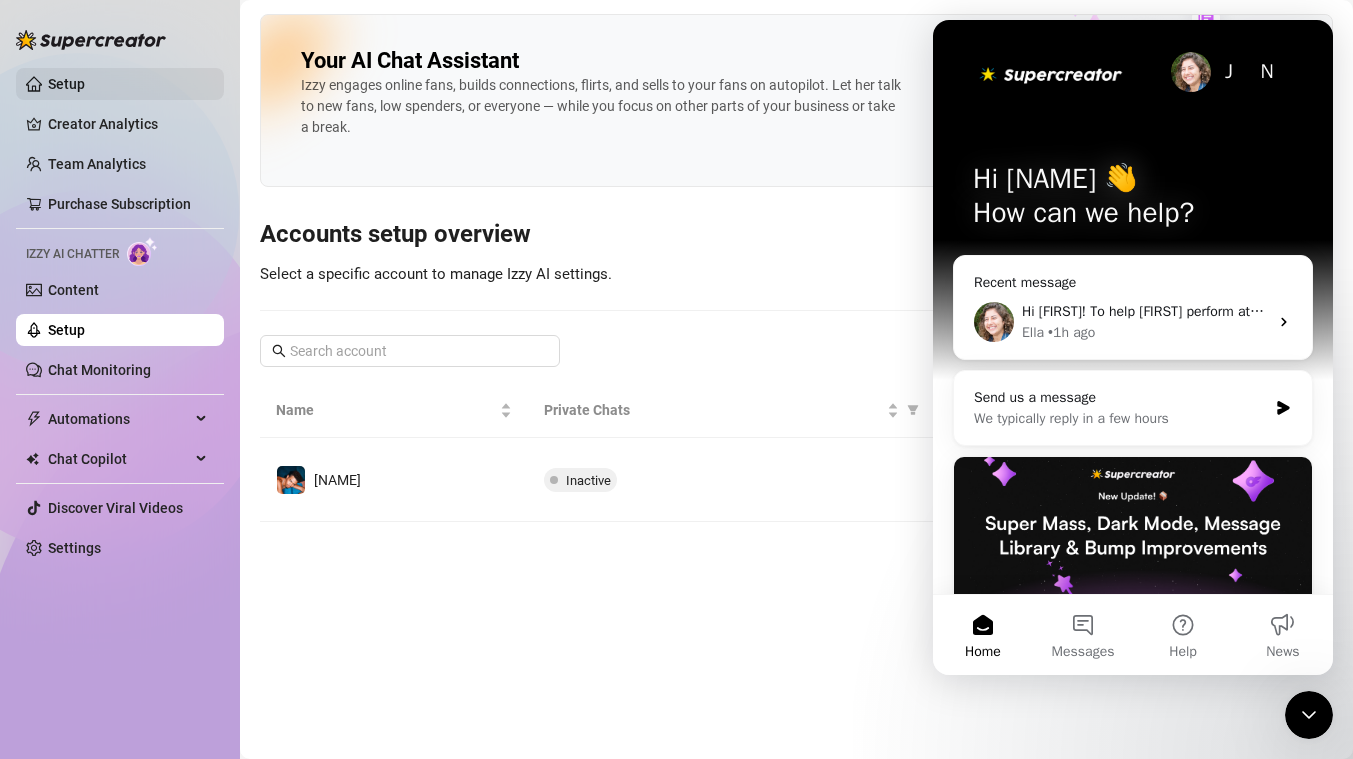 click on "Setup" at bounding box center [66, 84] 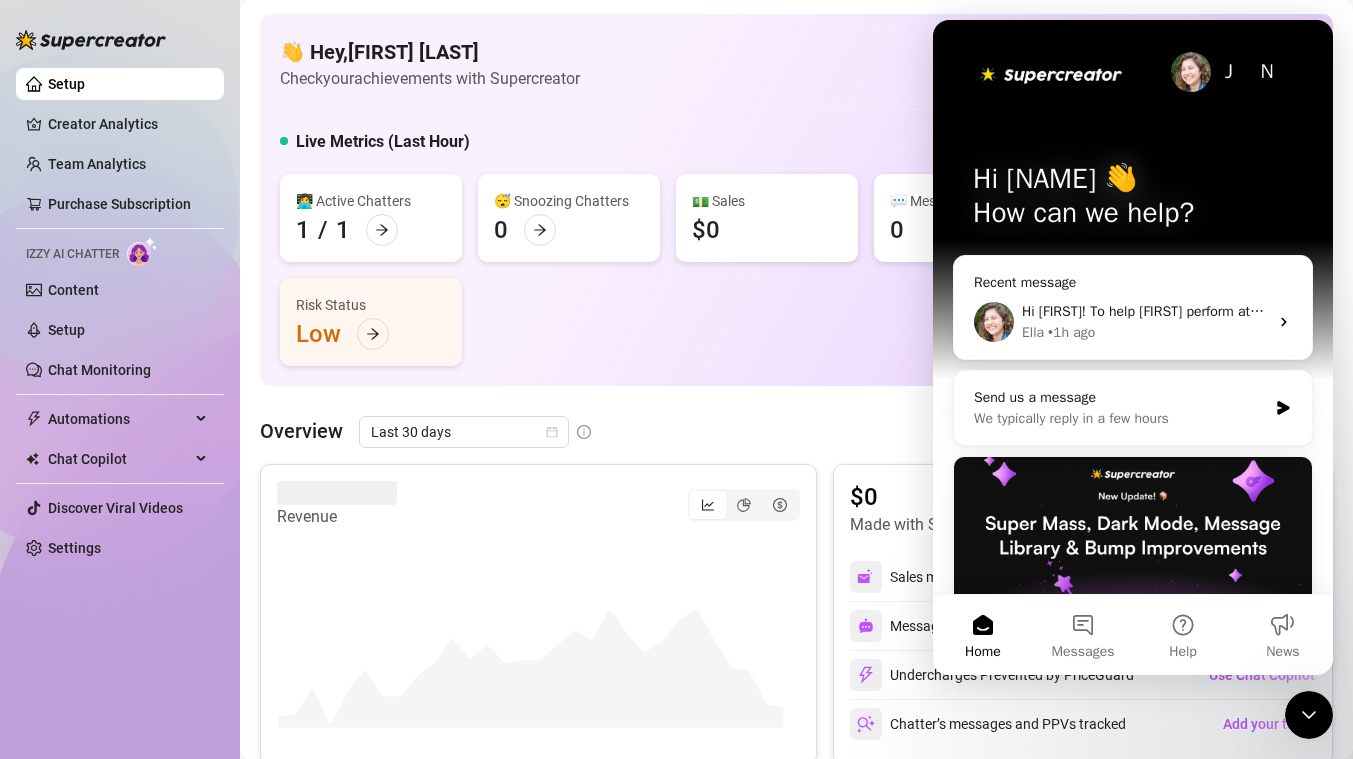 click on "👩‍💻 Active Chatters 1 / 1 😴 Snoozing Chatters 0 💵 Sales $0 💬 Messages Sent 0 📪 Unread Messages 10 Risk Status Low" at bounding box center [796, 270] 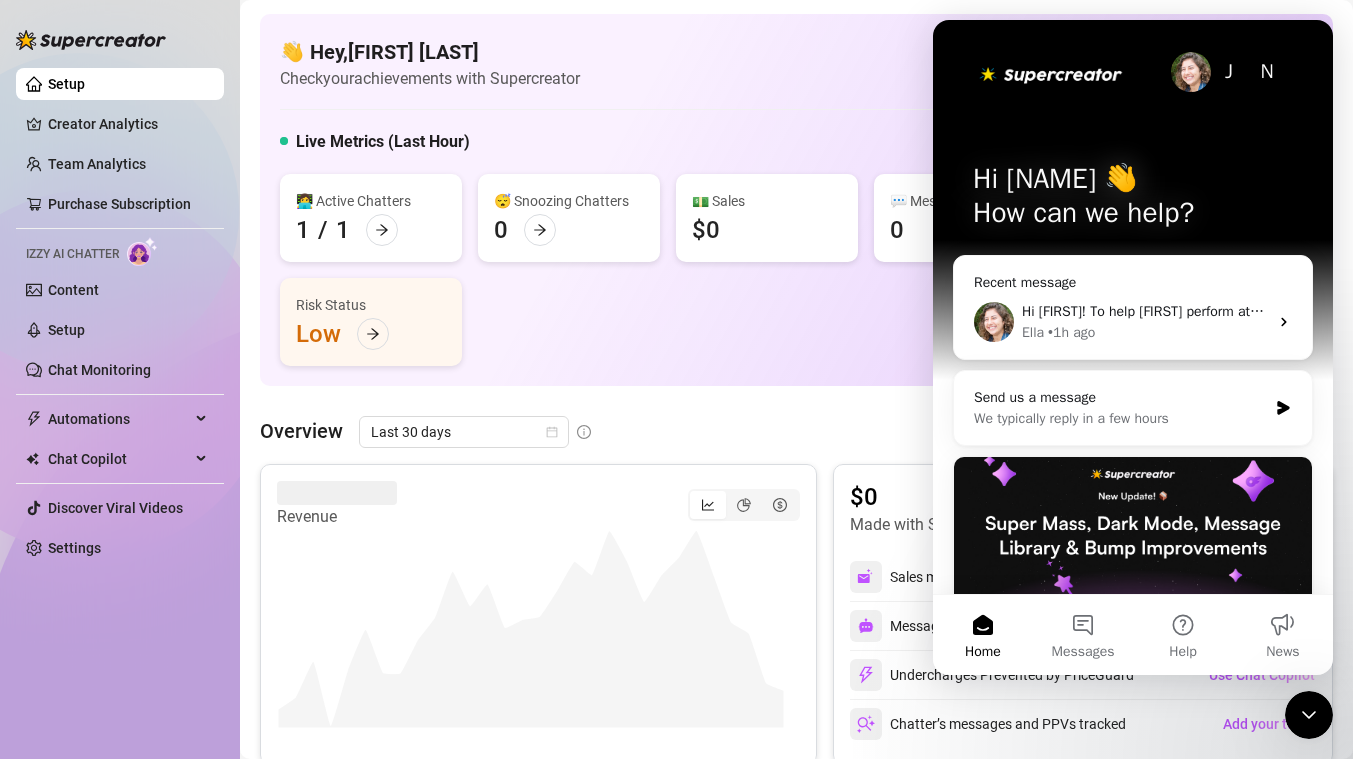 click 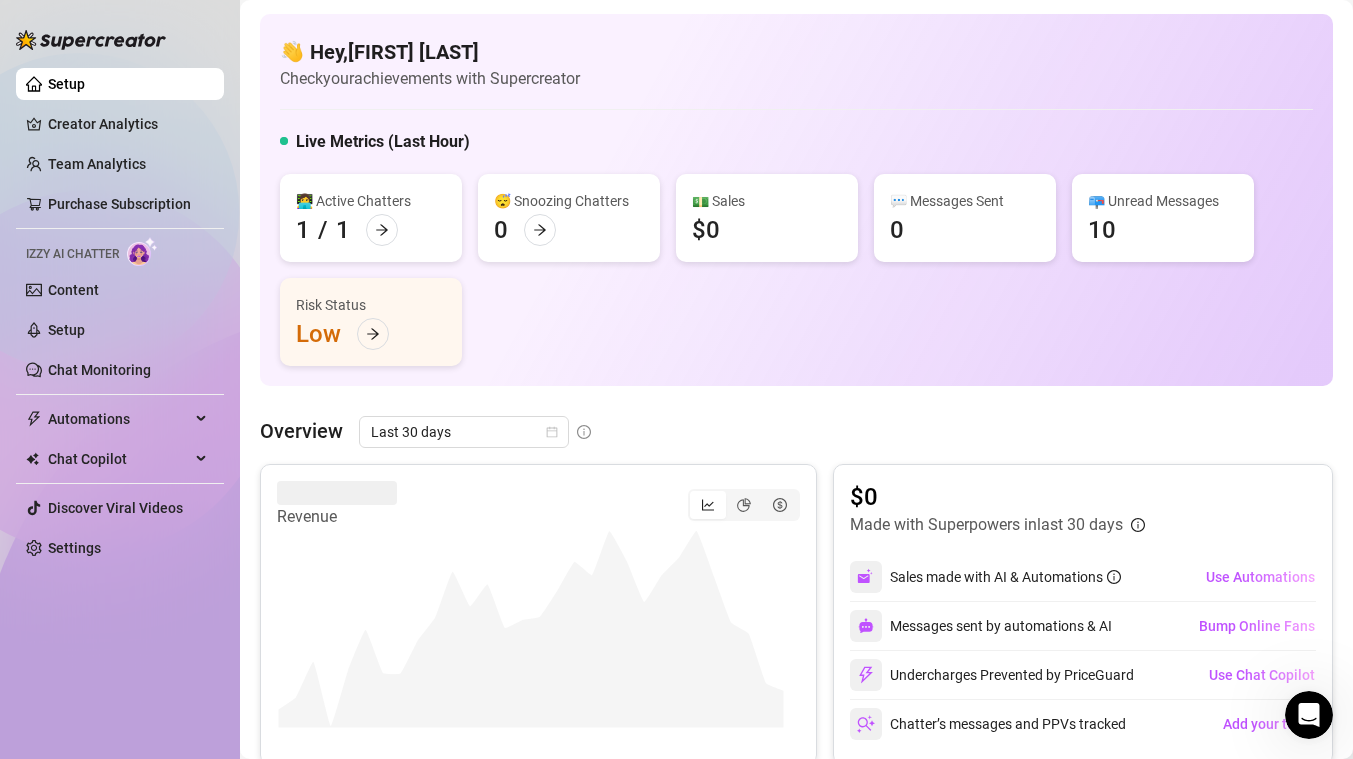 scroll, scrollTop: 0, scrollLeft: 0, axis: both 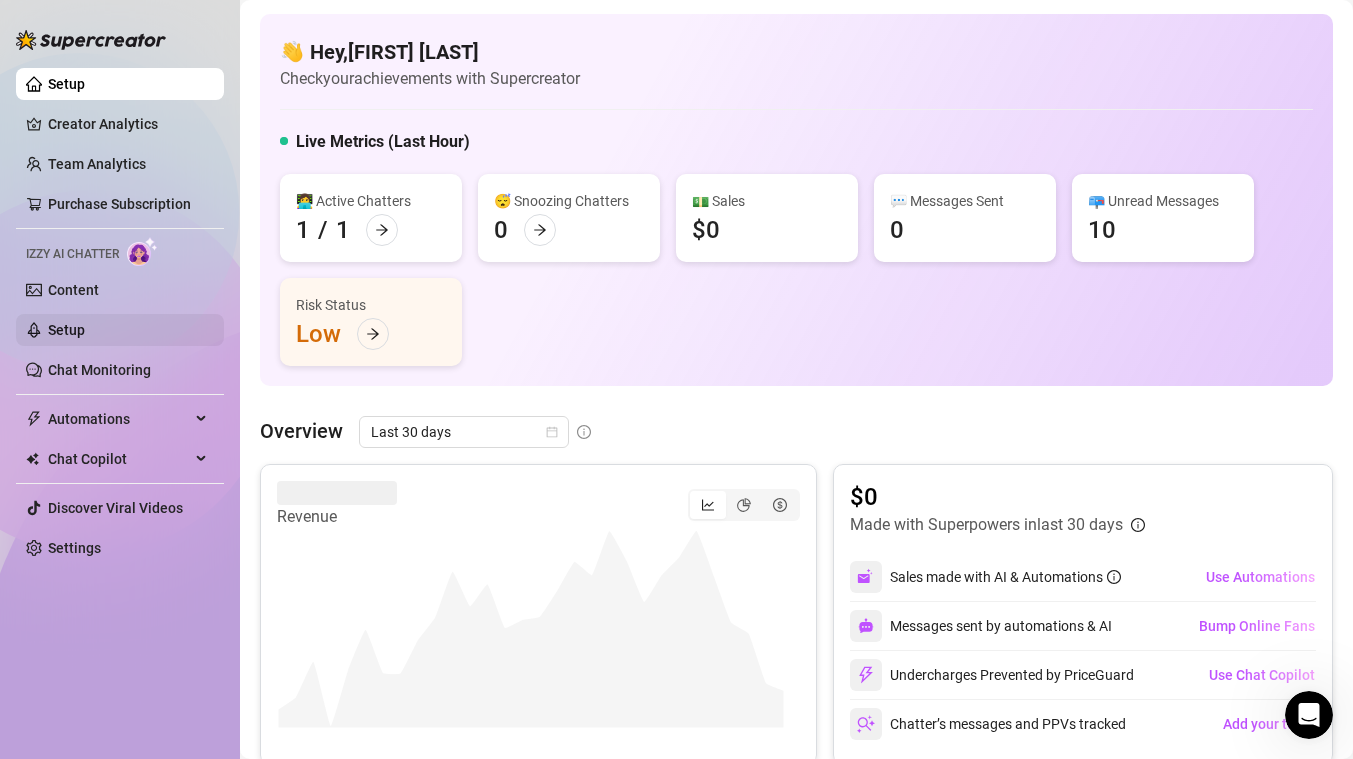 click on "Setup" at bounding box center (66, 330) 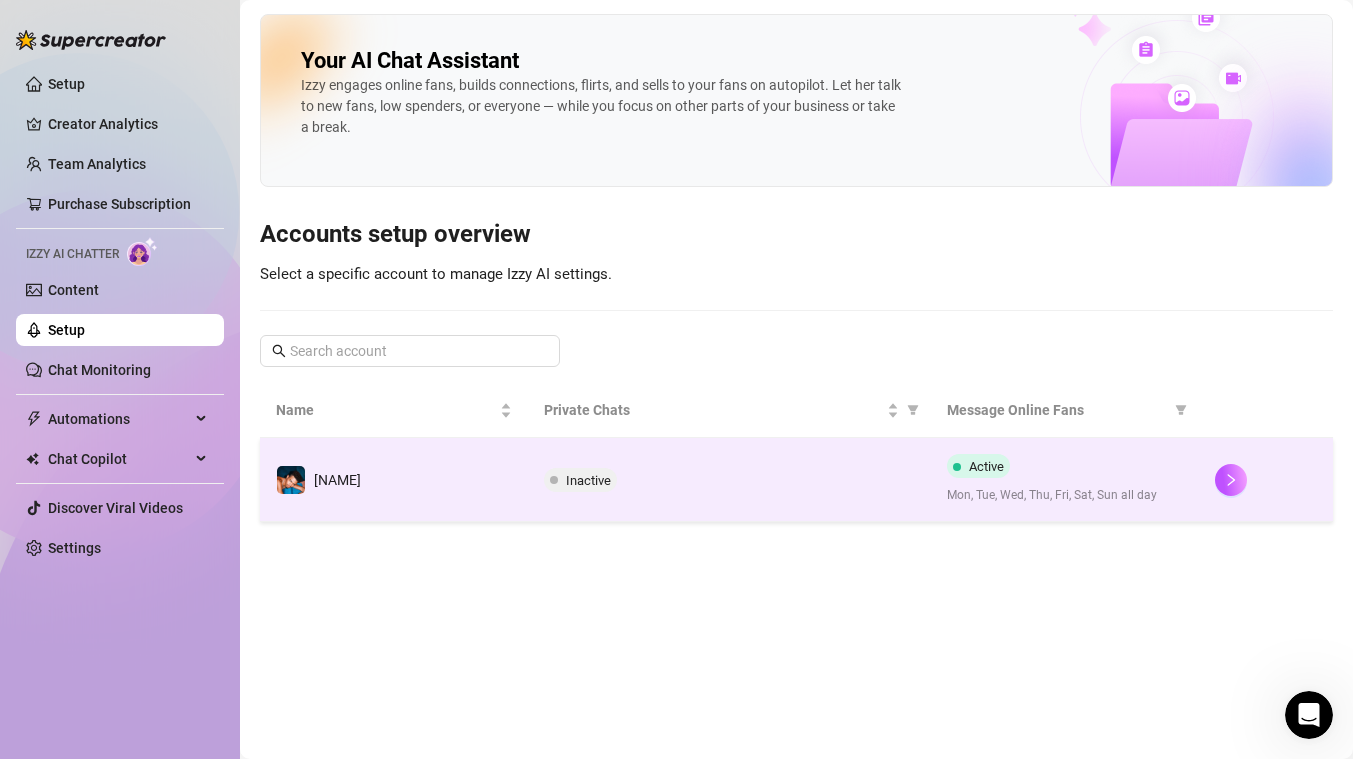 click on "[NAME]" at bounding box center (394, 480) 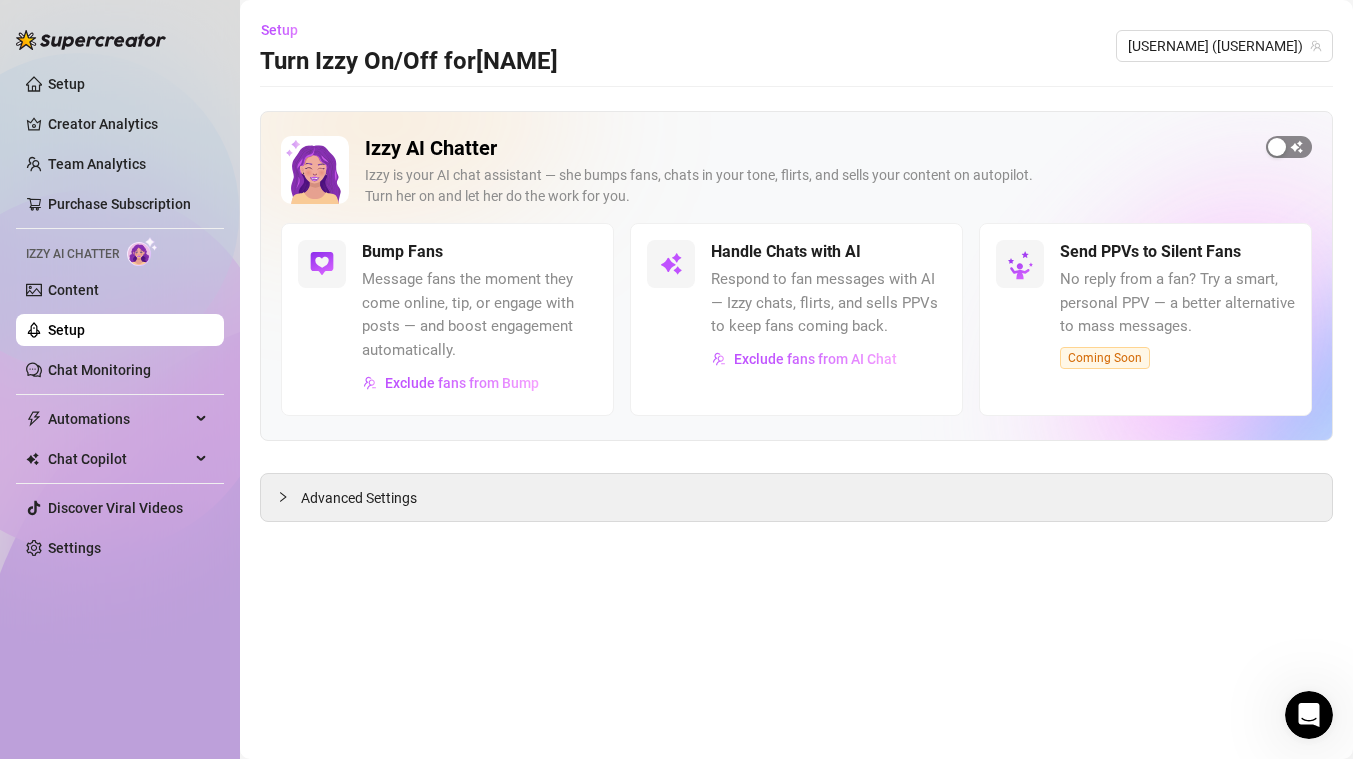 click at bounding box center (1289, 147) 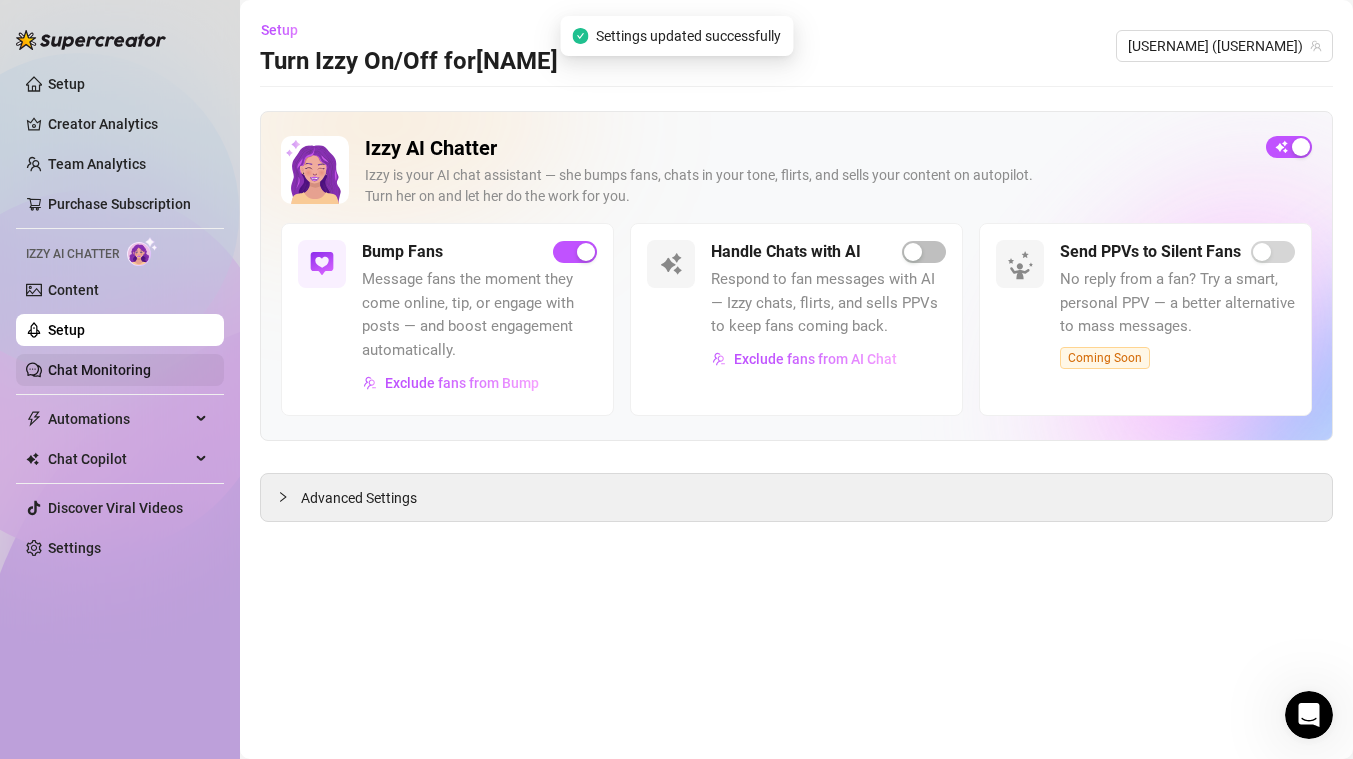 click on "Chat Monitoring" at bounding box center (99, 370) 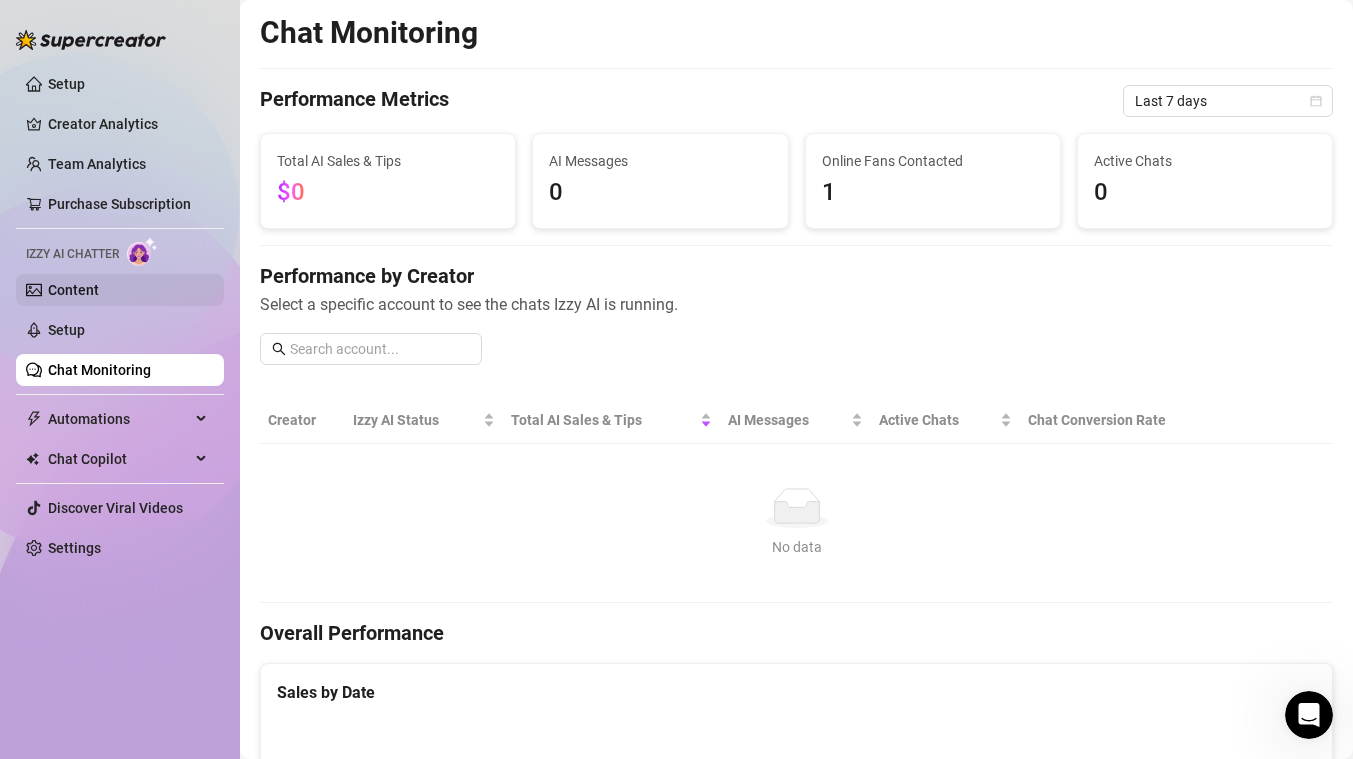 click on "Content" at bounding box center (73, 290) 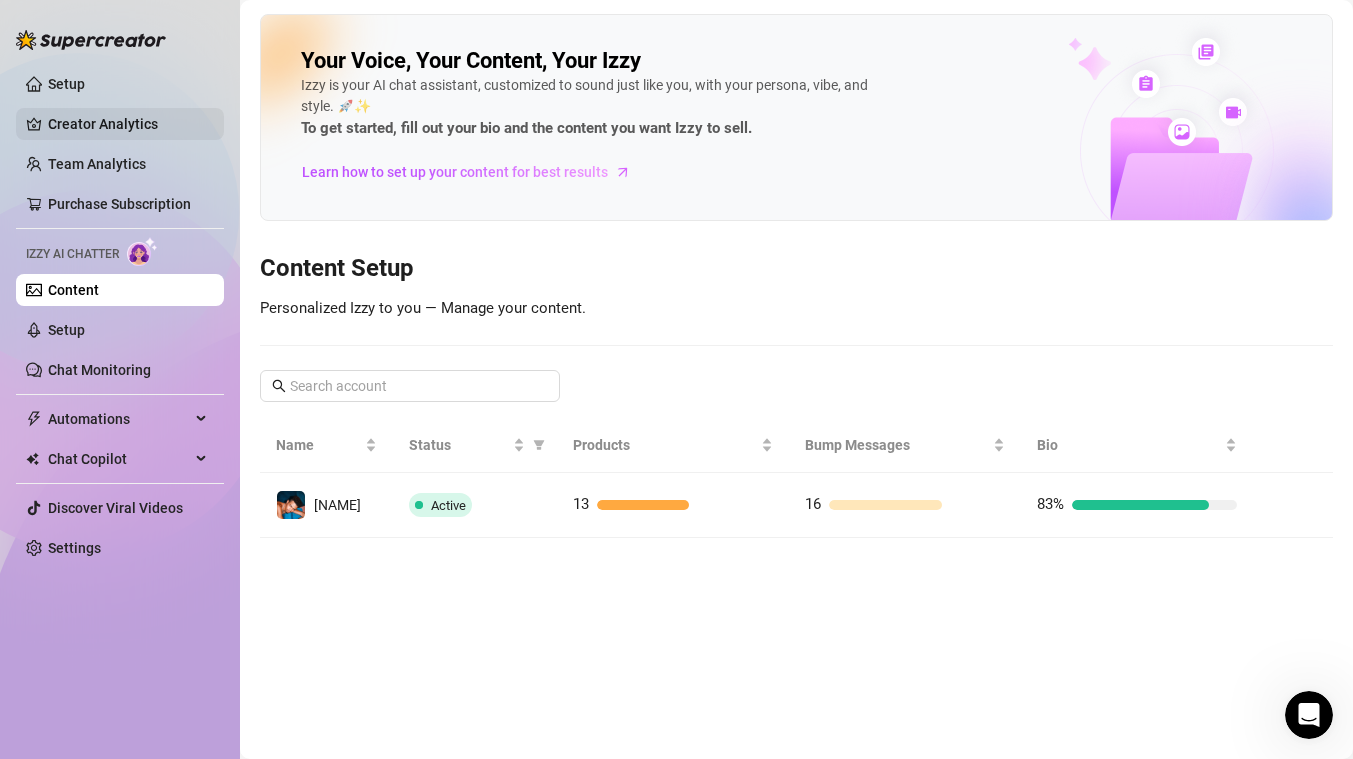 click on "Creator Analytics" at bounding box center (128, 124) 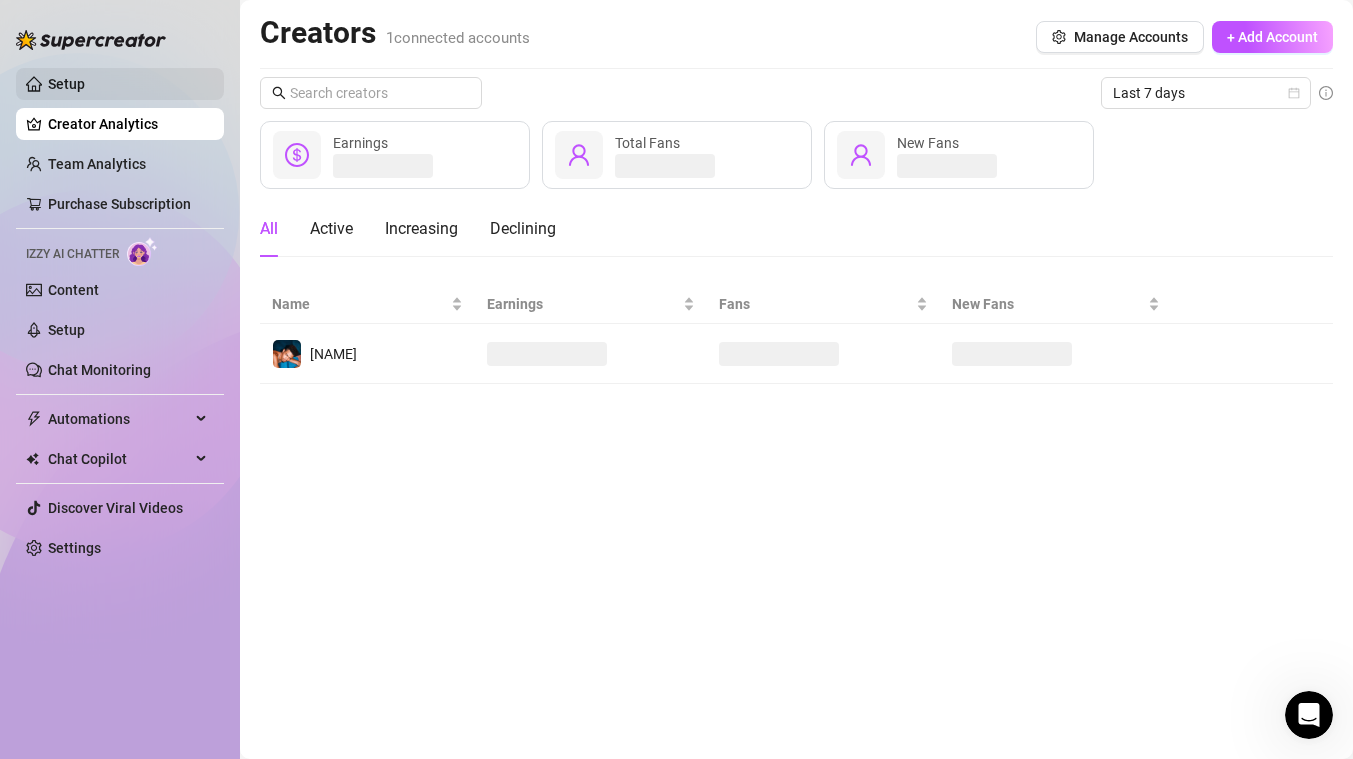click on "Setup" at bounding box center [66, 84] 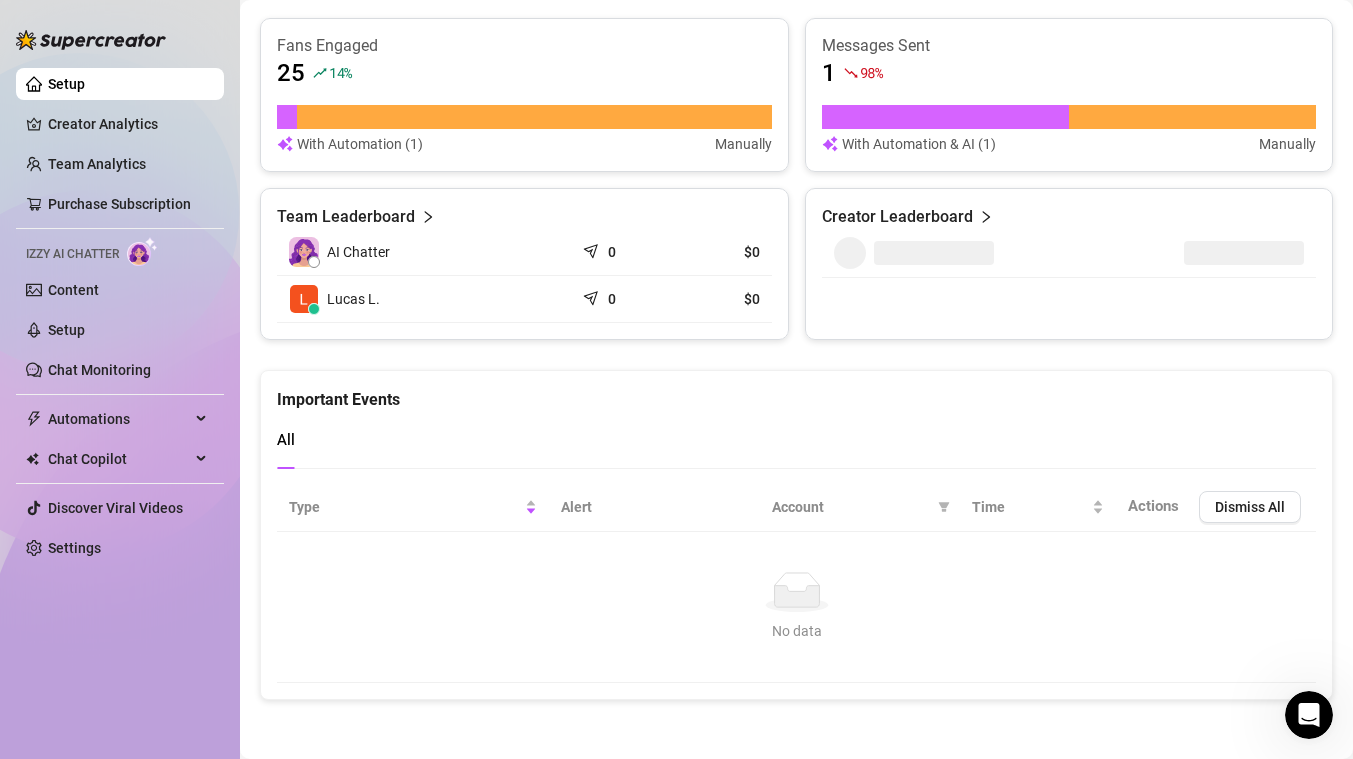 scroll, scrollTop: 0, scrollLeft: 0, axis: both 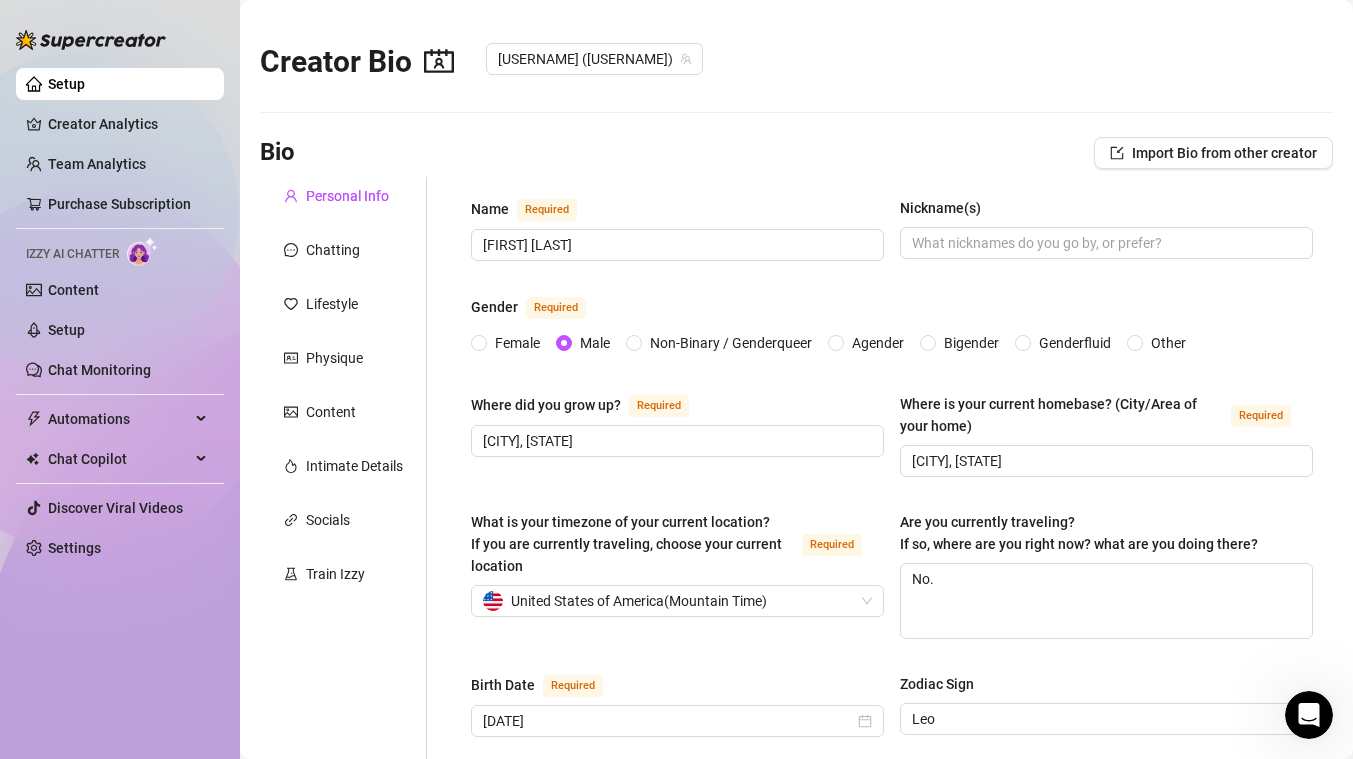 type 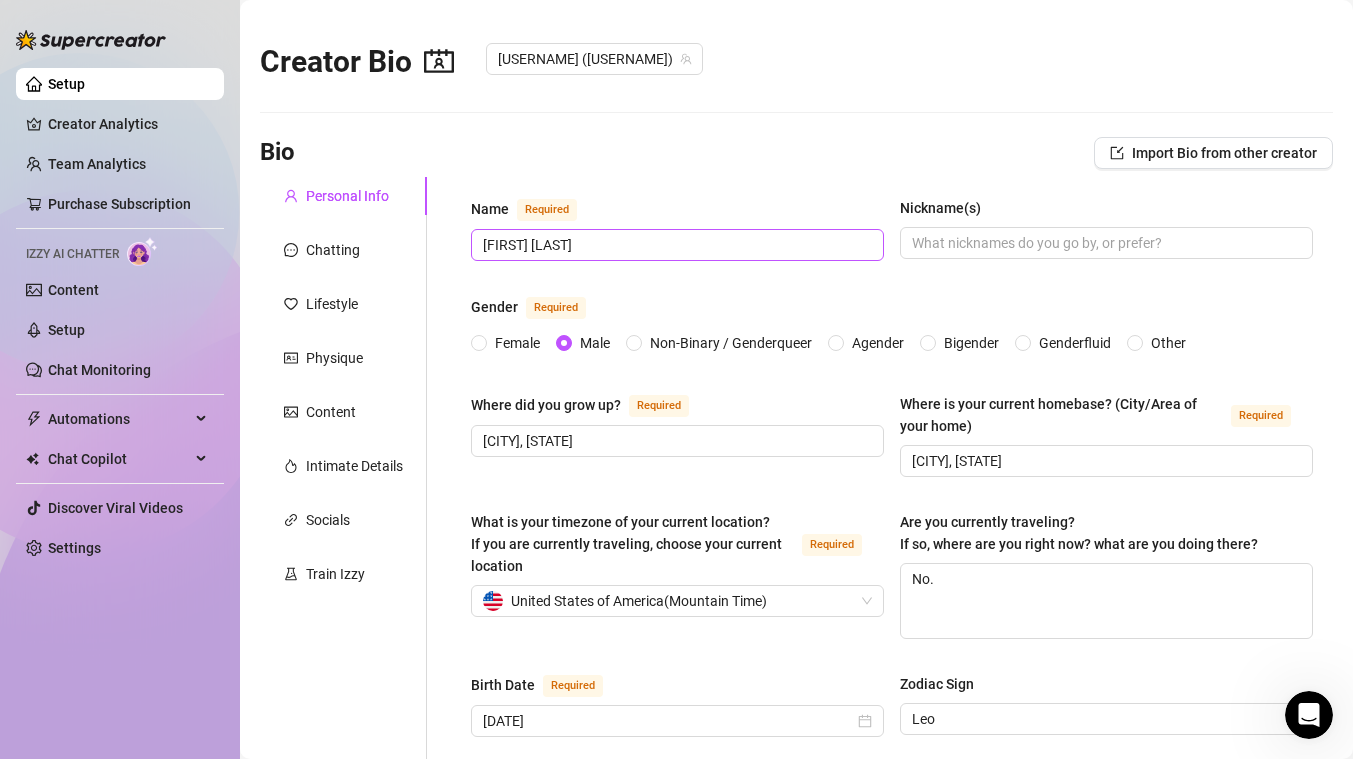 scroll, scrollTop: 43, scrollLeft: 0, axis: vertical 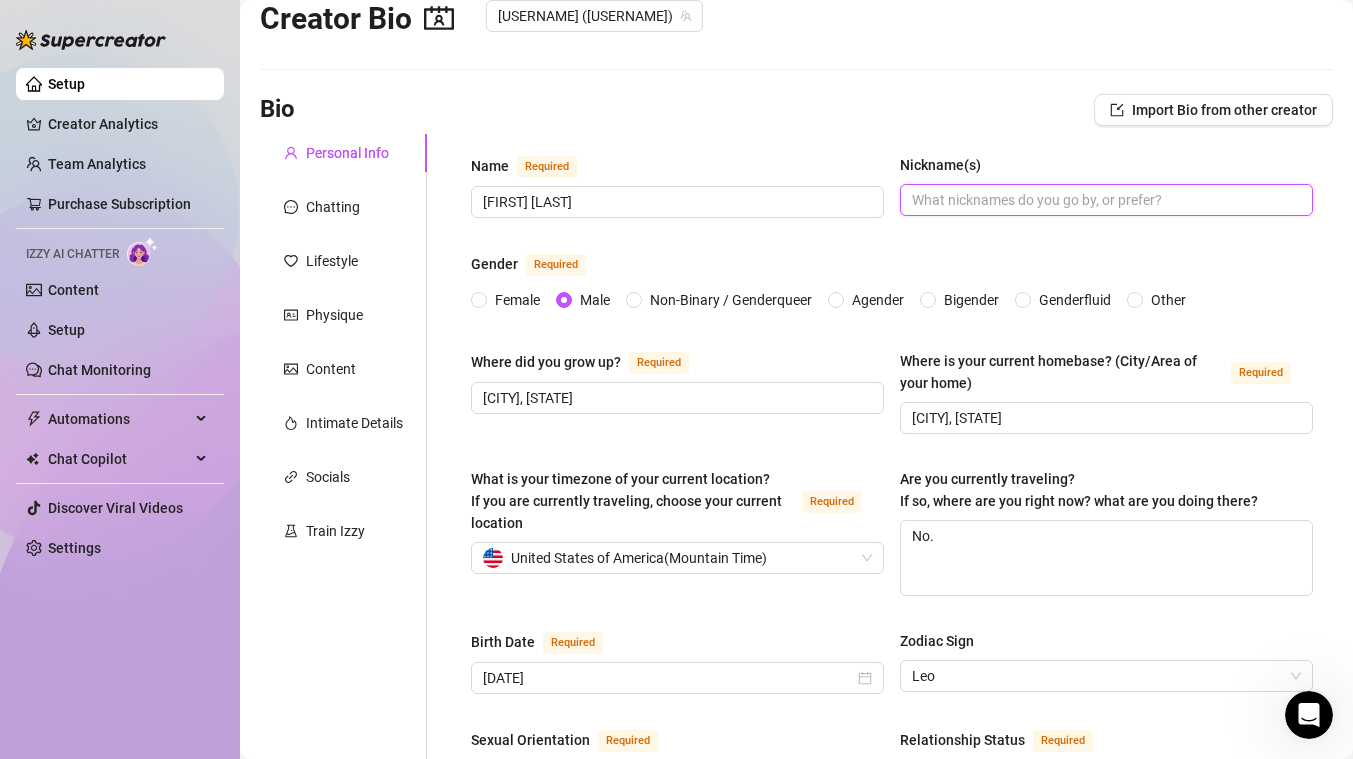 click on "Nickname(s)" at bounding box center [1104, 200] 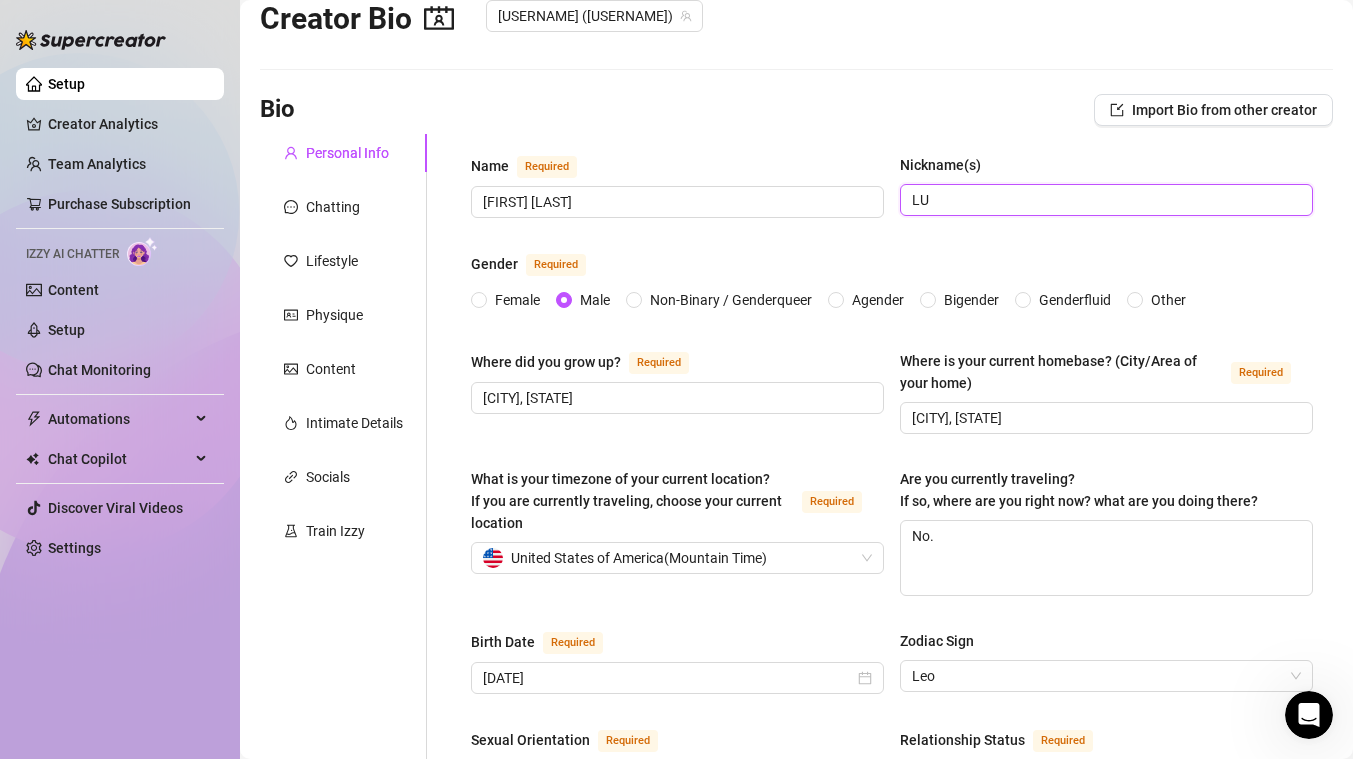 type on "L" 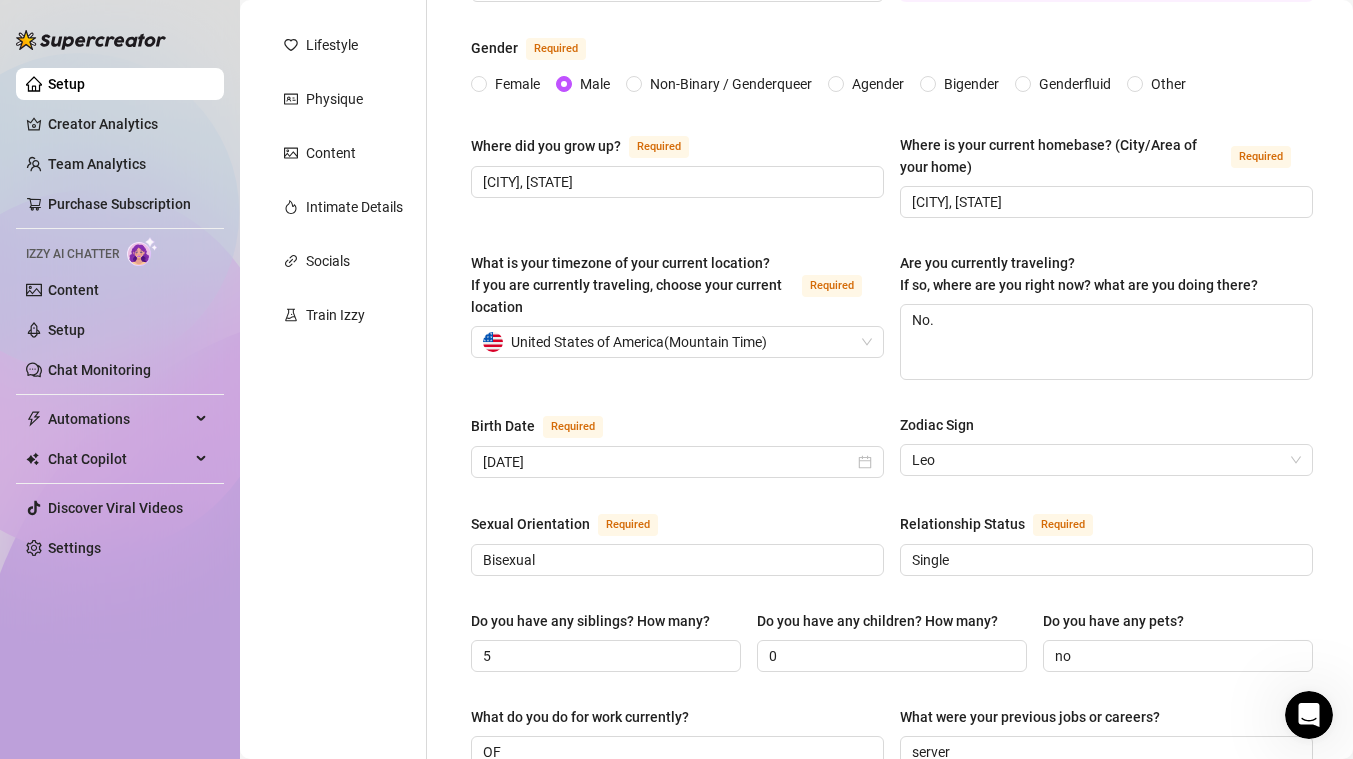 scroll, scrollTop: 288, scrollLeft: 0, axis: vertical 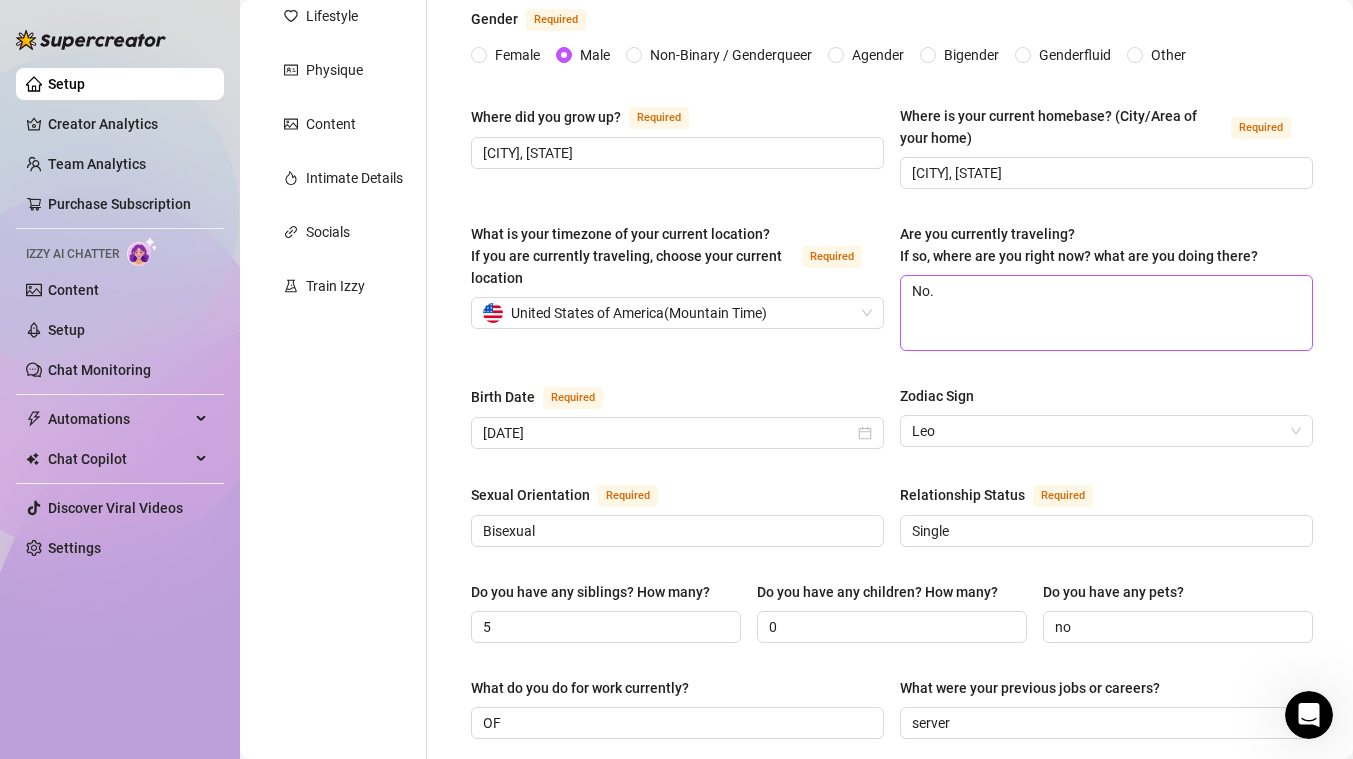 type on "[FIRST], [FIRST]" 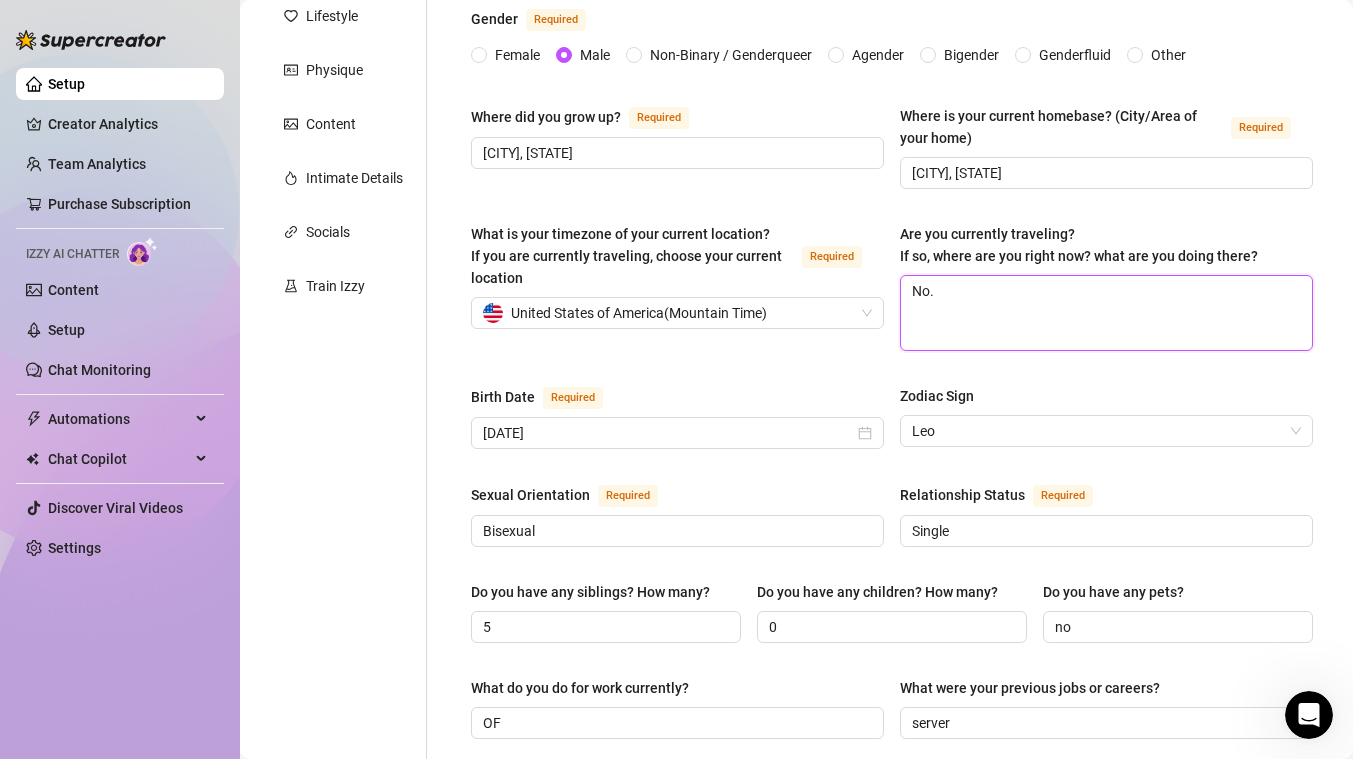 click on "No." at bounding box center [1106, 313] 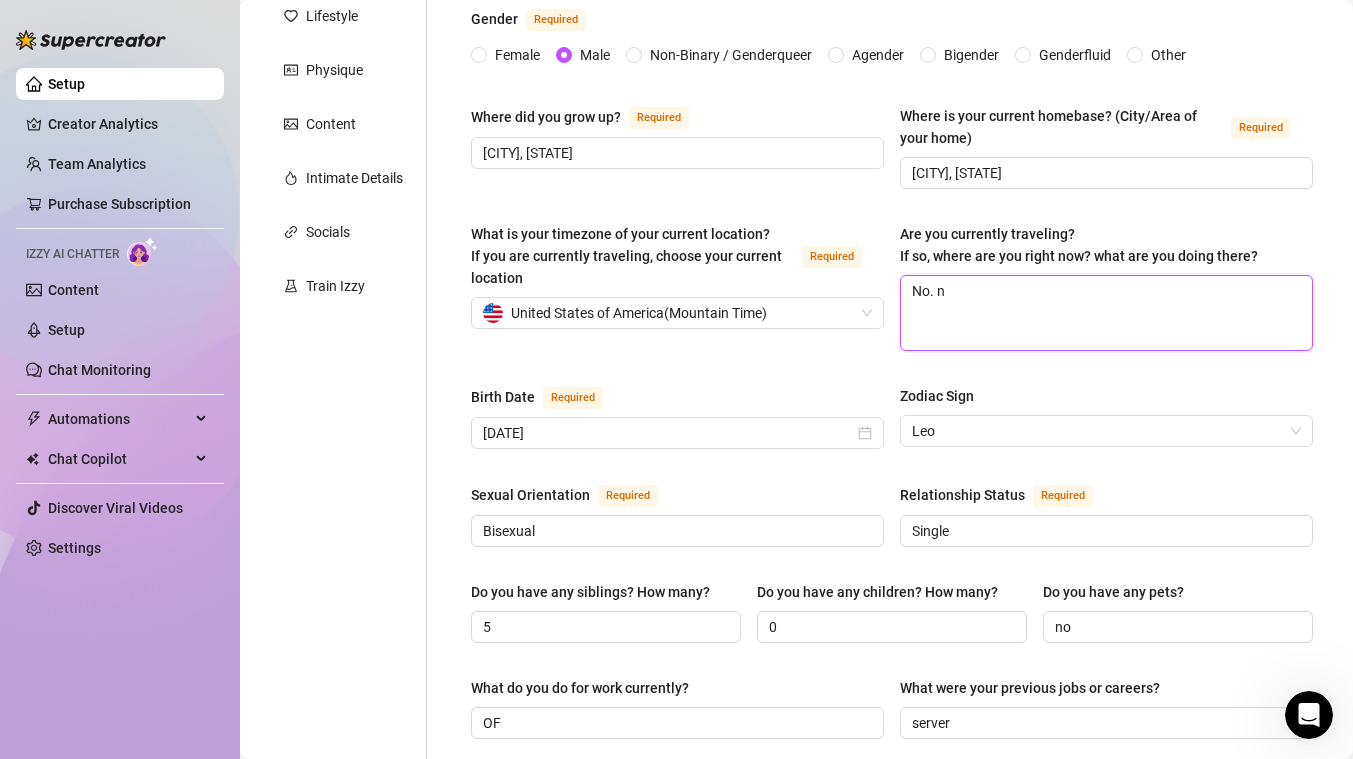 type 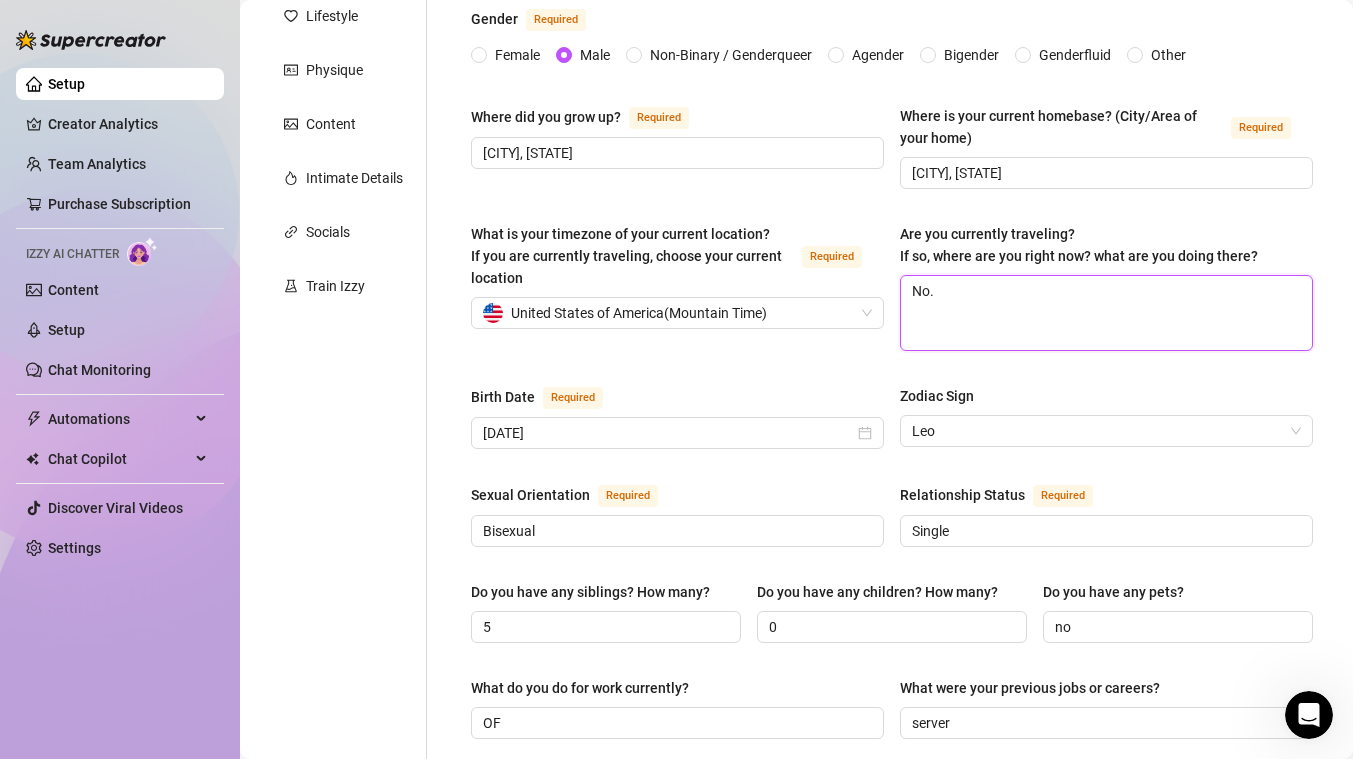 type 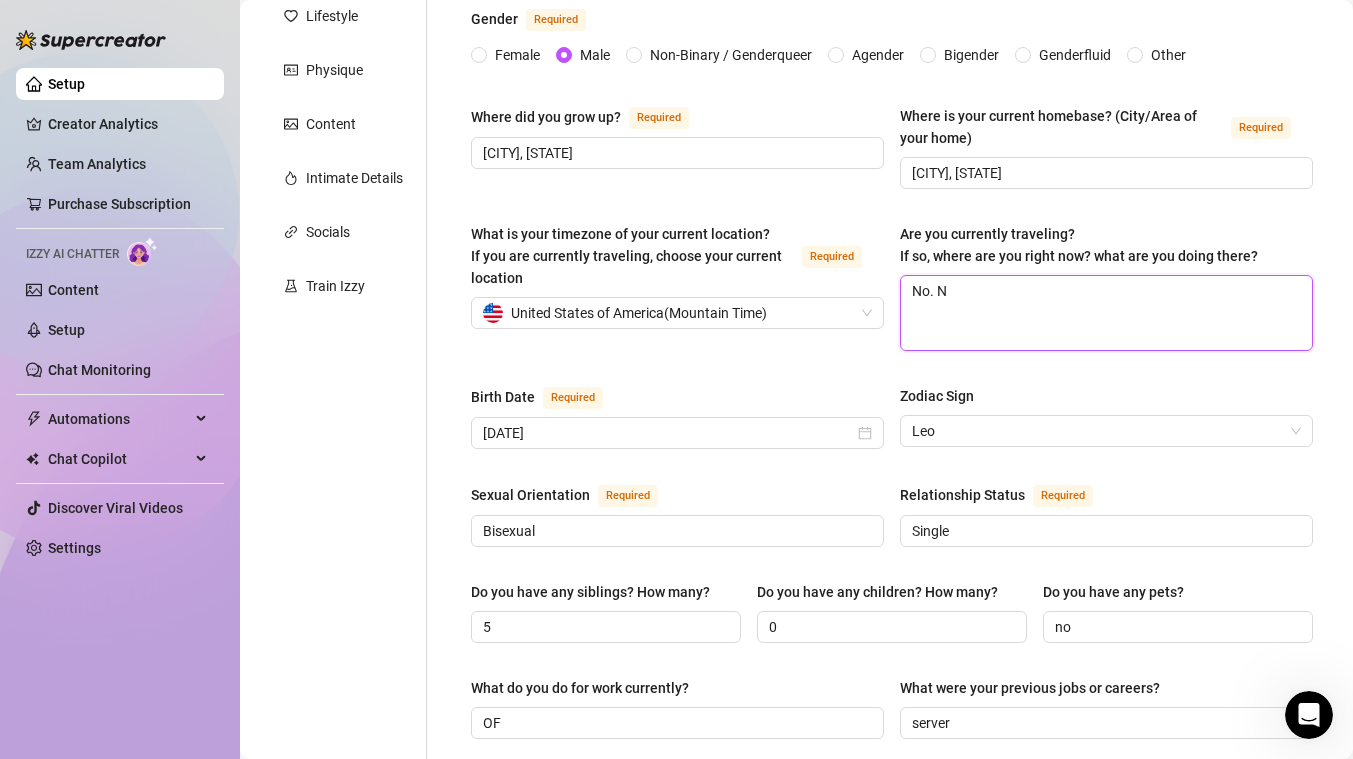 type 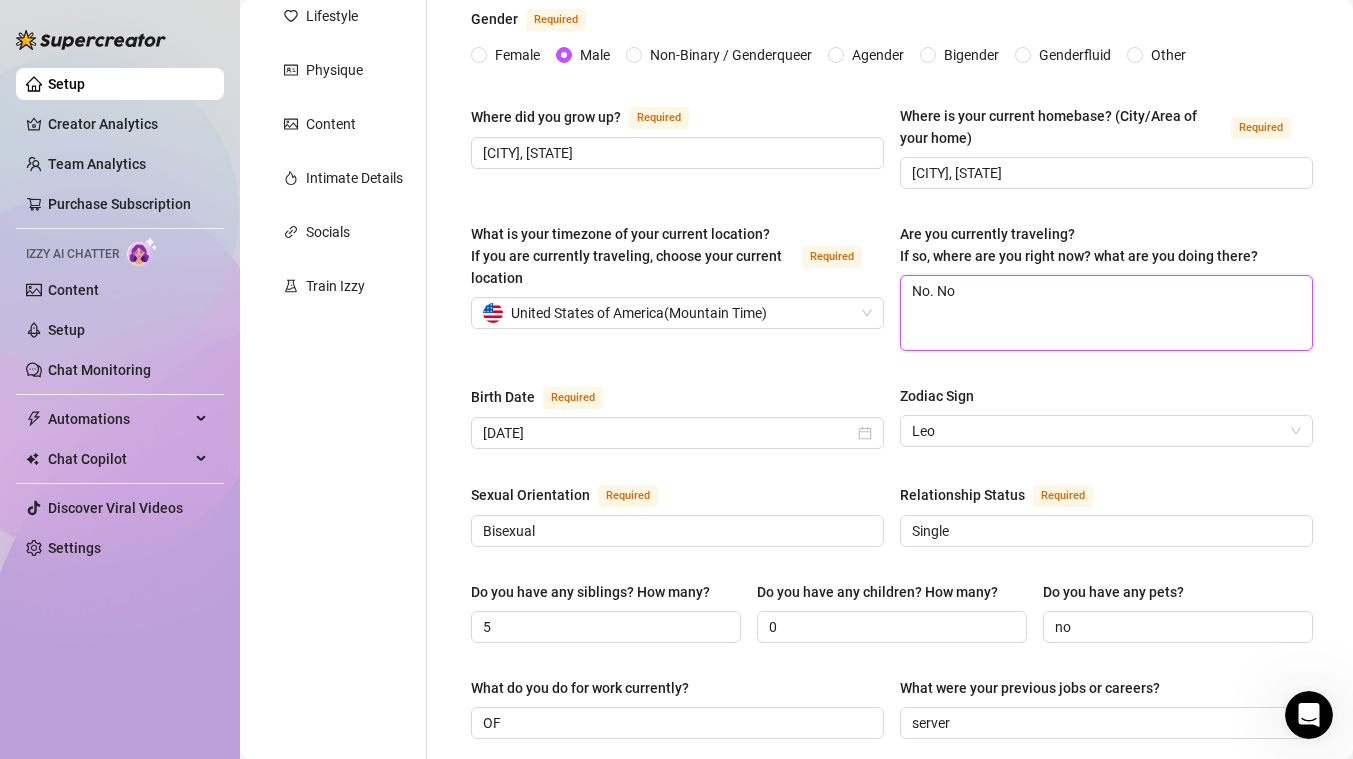 type 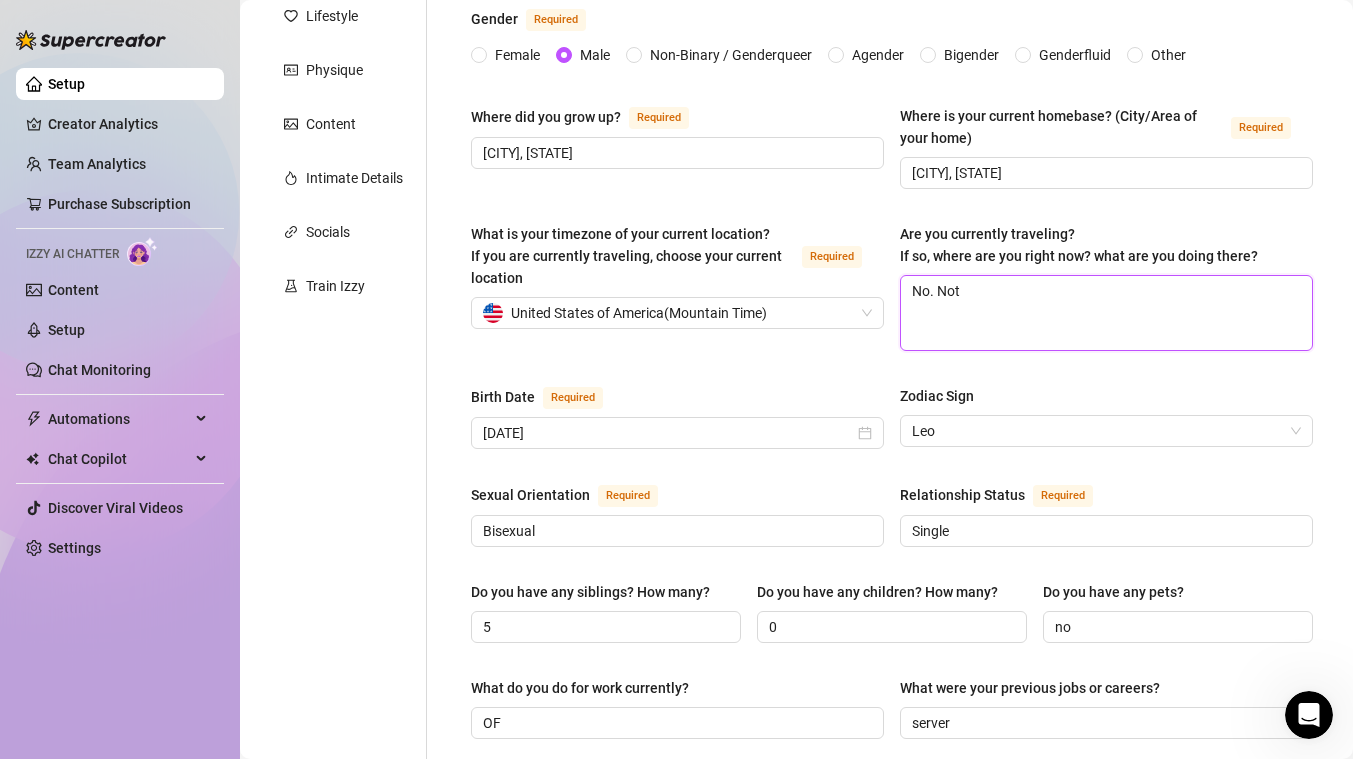 type 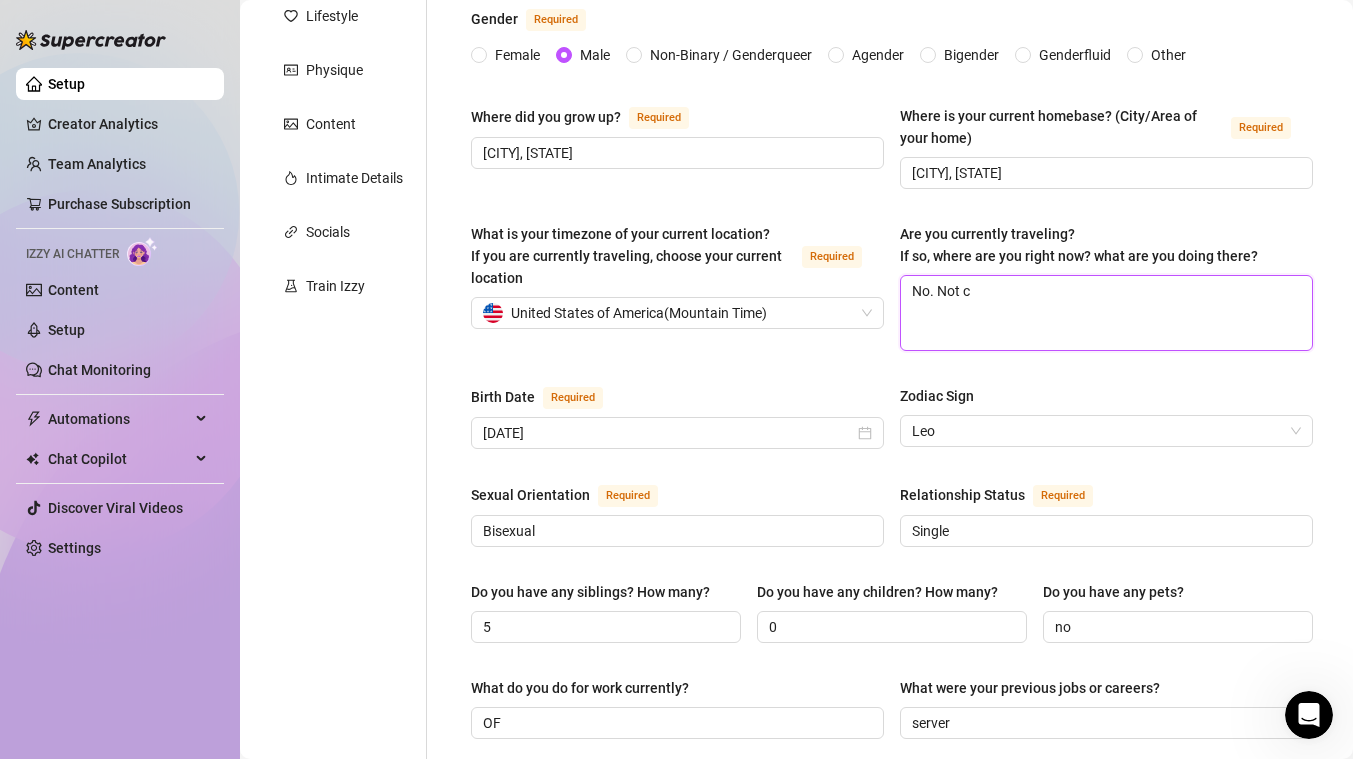 type 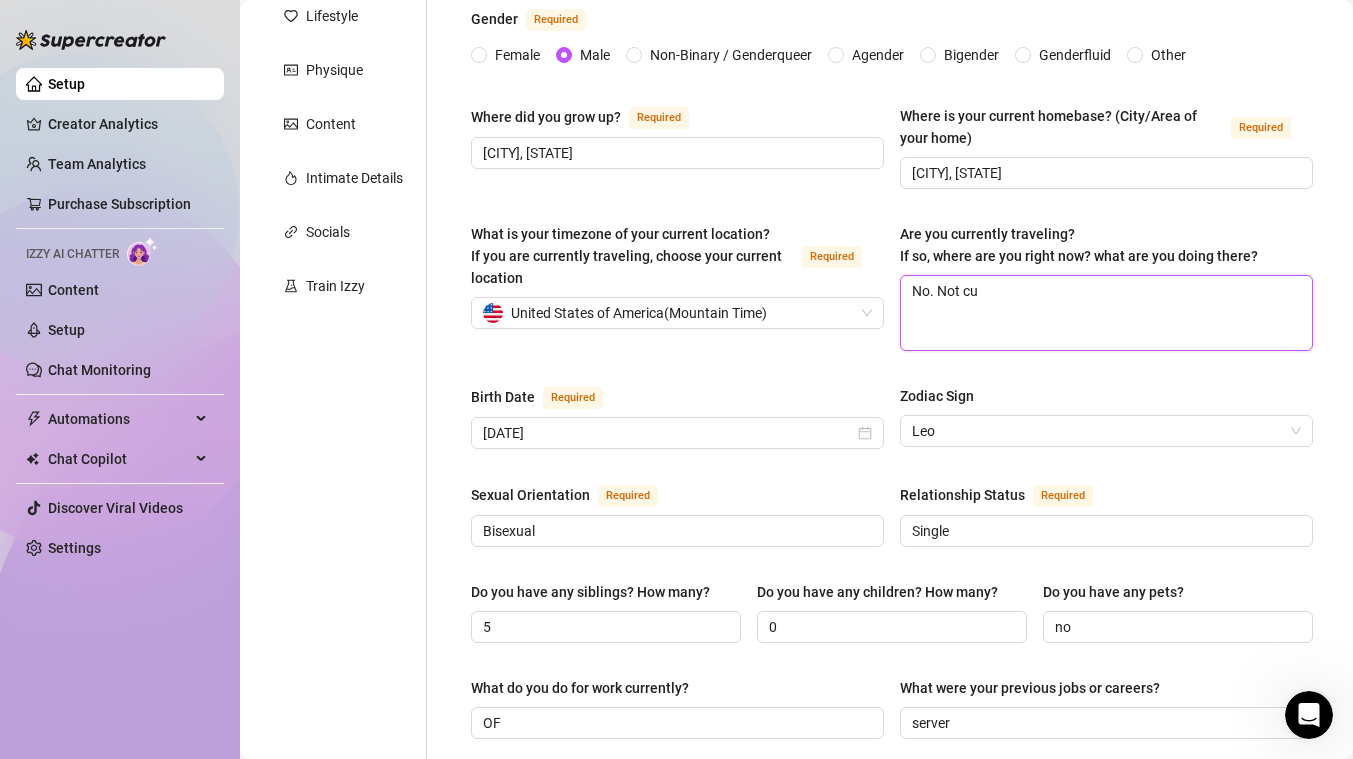 type 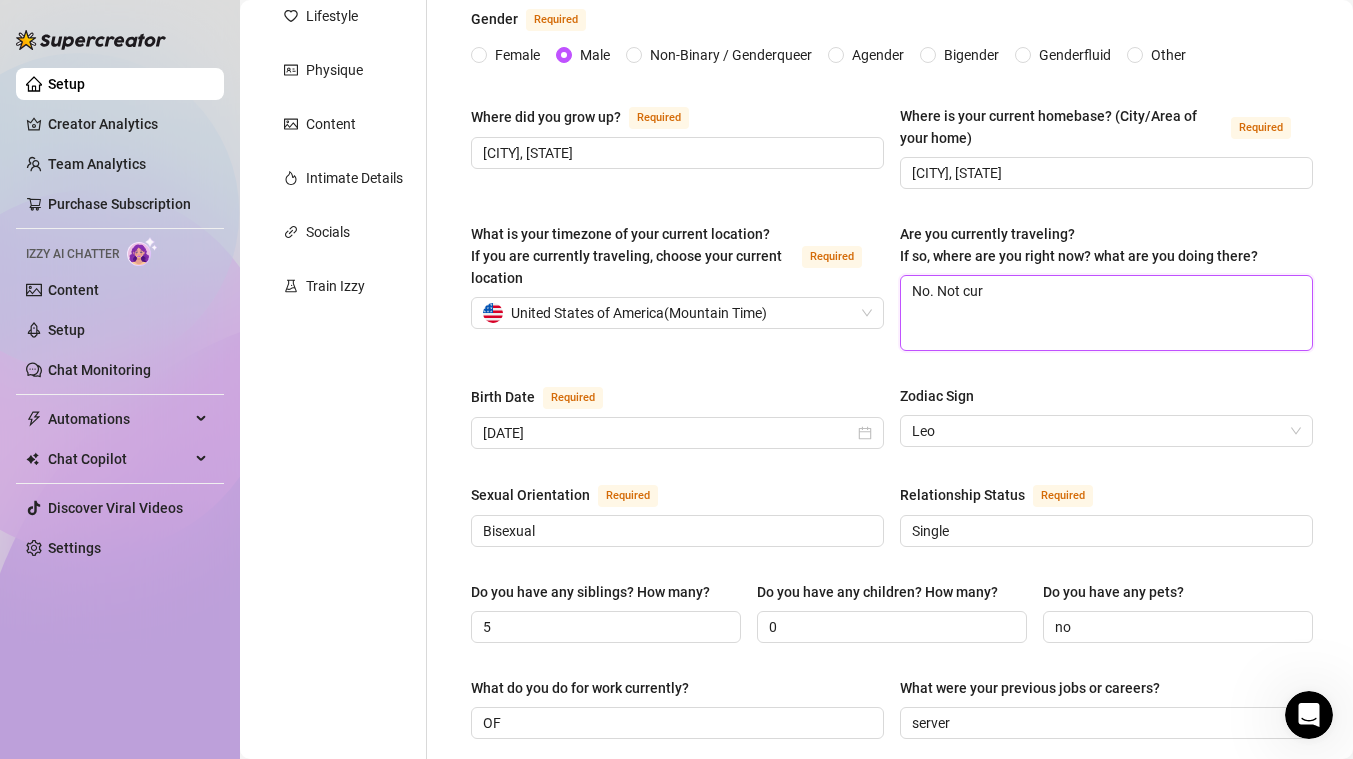 type 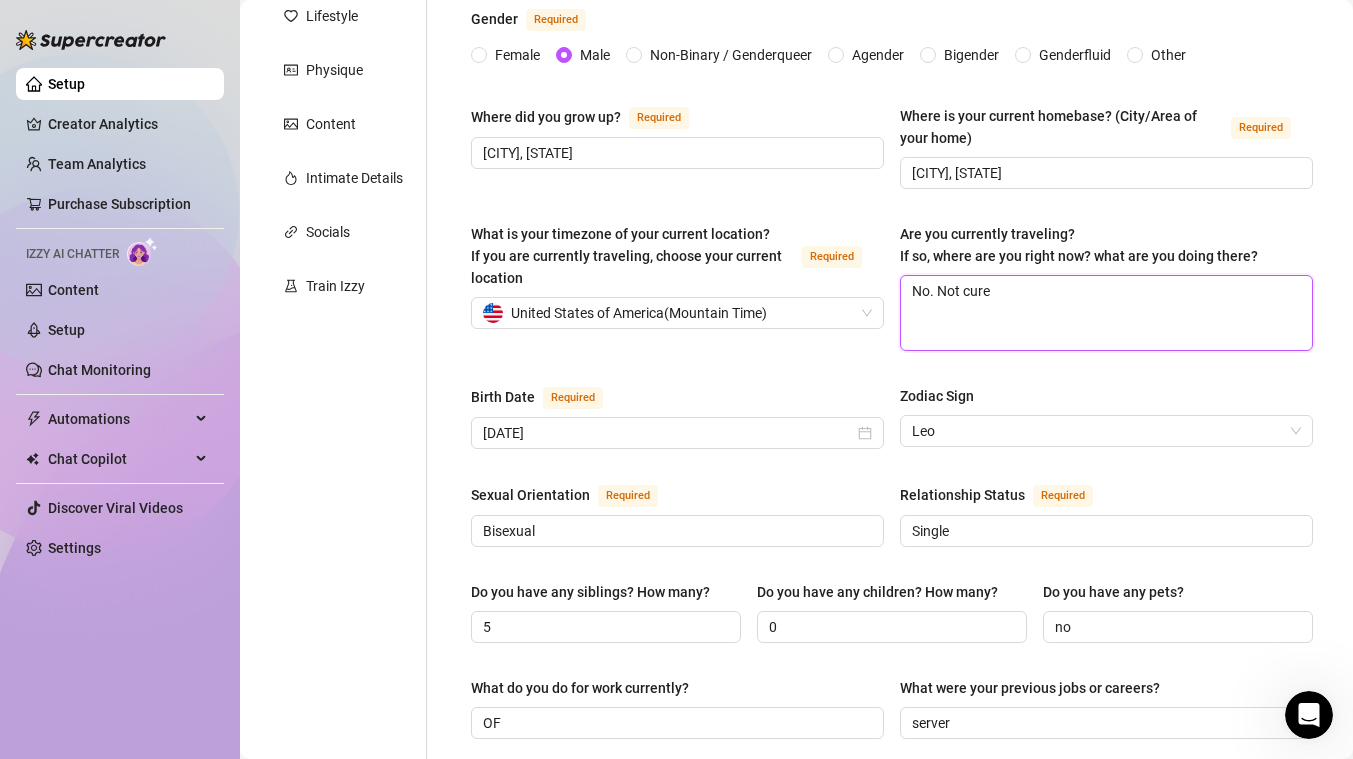 type 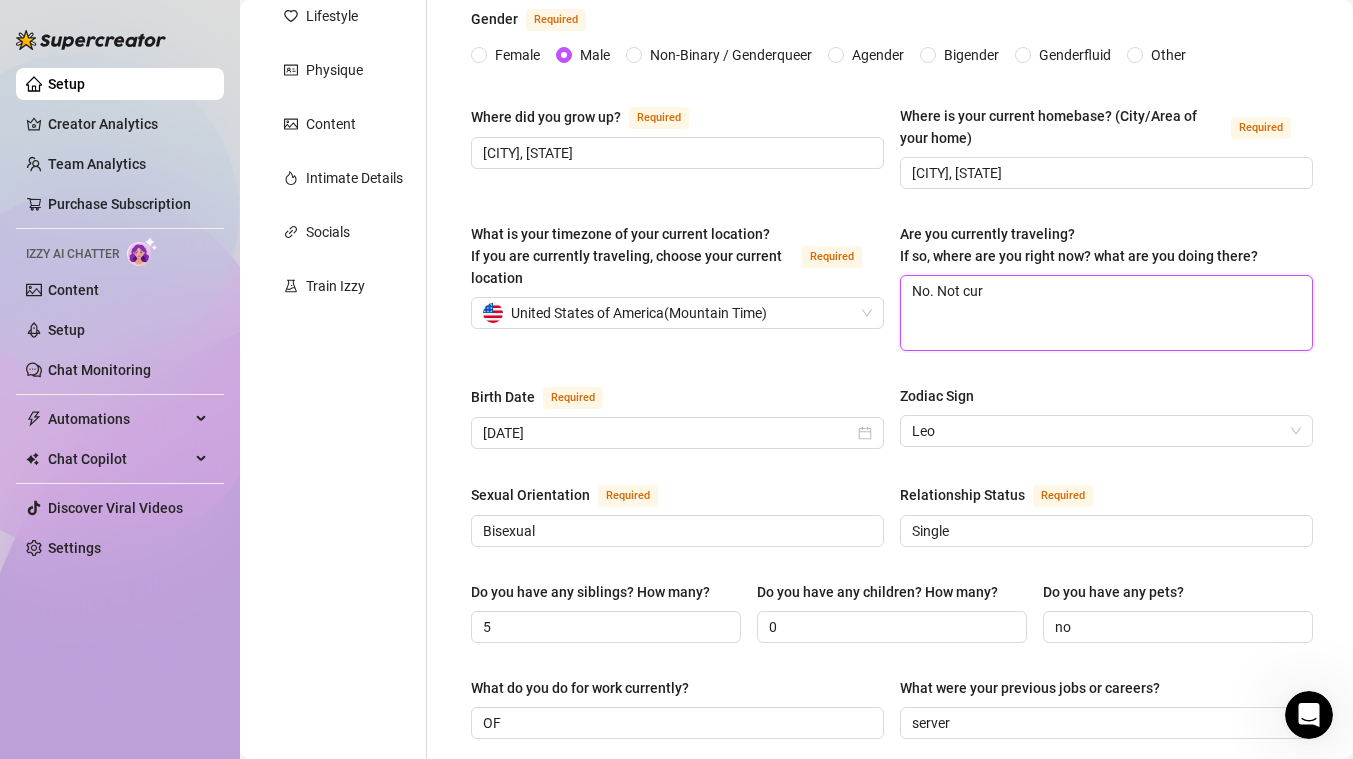 type 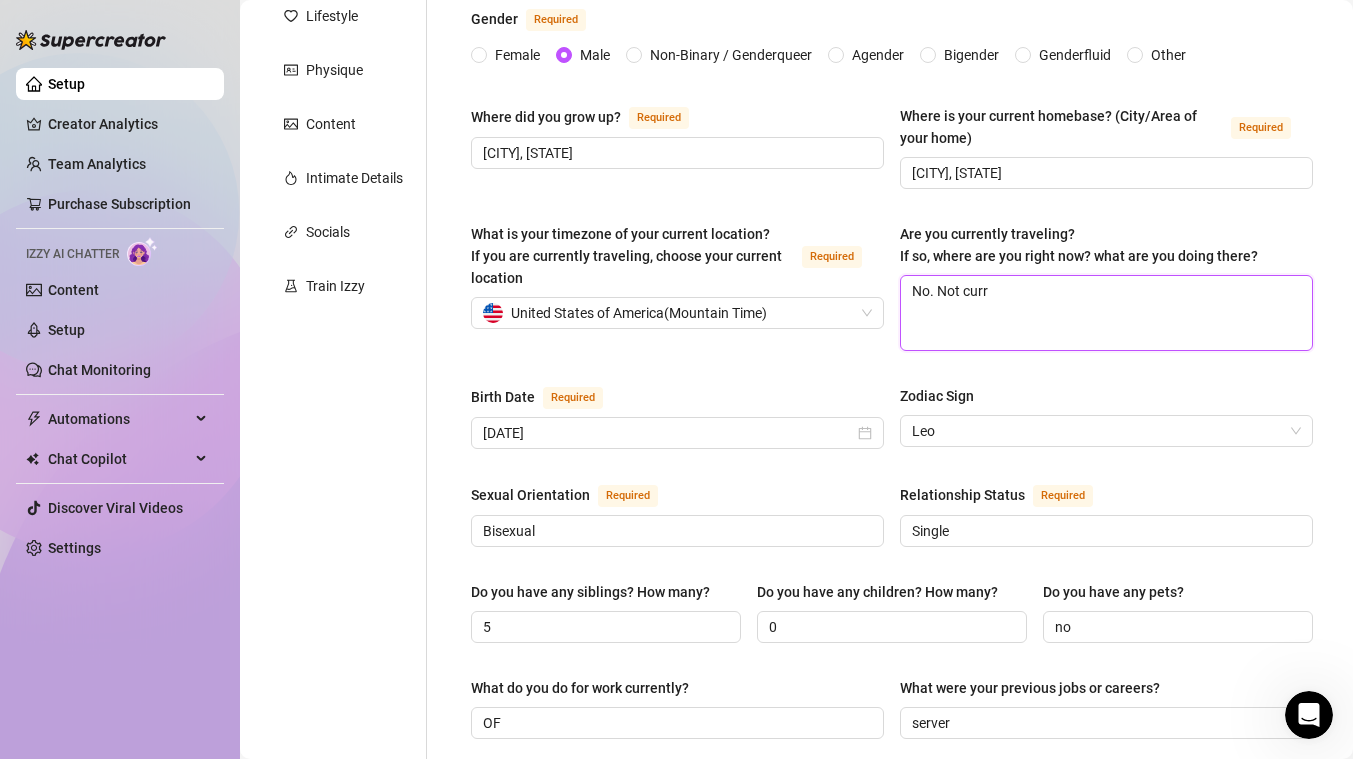 type 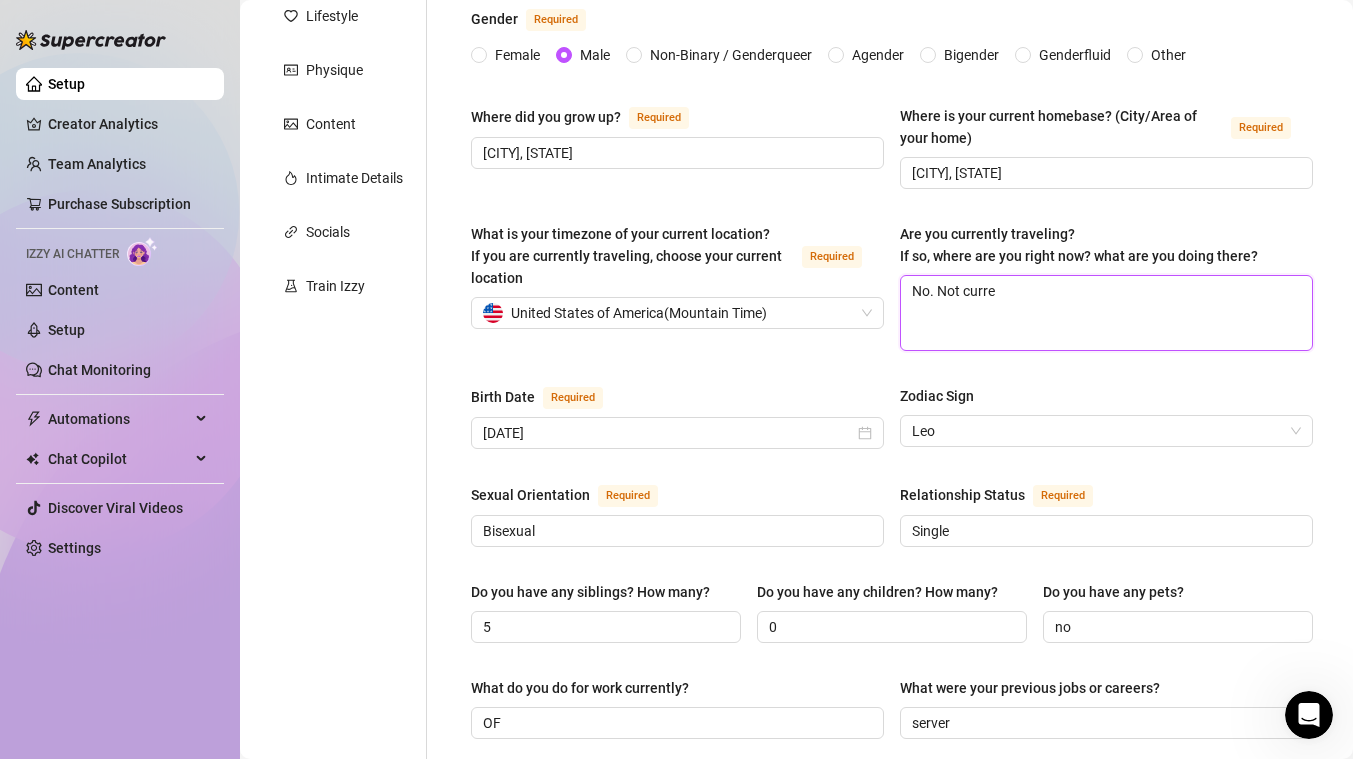 type 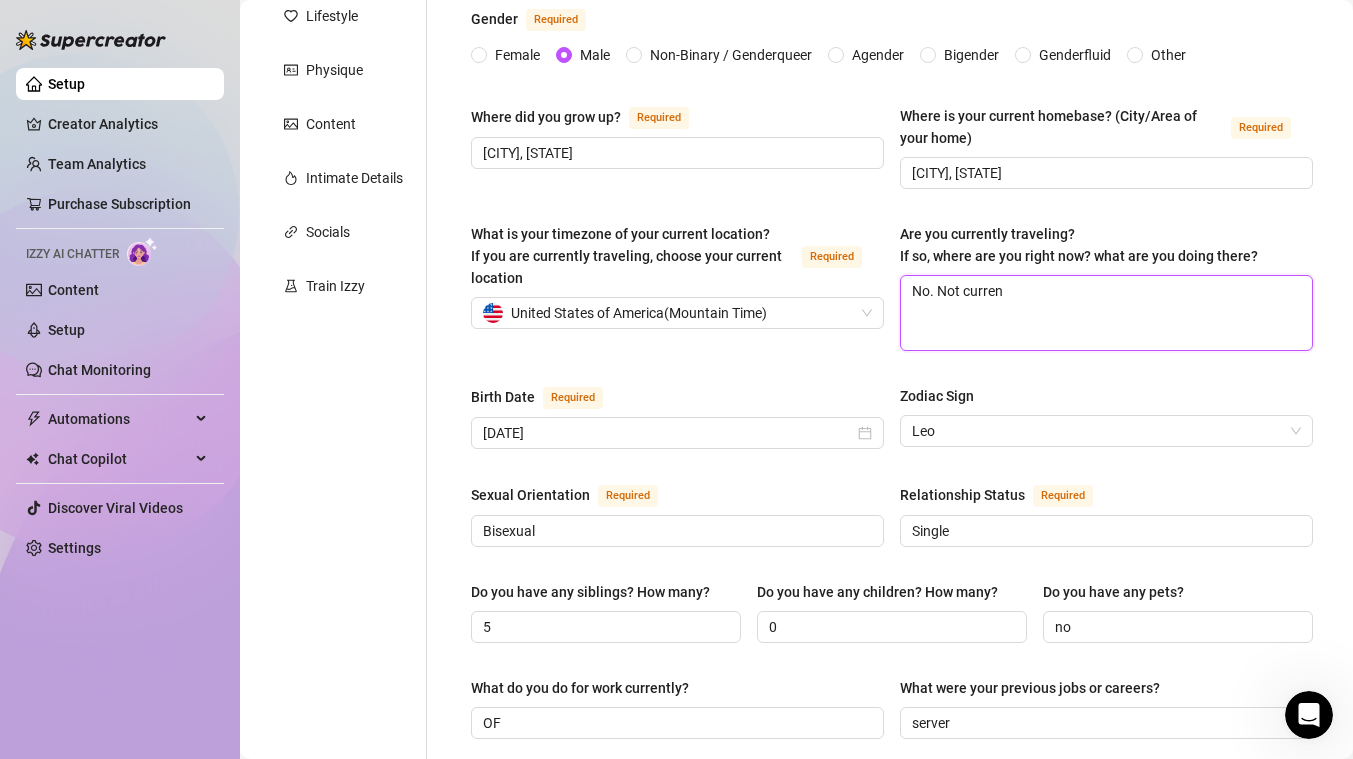 type 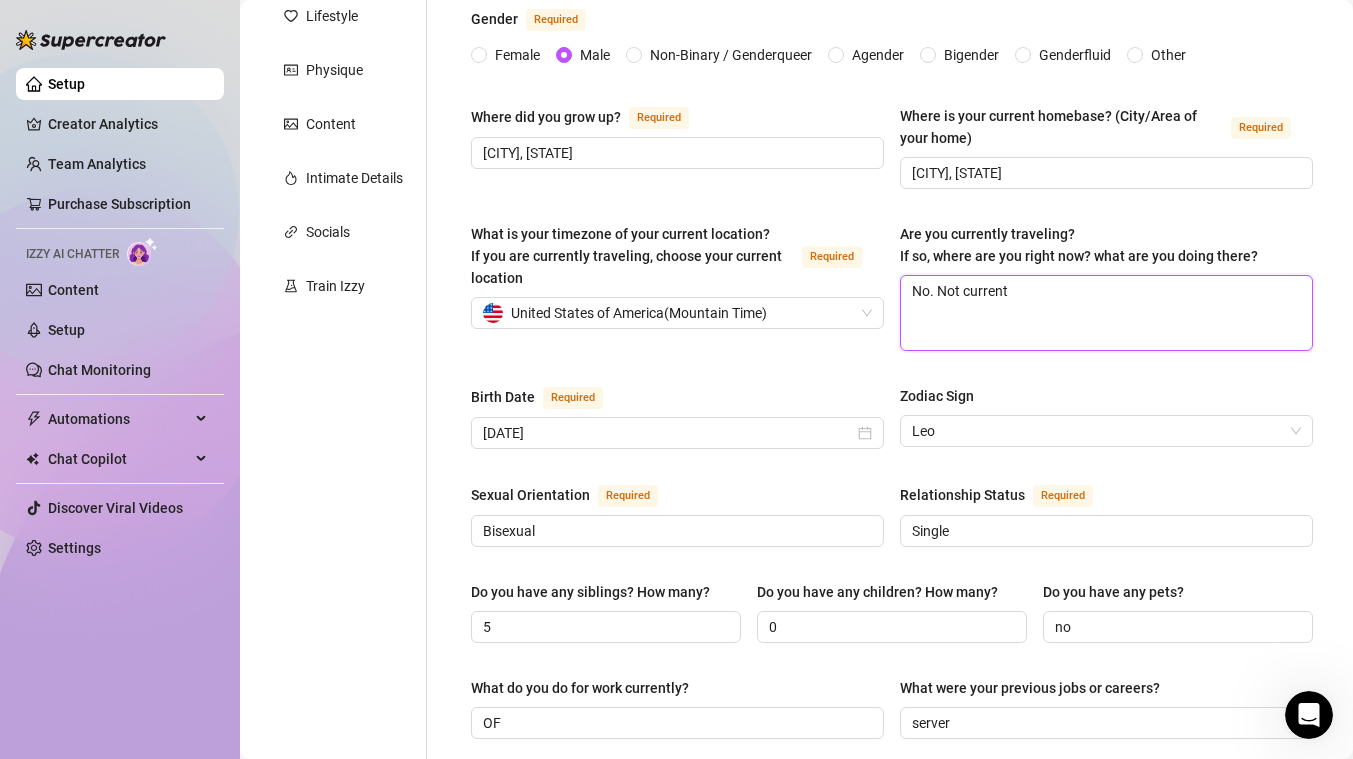 type 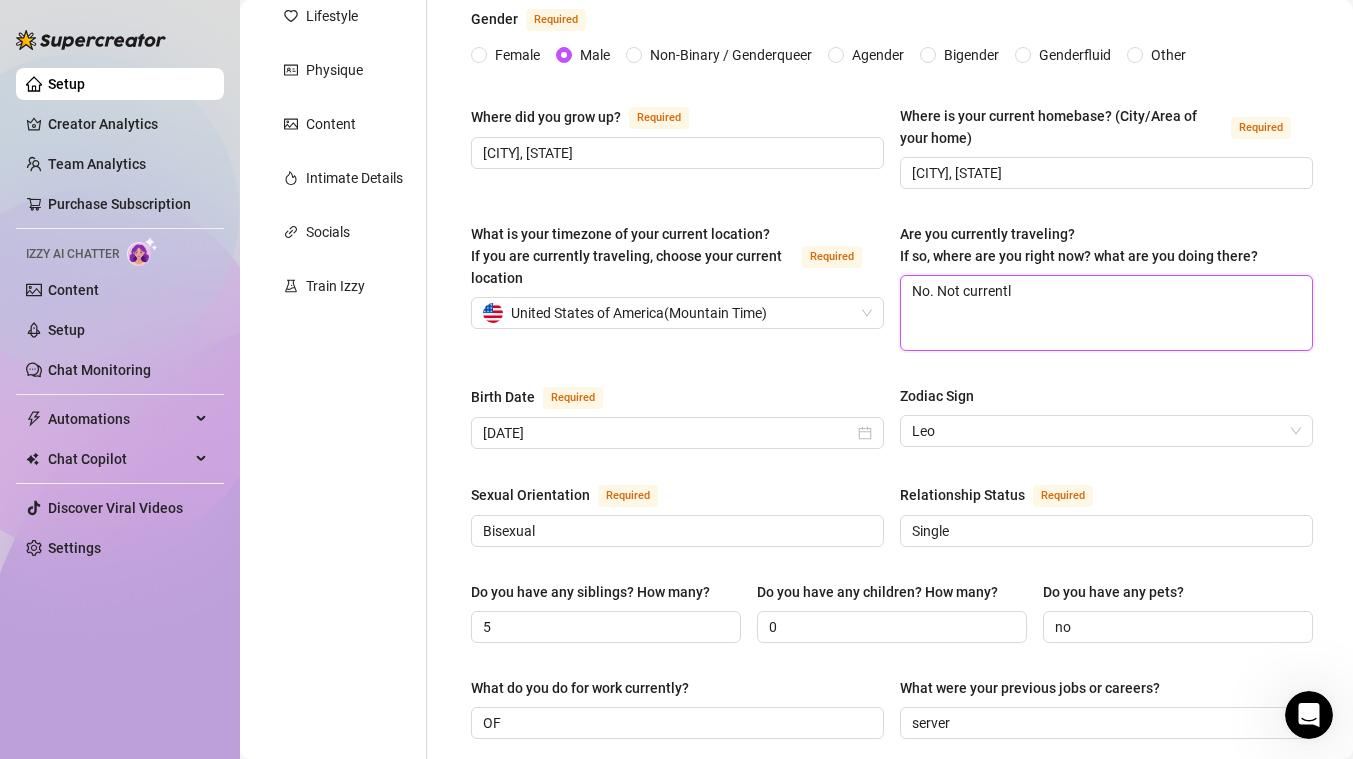 type 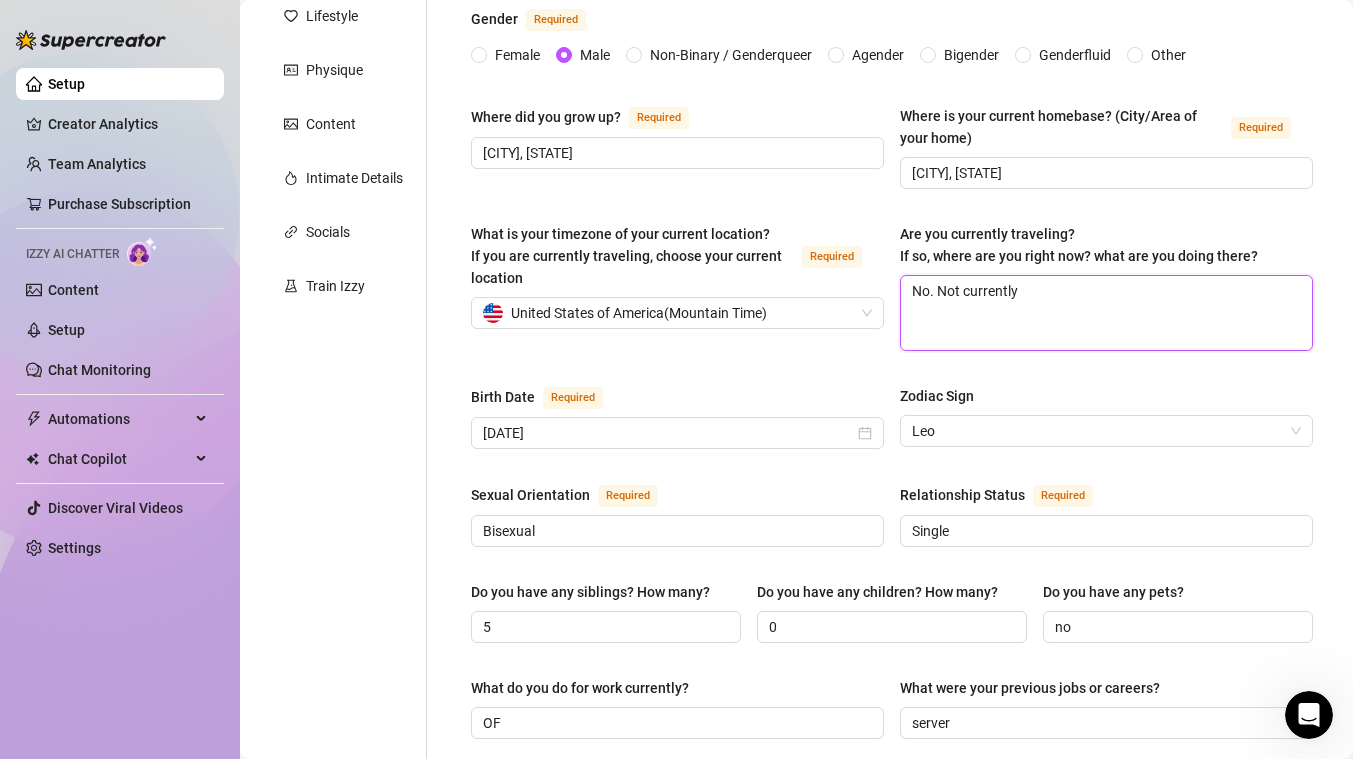 type 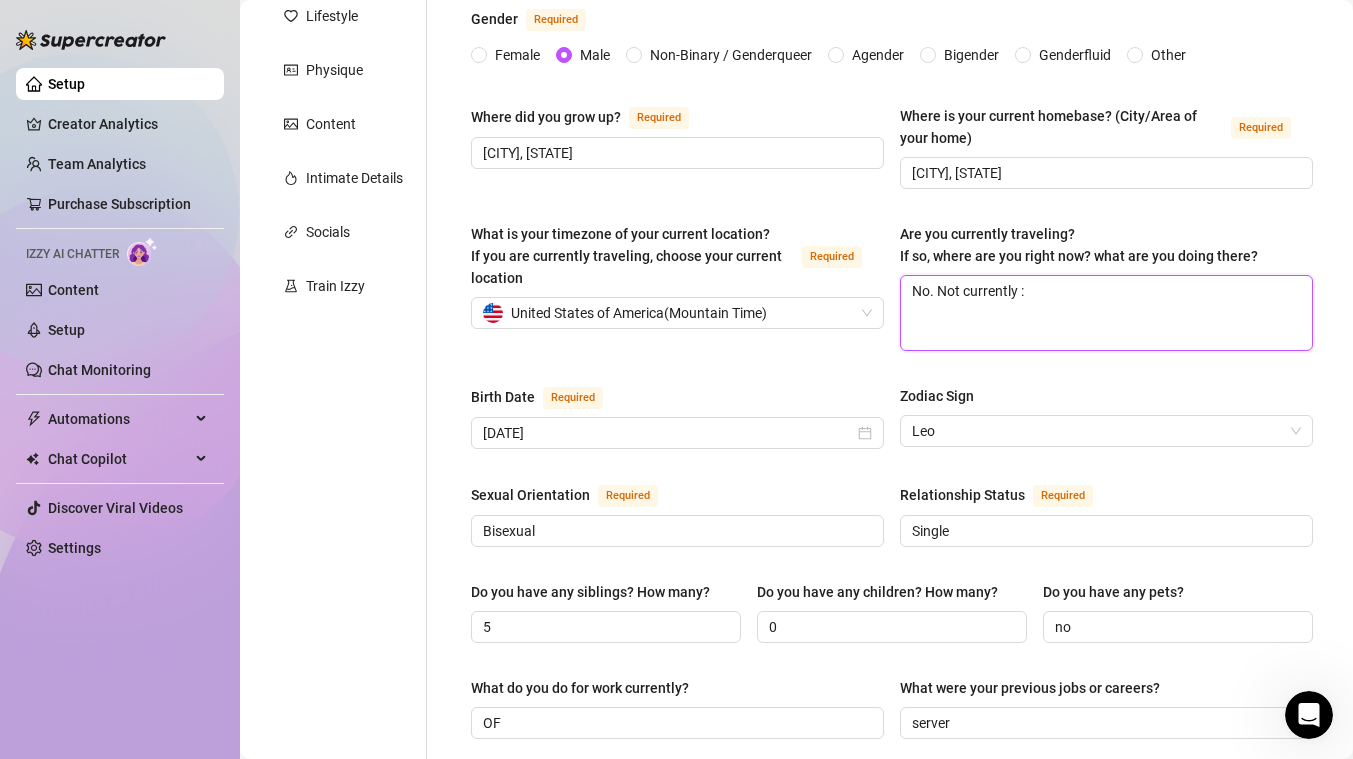 type 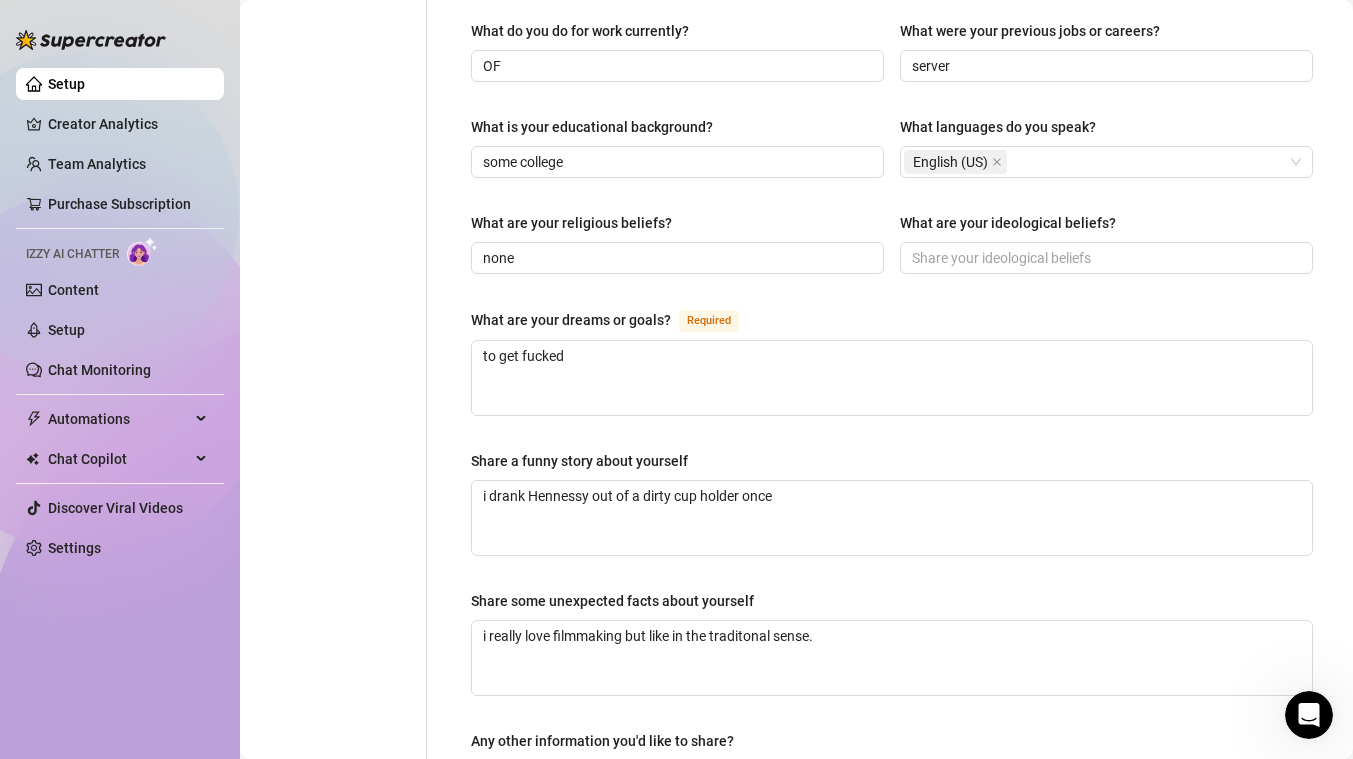 scroll, scrollTop: 925, scrollLeft: 0, axis: vertical 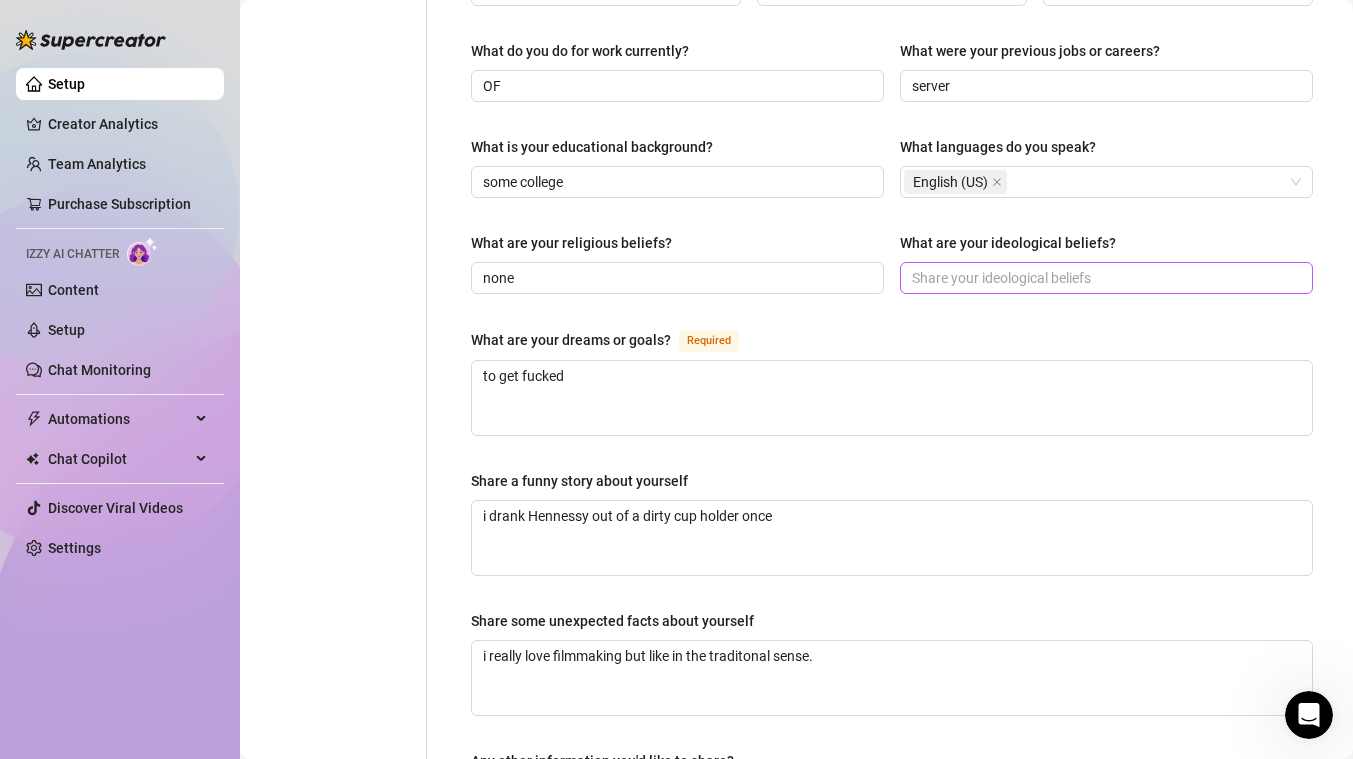 type on "No. Not currently :)" 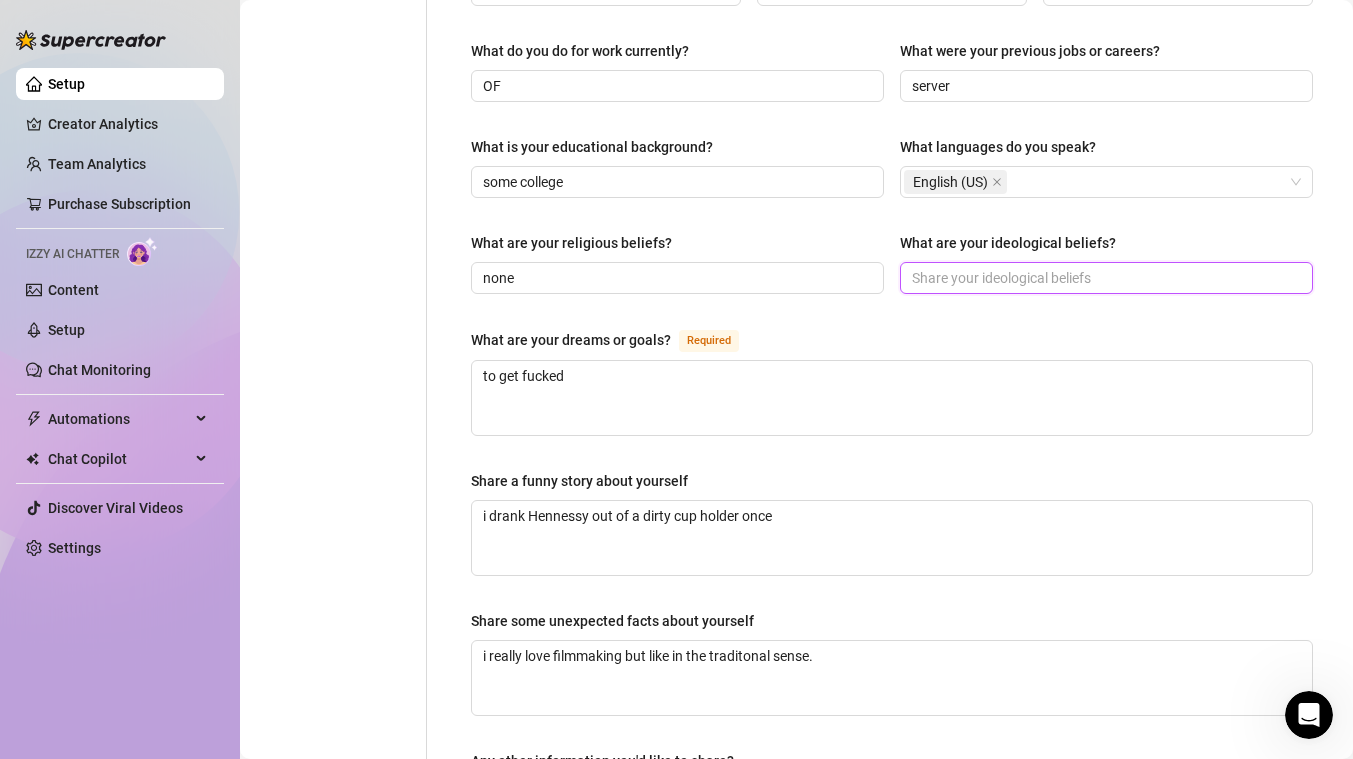 click on "What are your ideological beliefs?" at bounding box center (1104, 278) 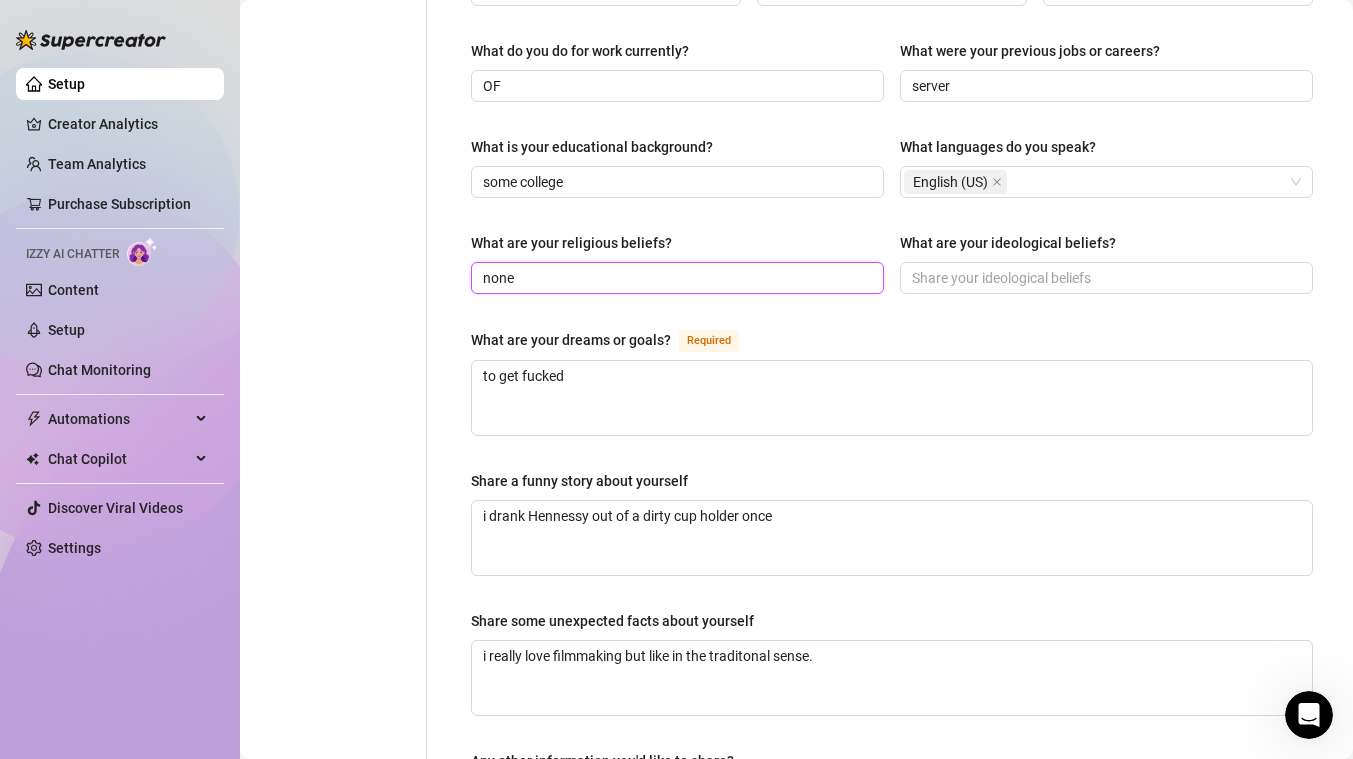 click on "none" at bounding box center (675, 278) 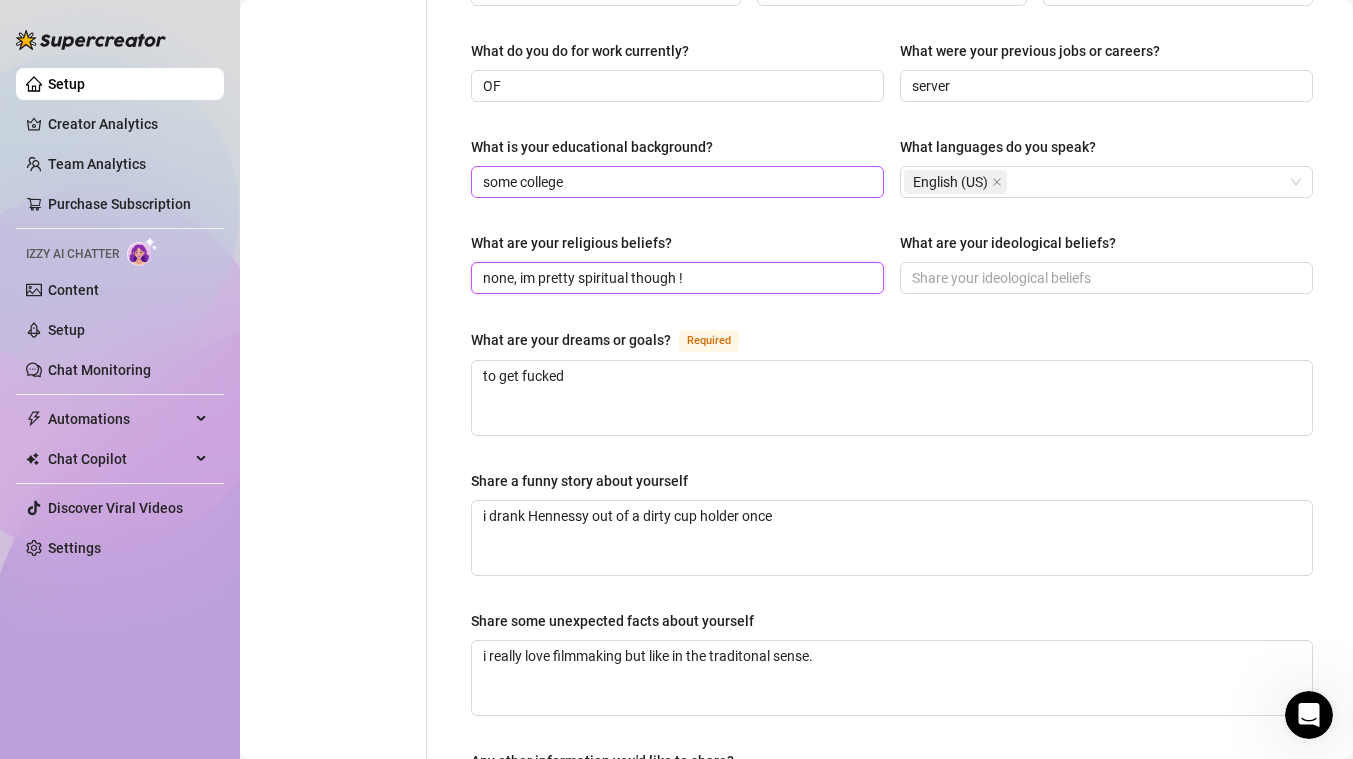 type on "none, im pretty spiritual though !" 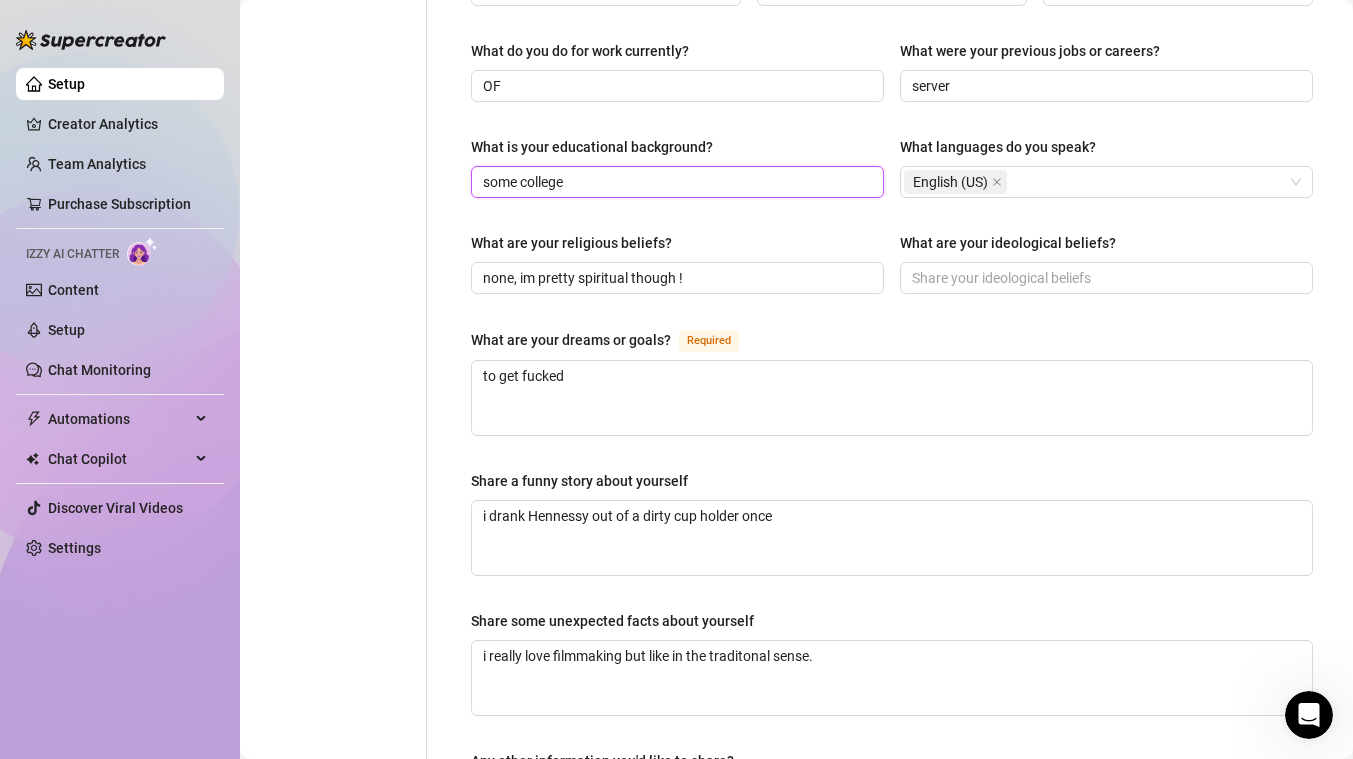 click on "some college" at bounding box center (675, 182) 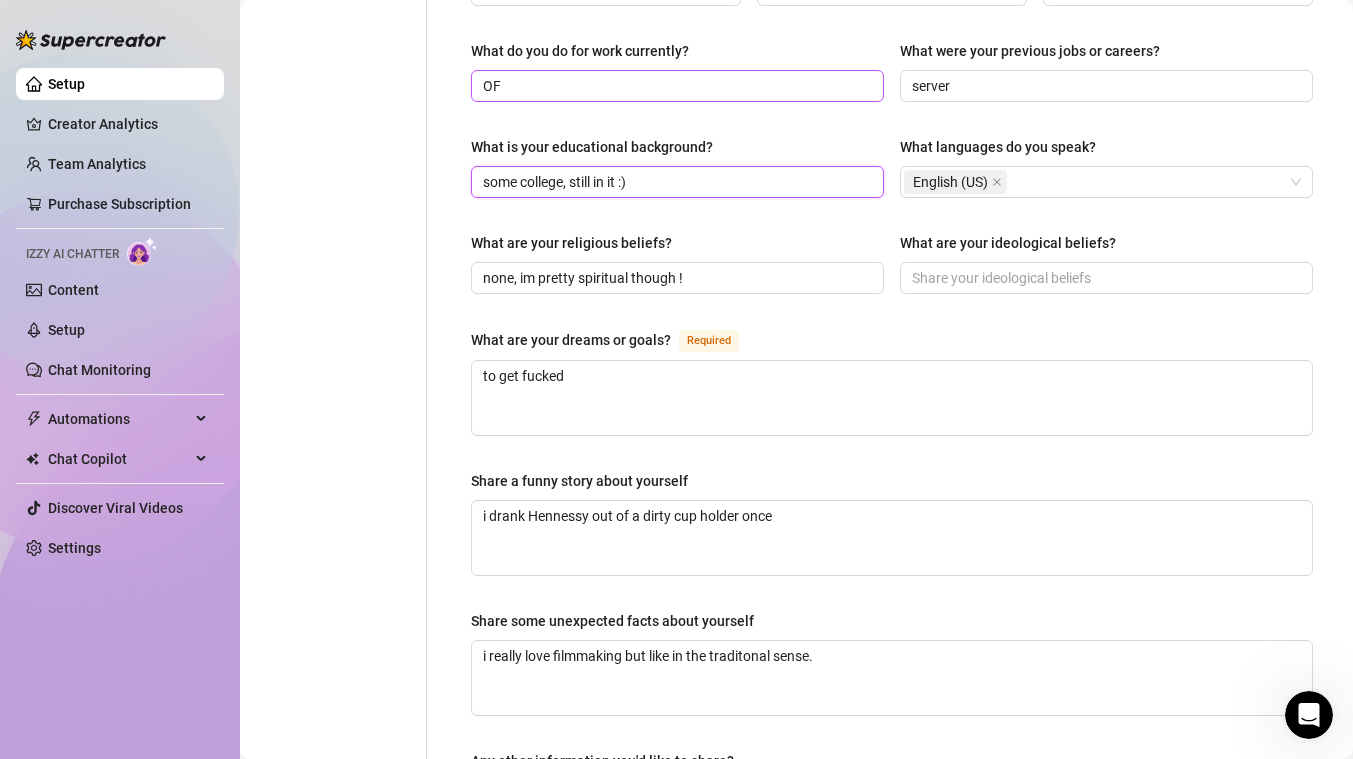type on "some college, still in it :)" 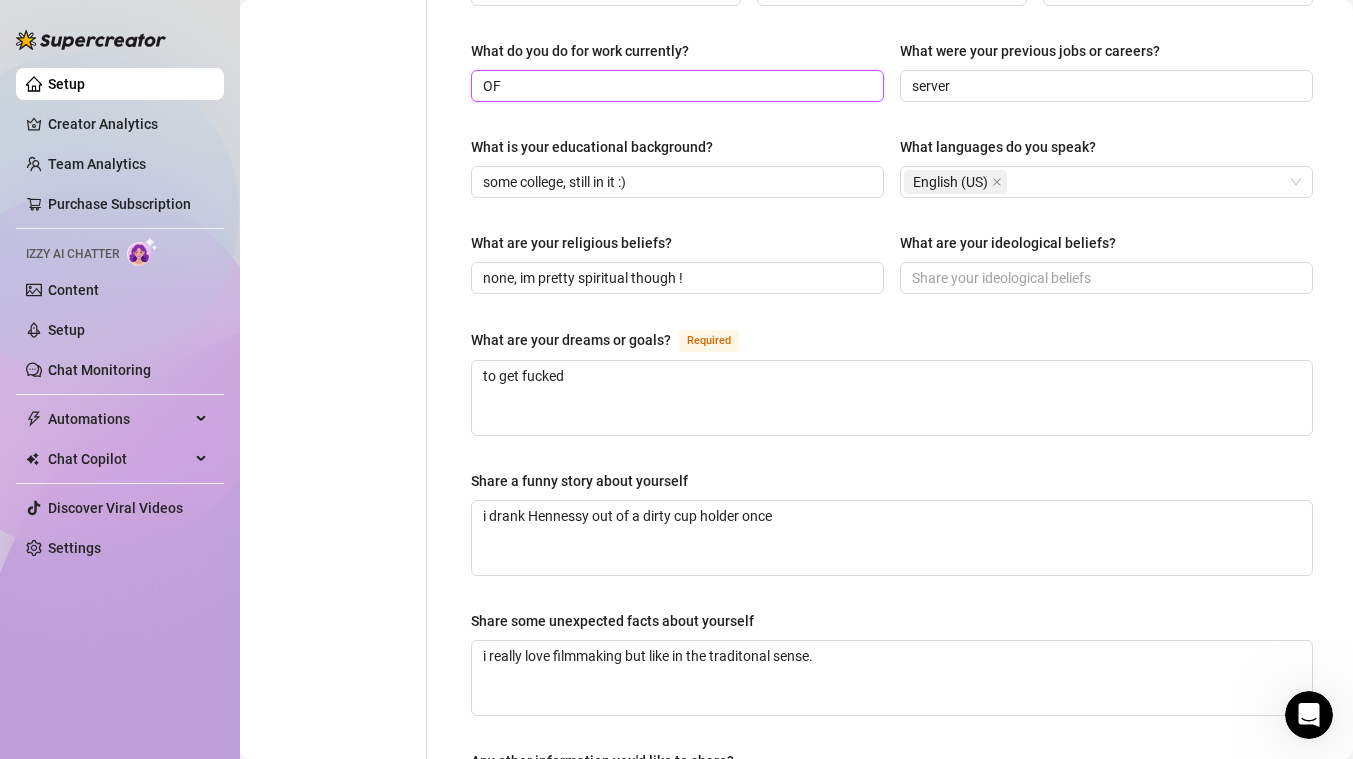 click on "OF" at bounding box center (675, 86) 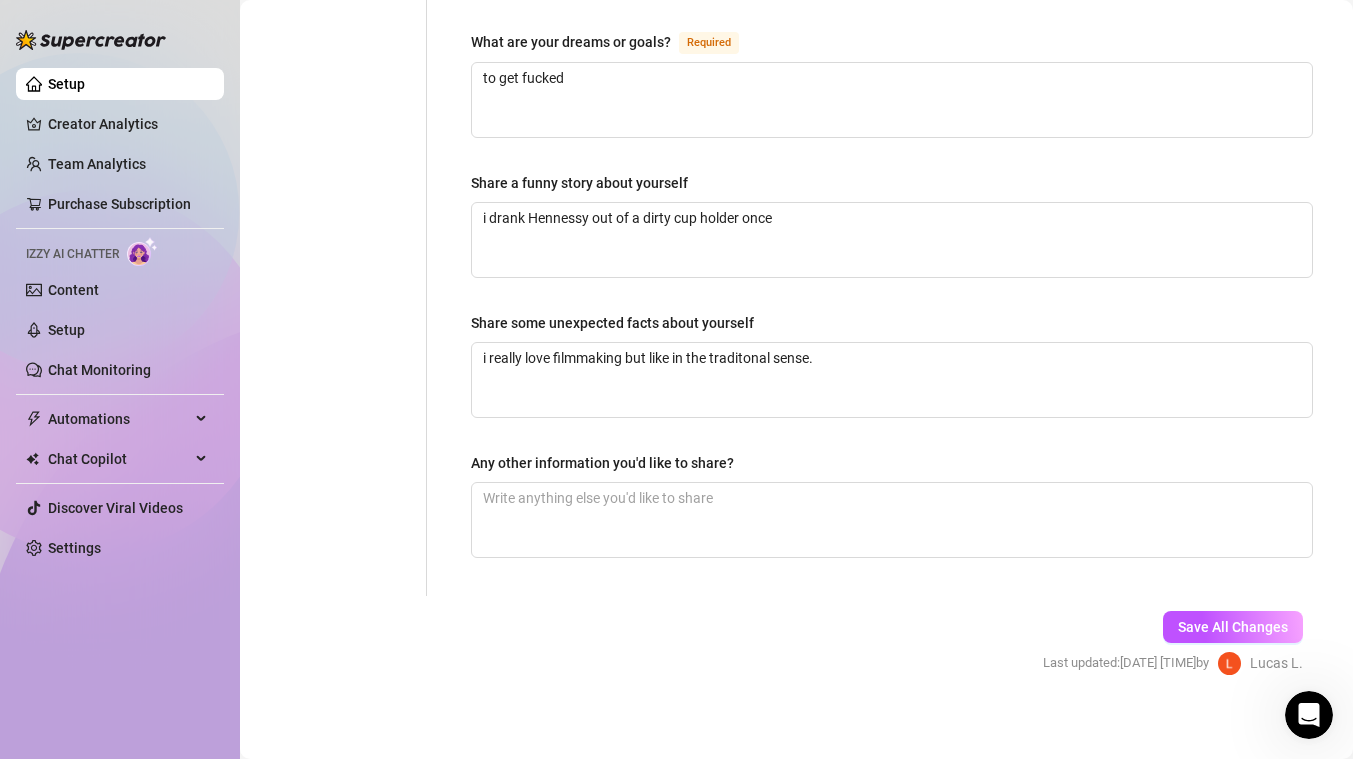 scroll, scrollTop: 1230, scrollLeft: 0, axis: vertical 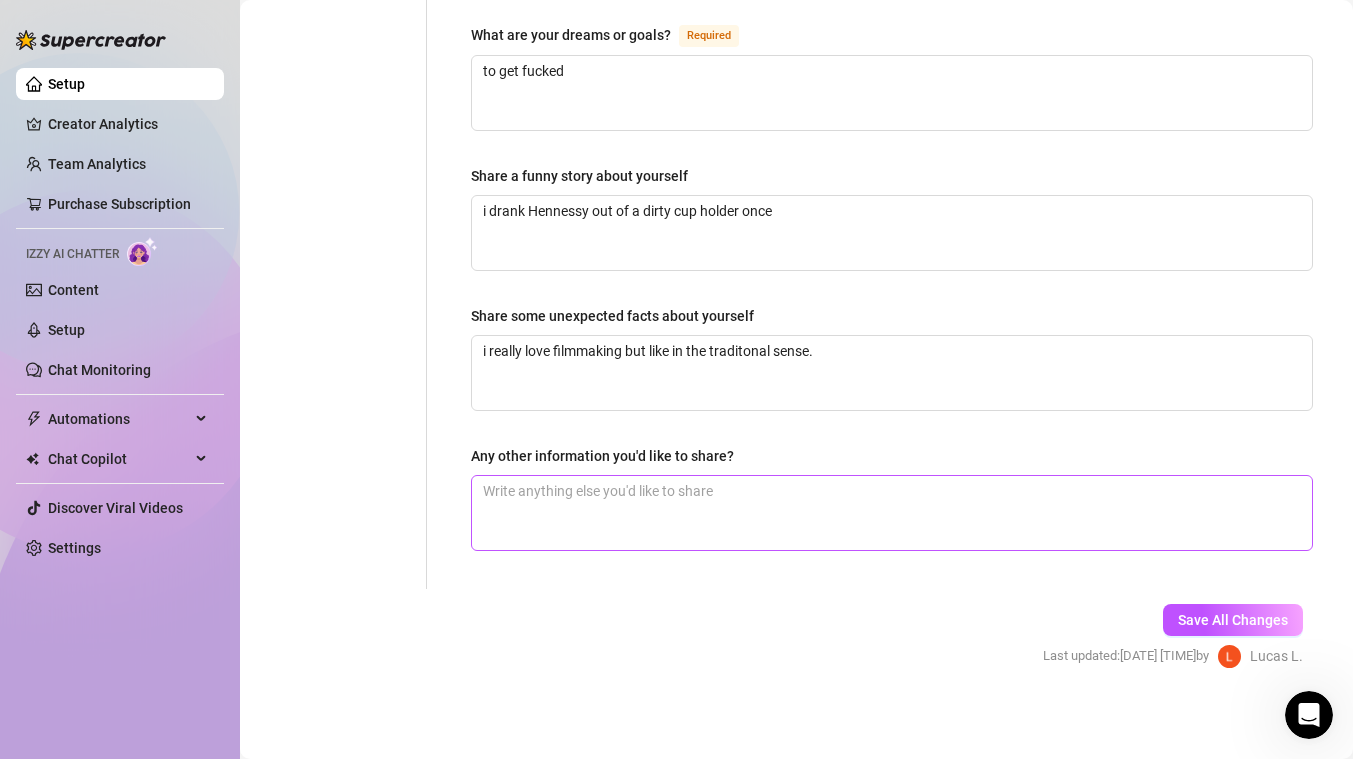 type on "Onlyfans mainly but i also serve" 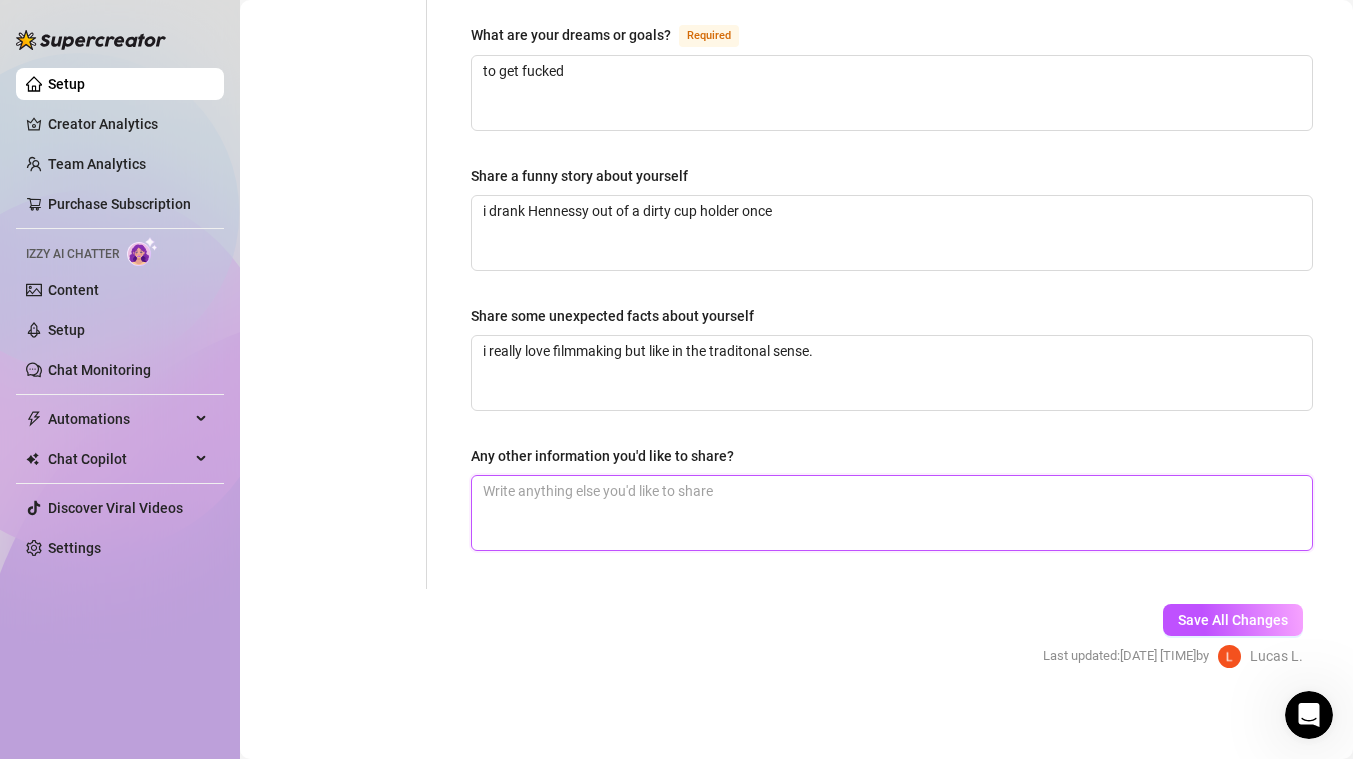 click on "Any other information you'd like to share?" at bounding box center (892, 513) 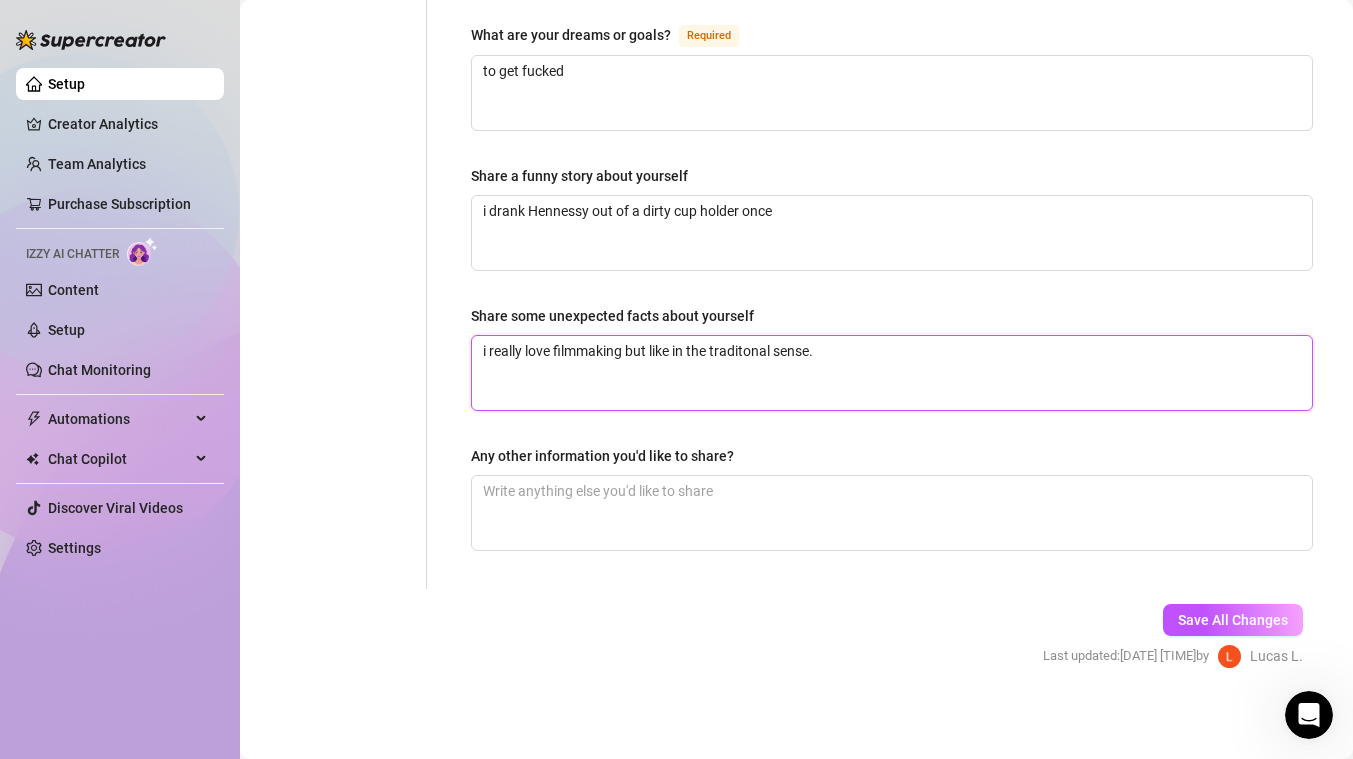 click on "i really love filmmaking but like in the traditonal sense." at bounding box center [892, 373] 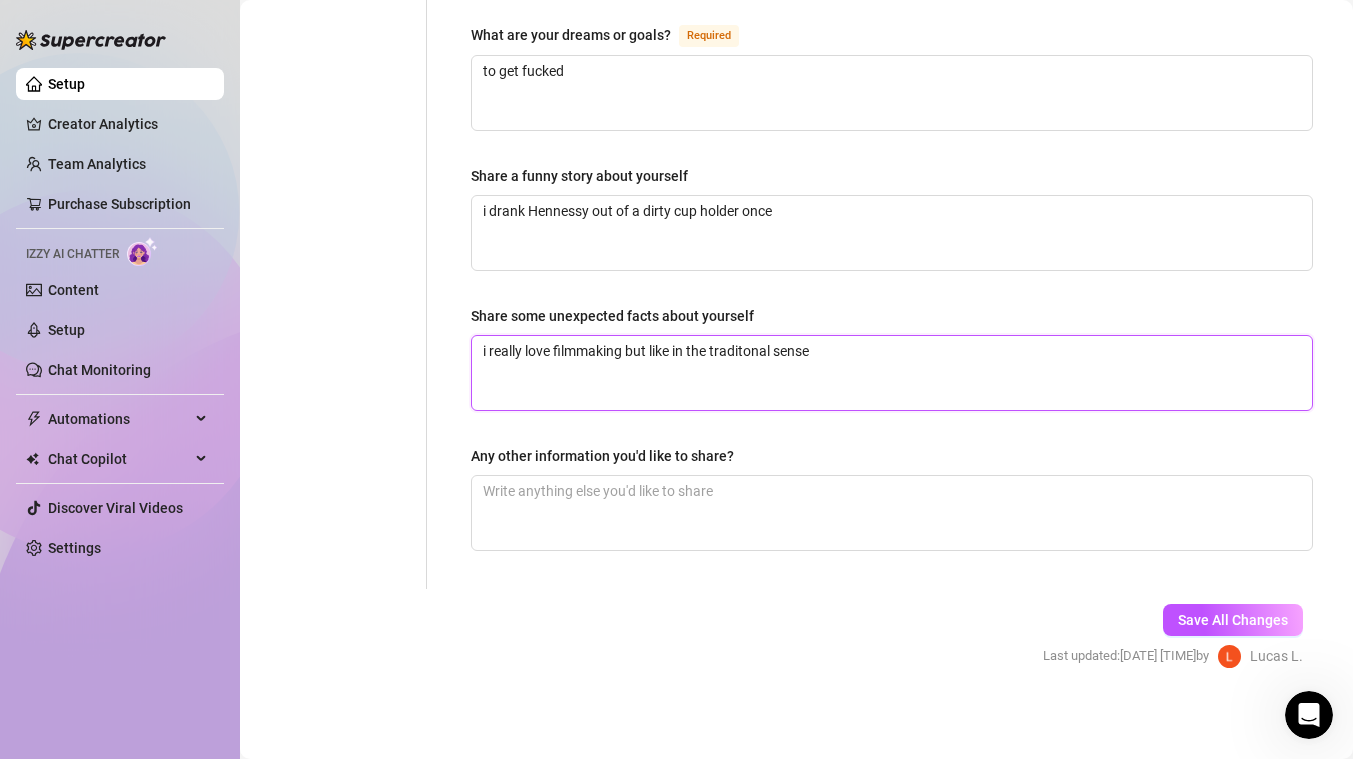 type 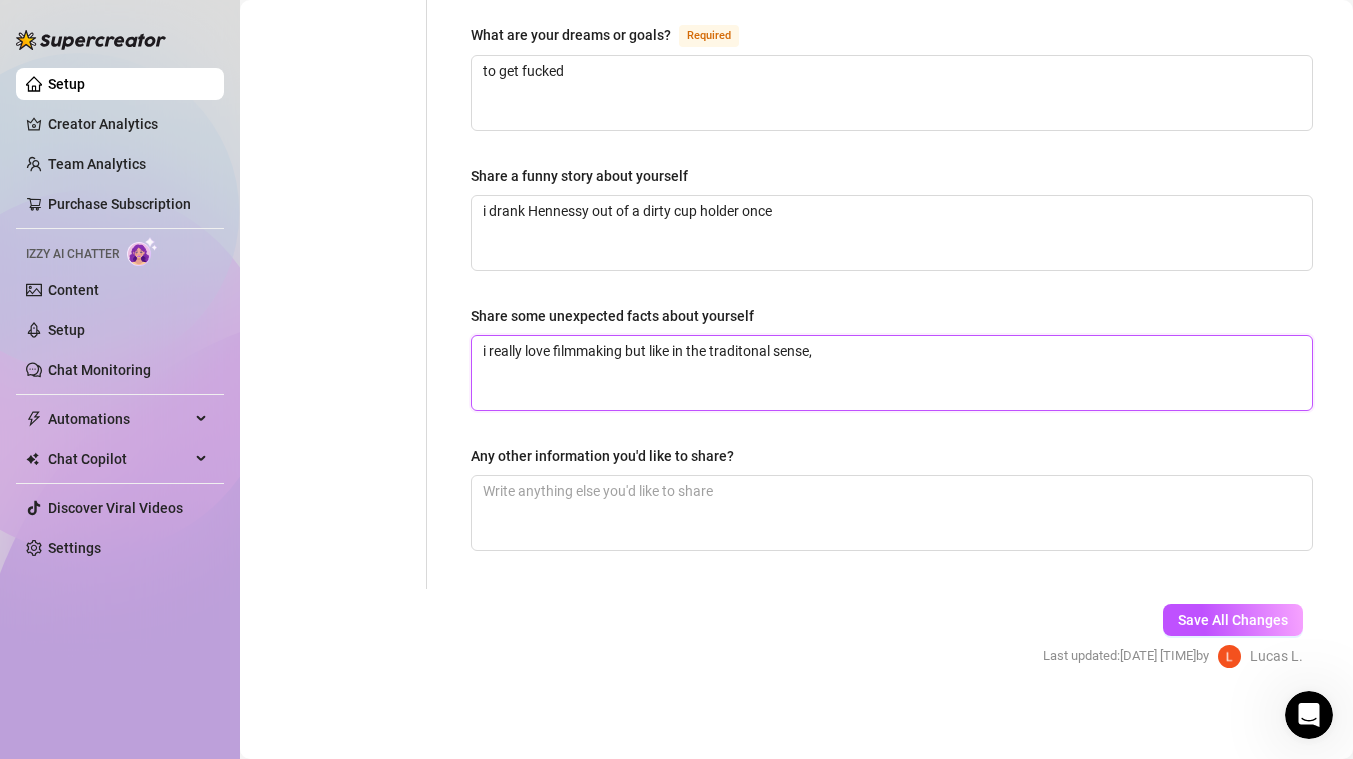 type 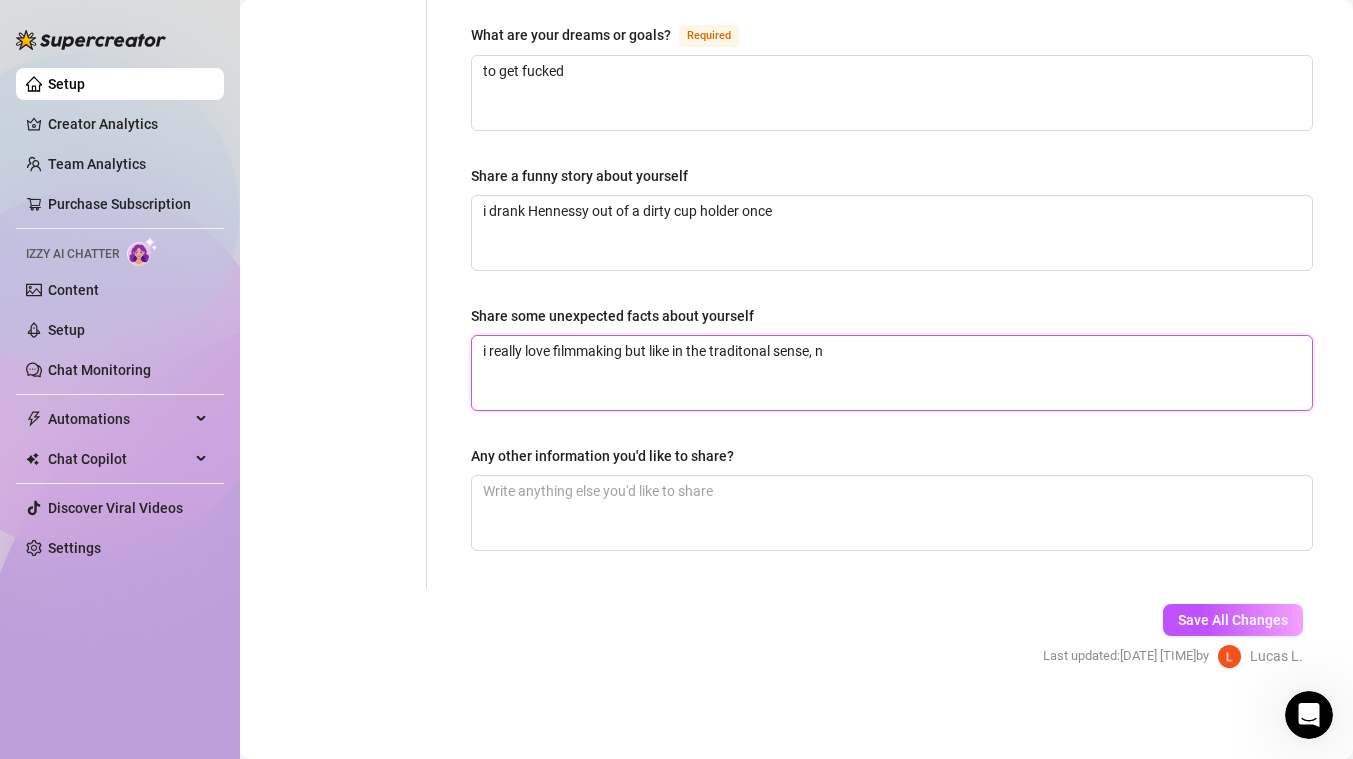 type 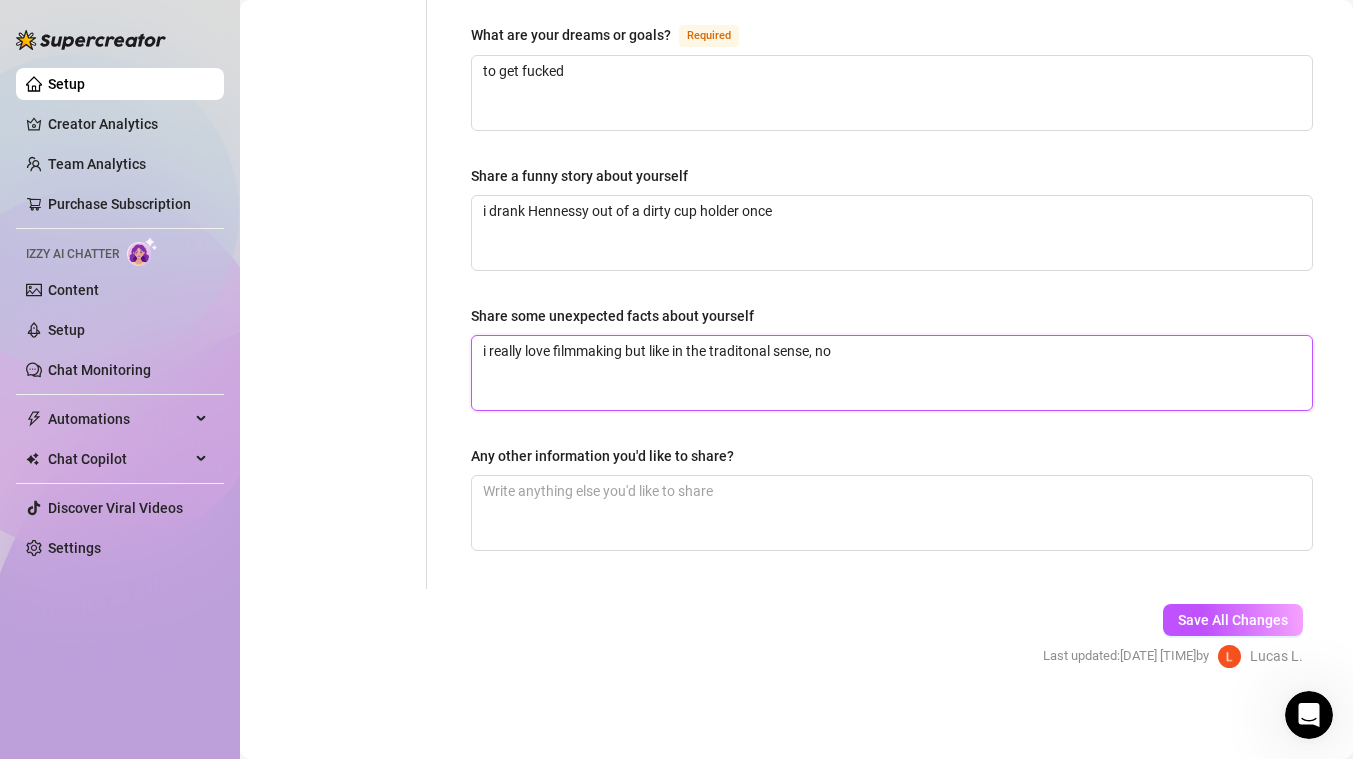 type 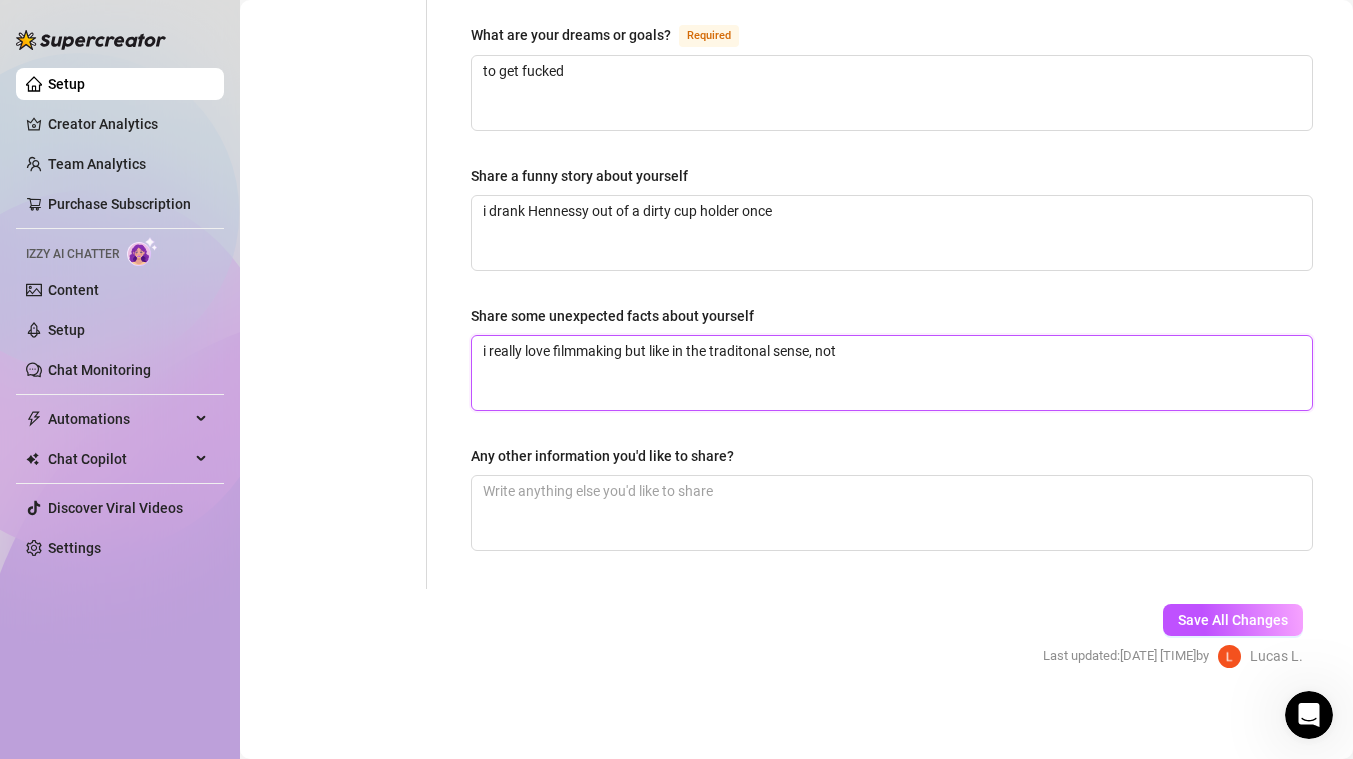 type 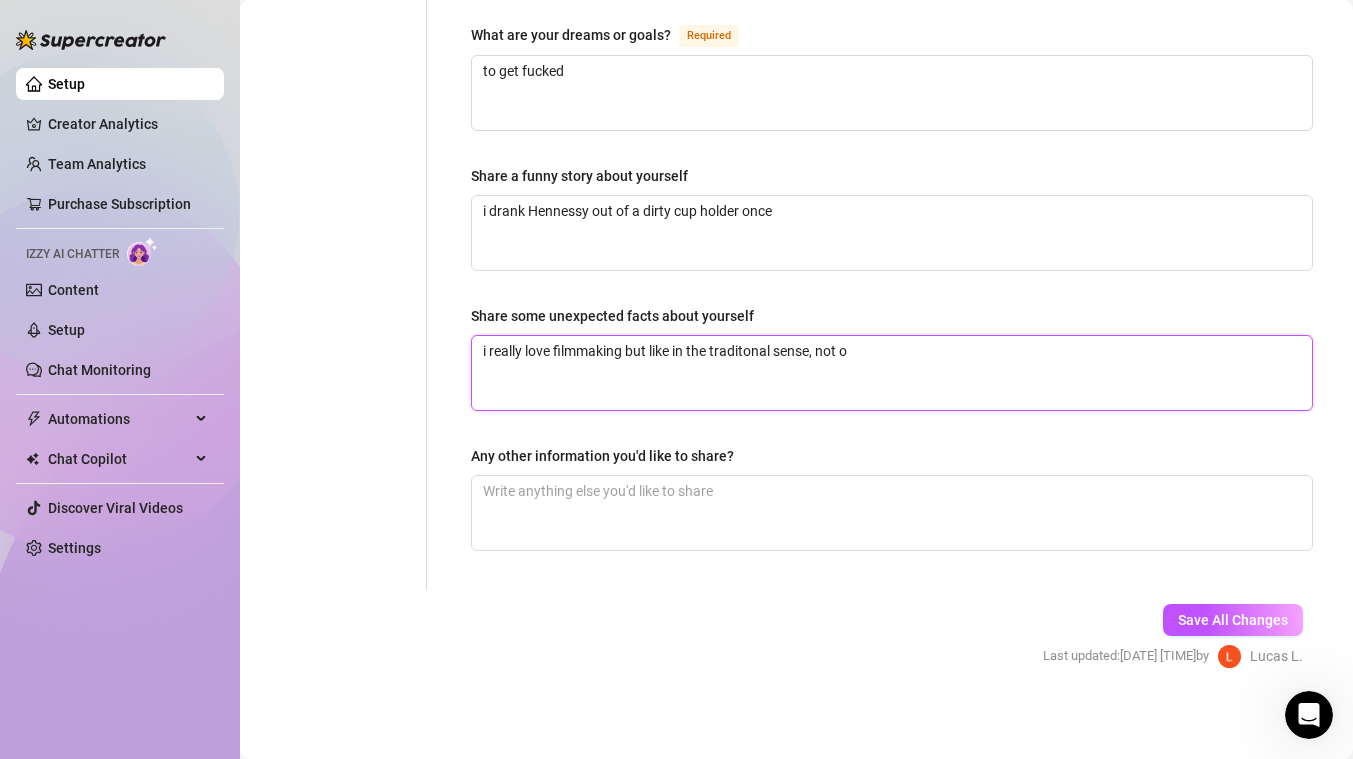 type 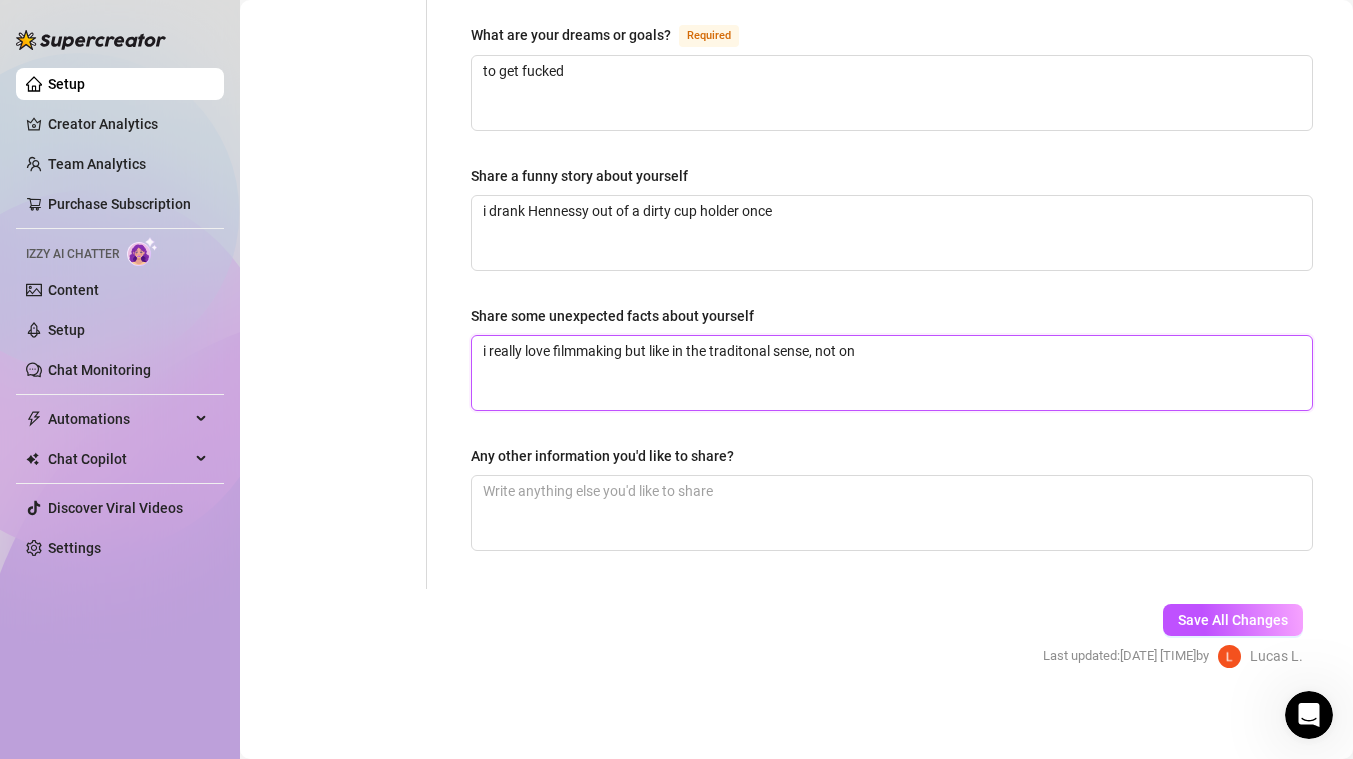 type 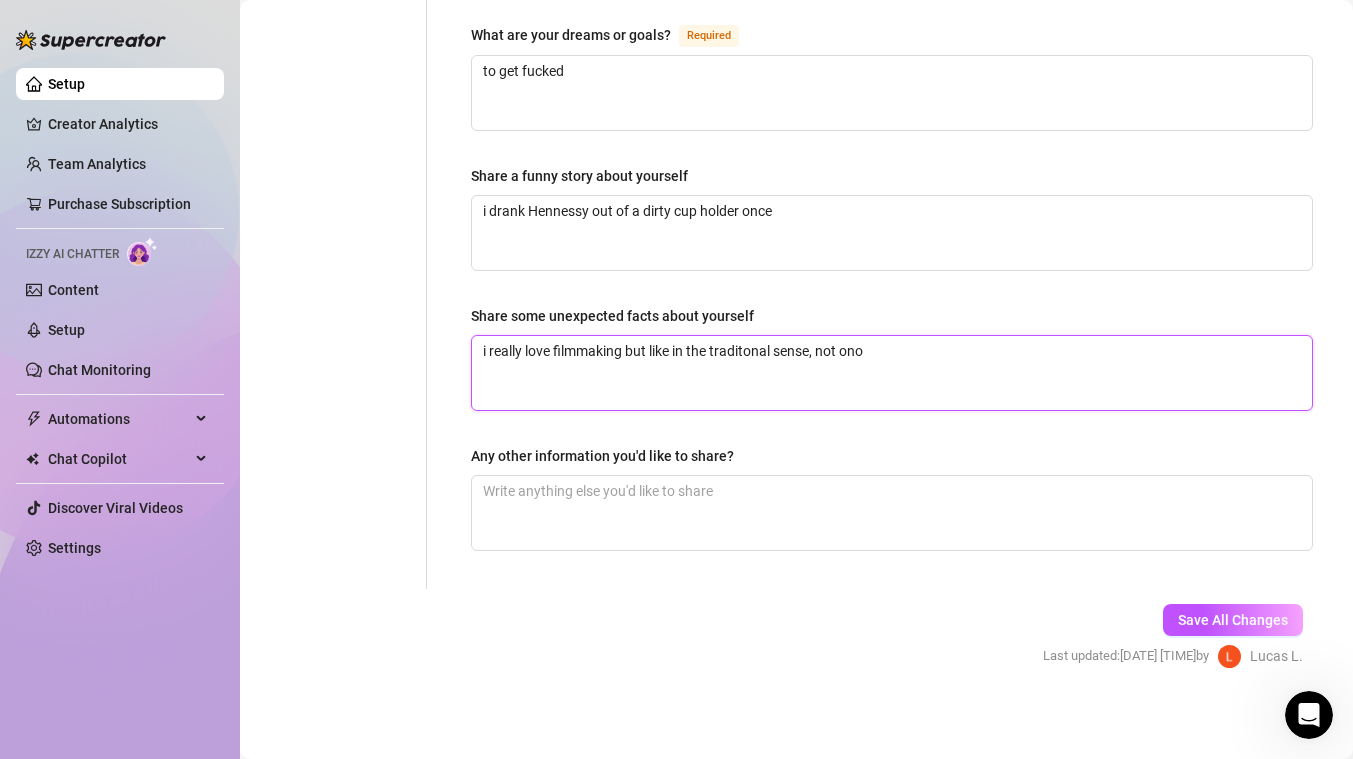type 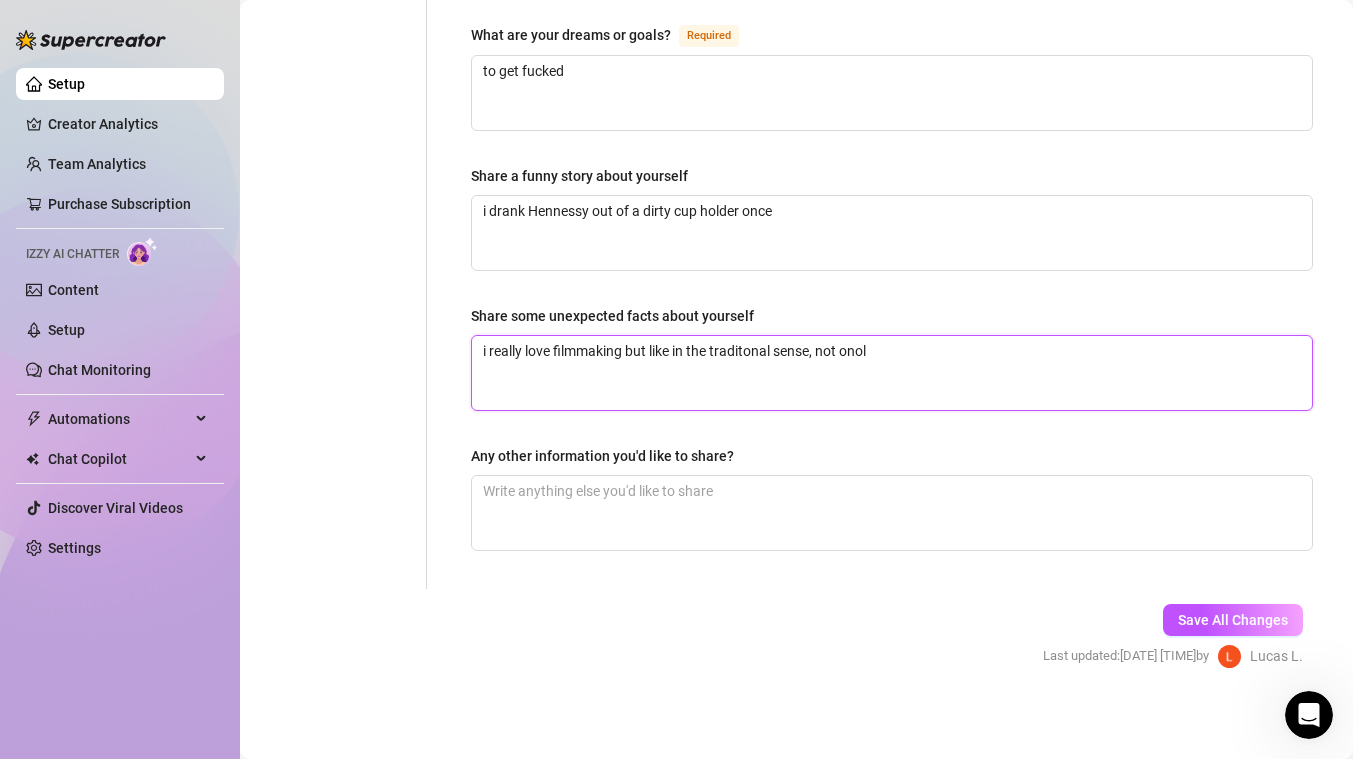 type 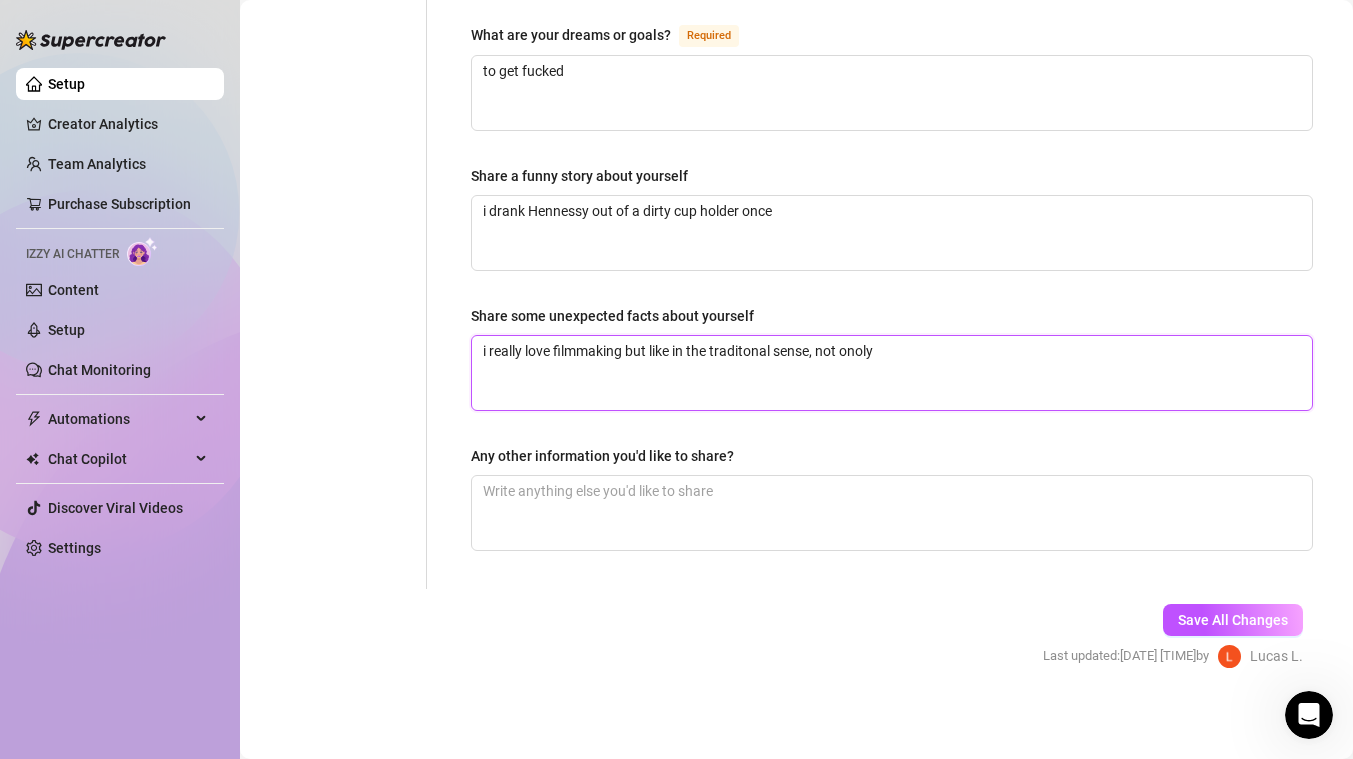type 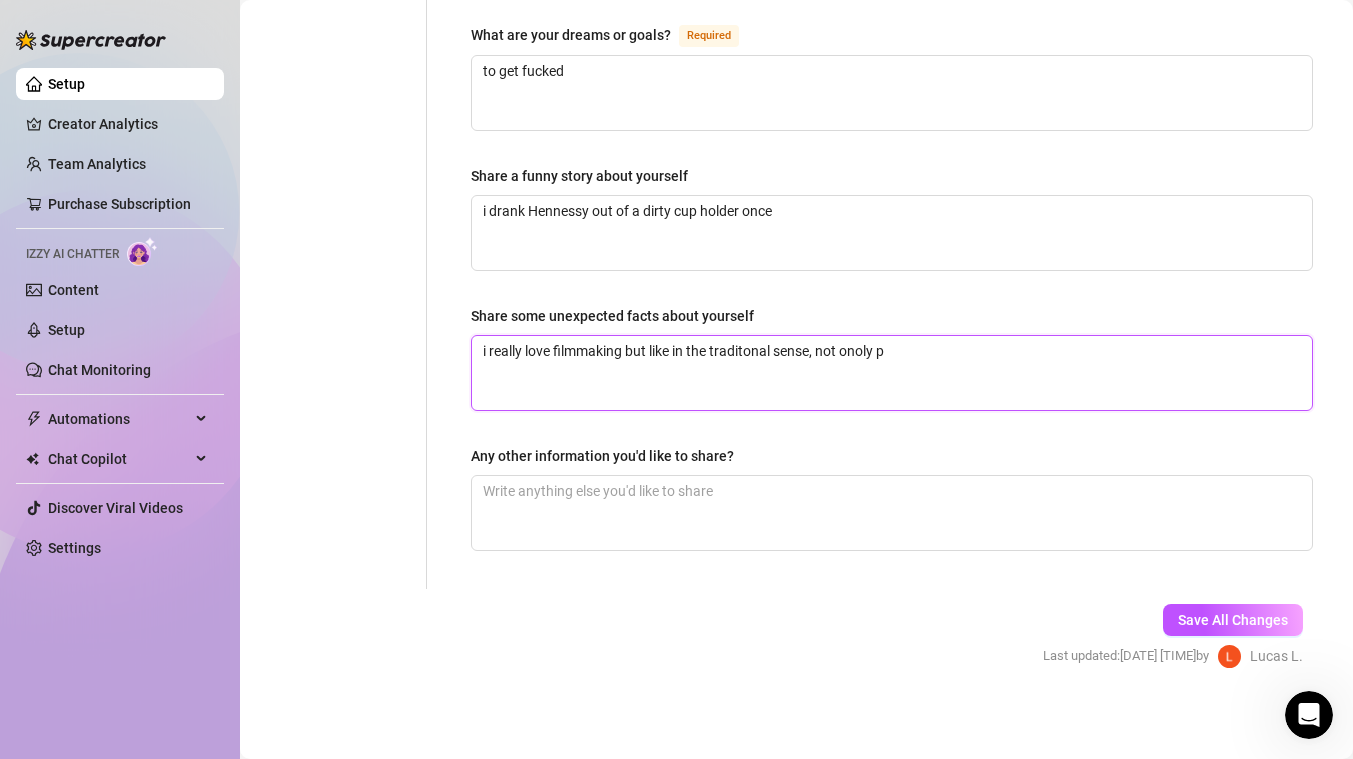 type 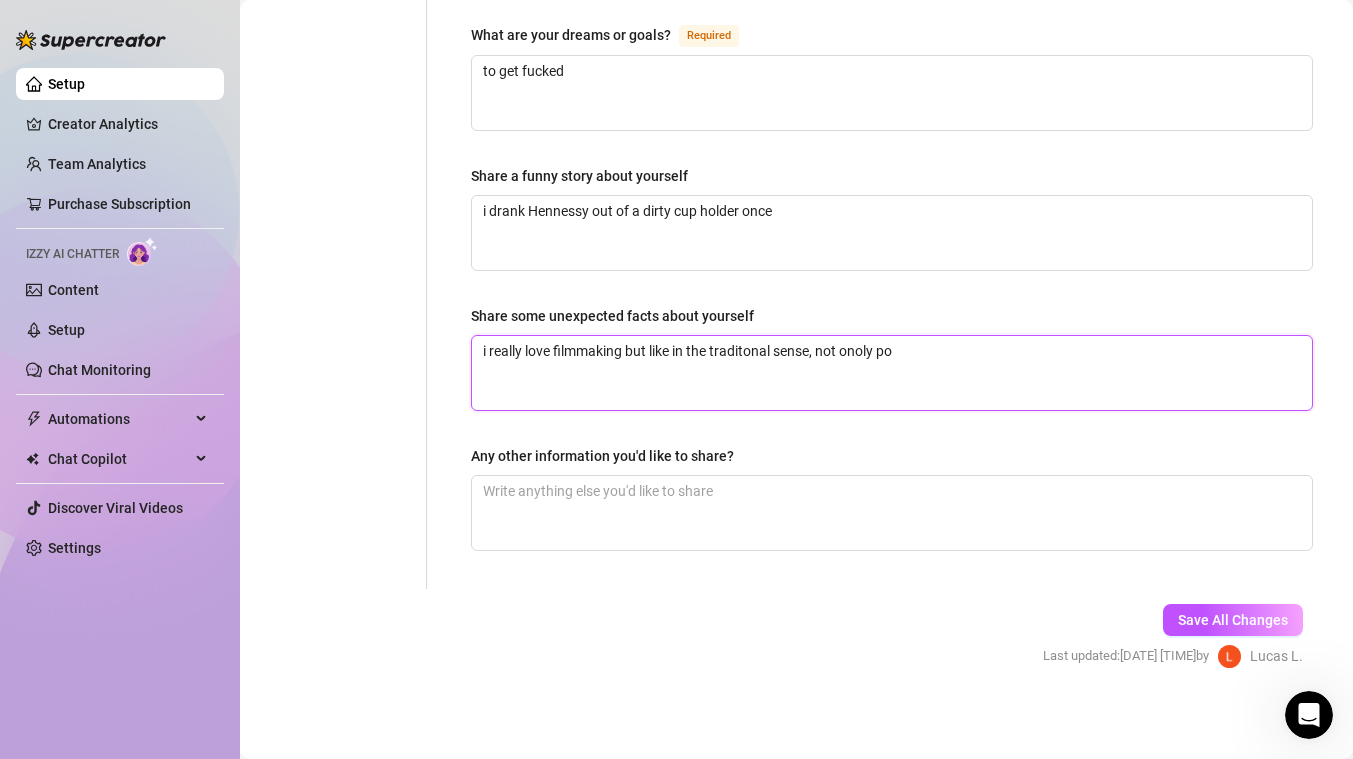 type 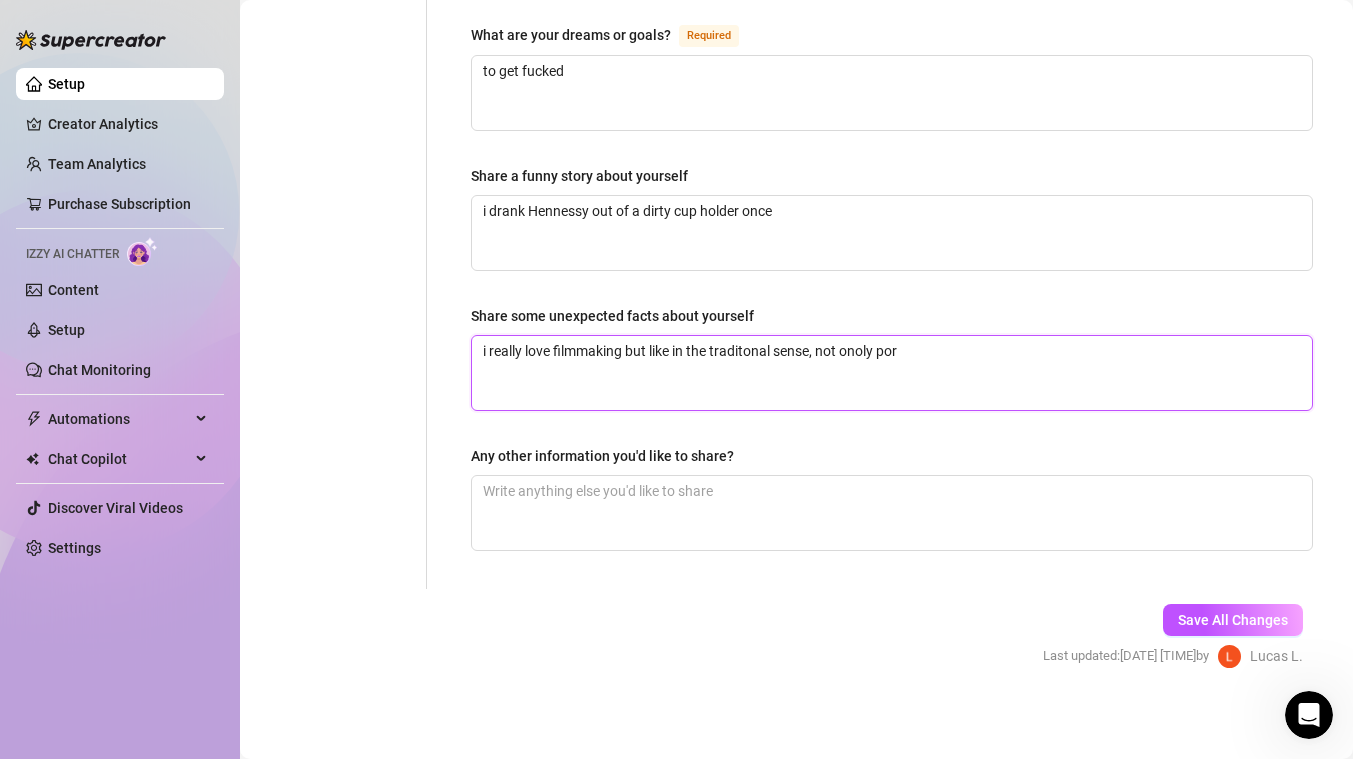 type 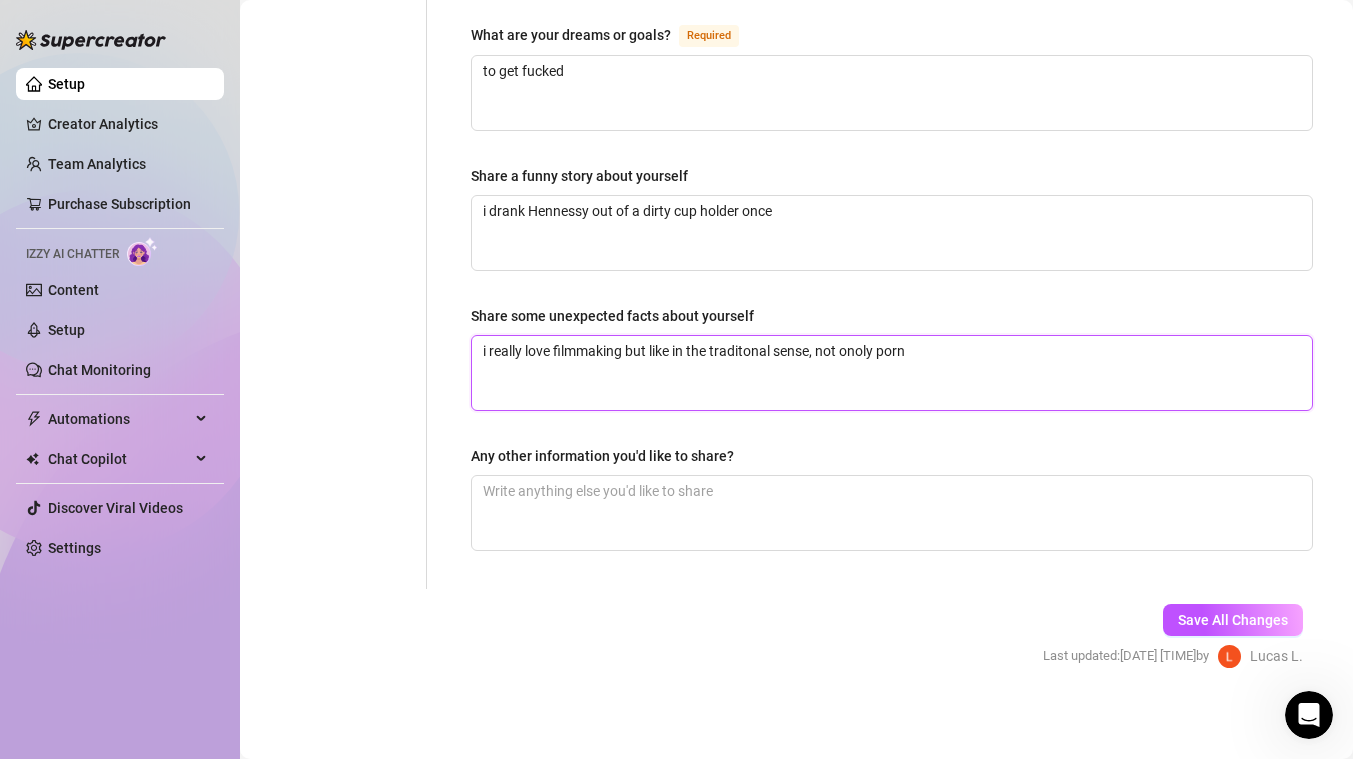 type 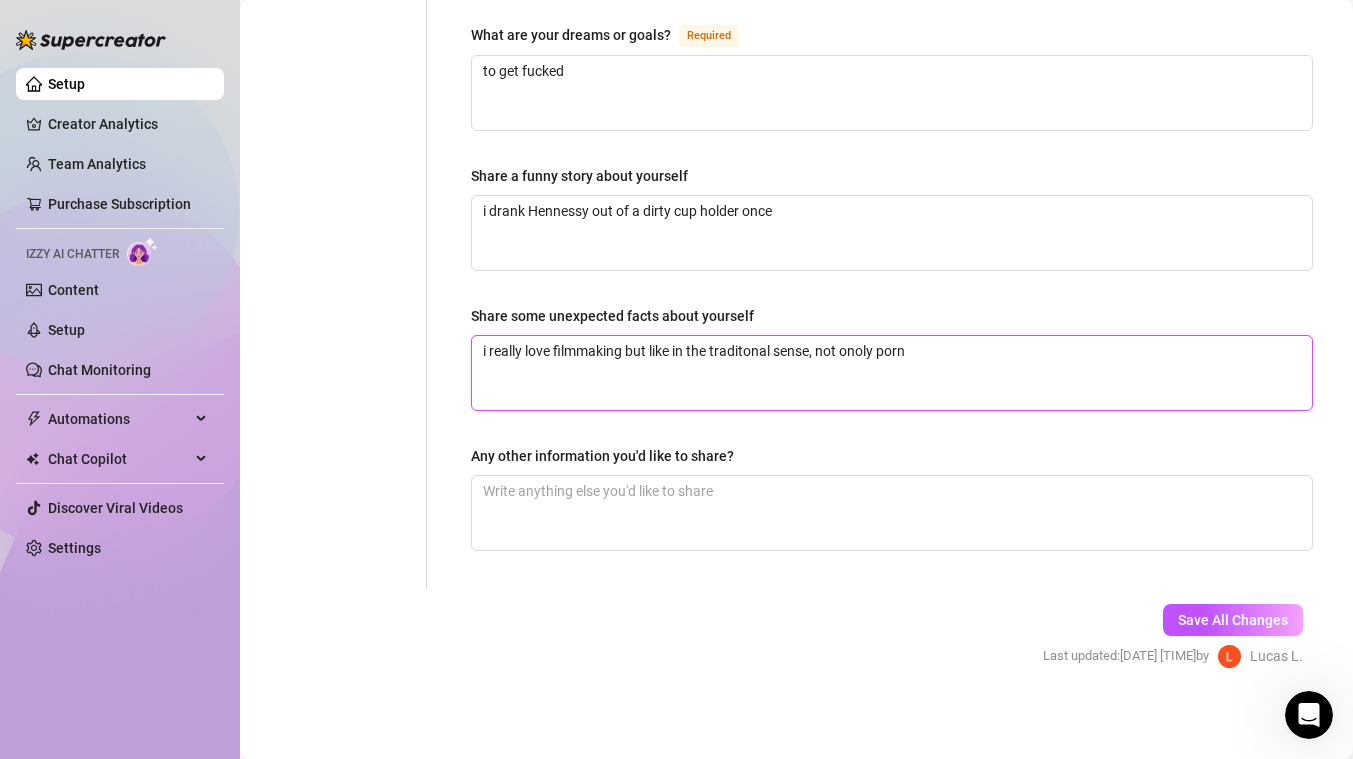 click on "i really love filmmaking but like in the traditonal sense, not onoly porn" at bounding box center (892, 373) 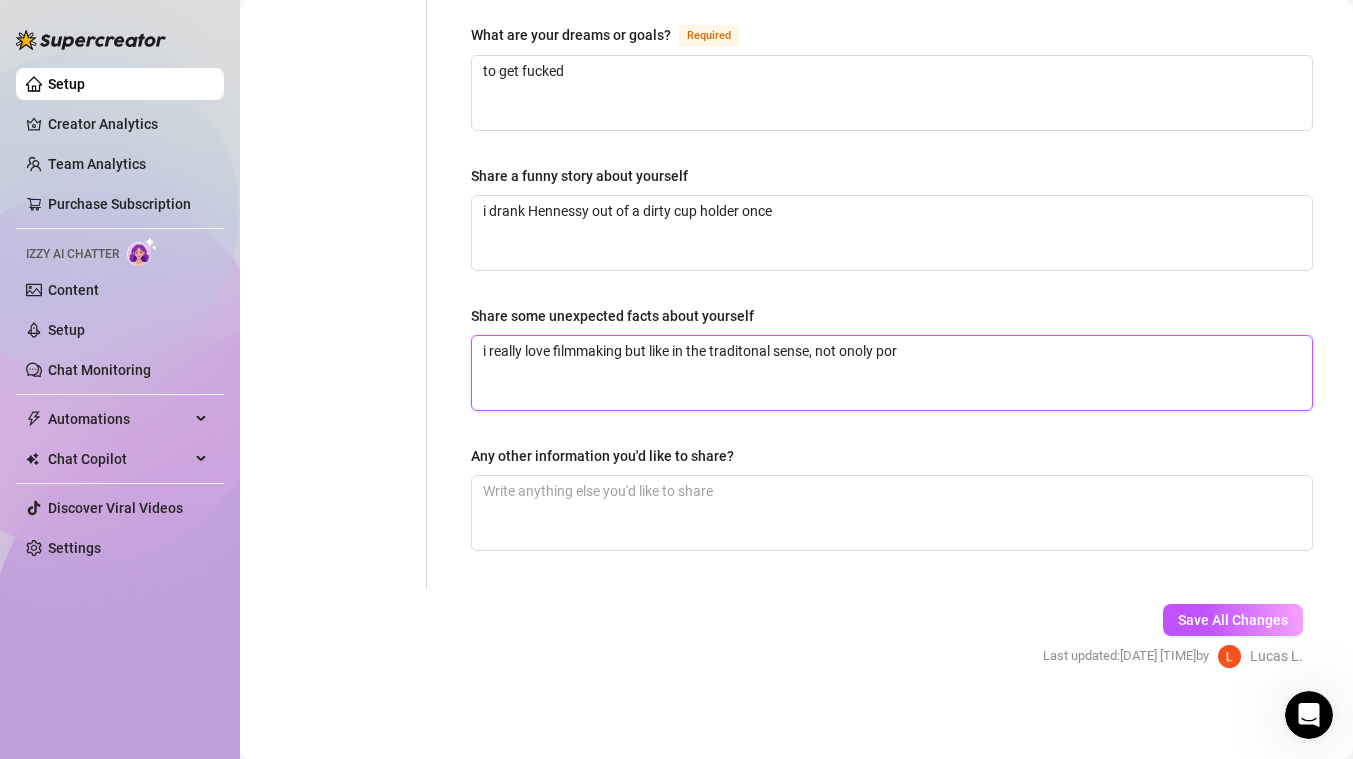 type 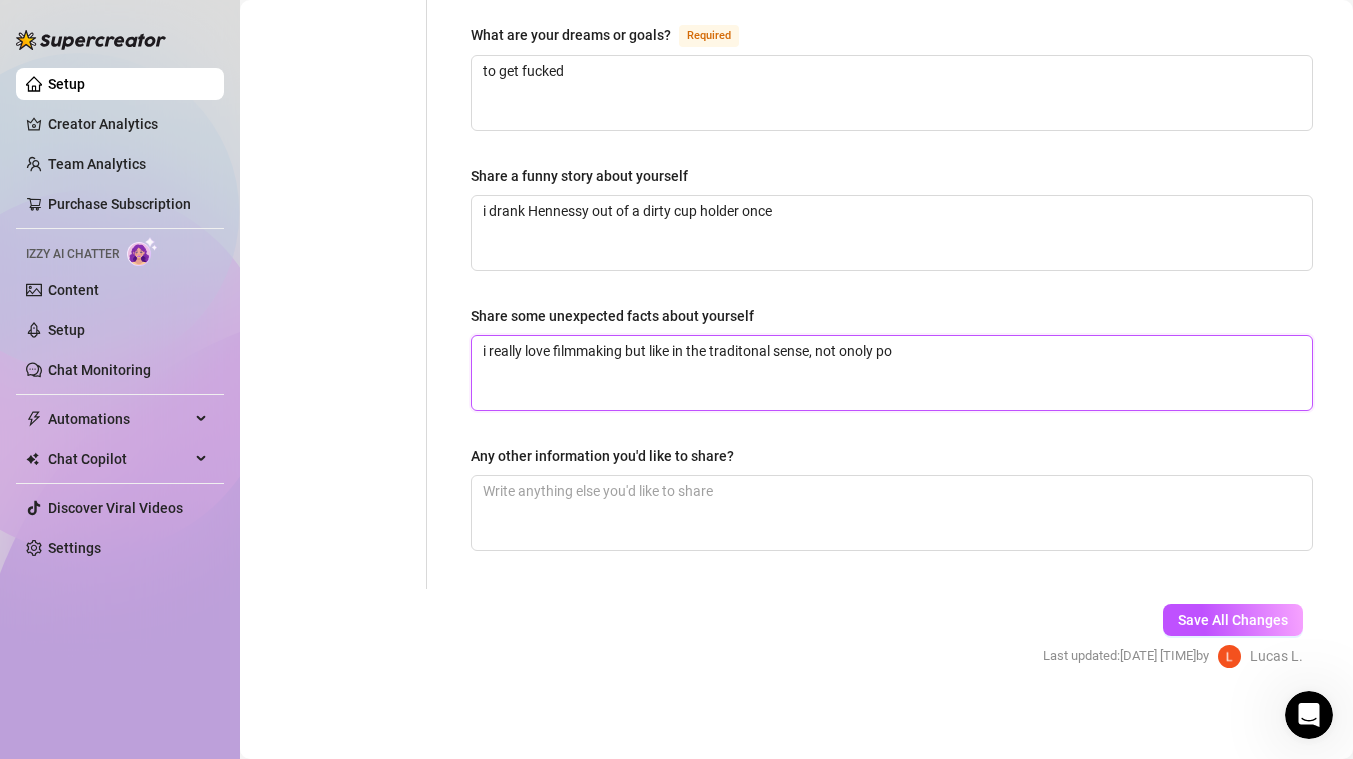type 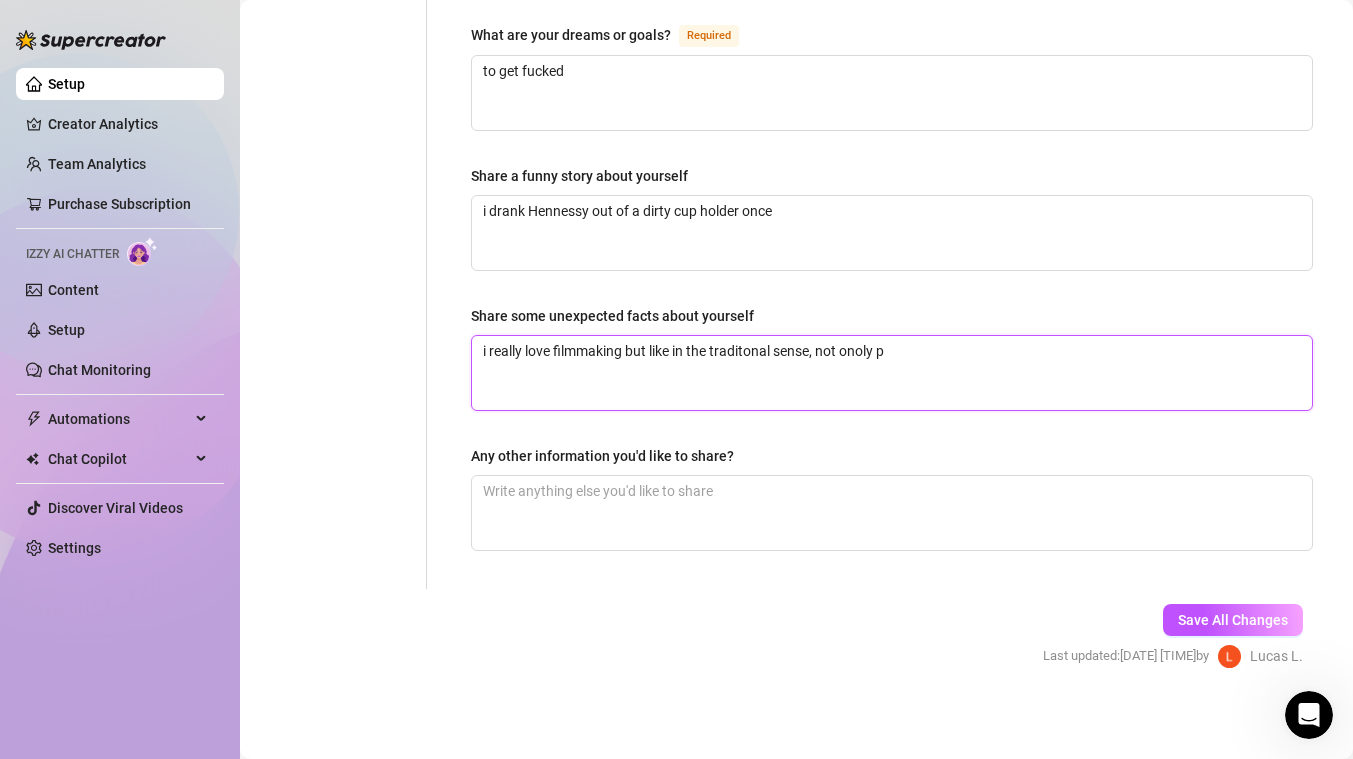 type 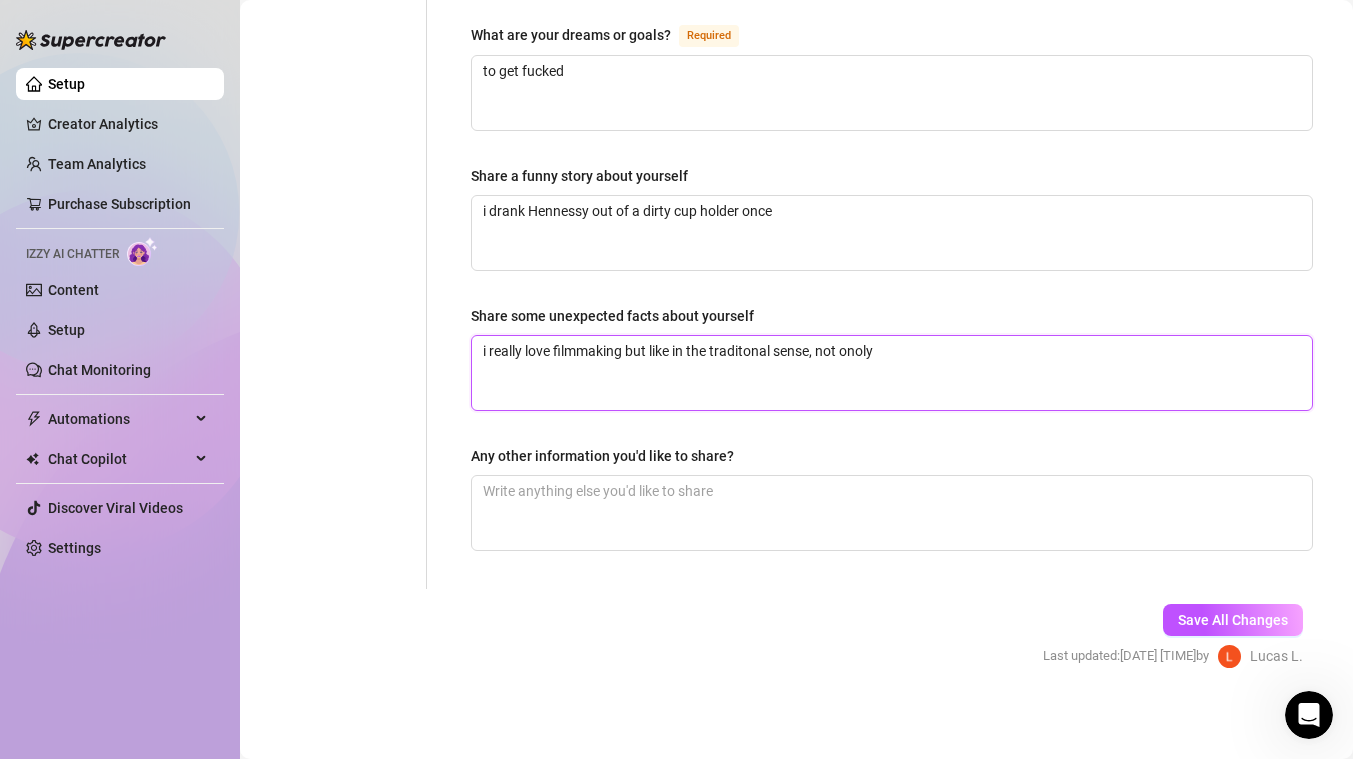type 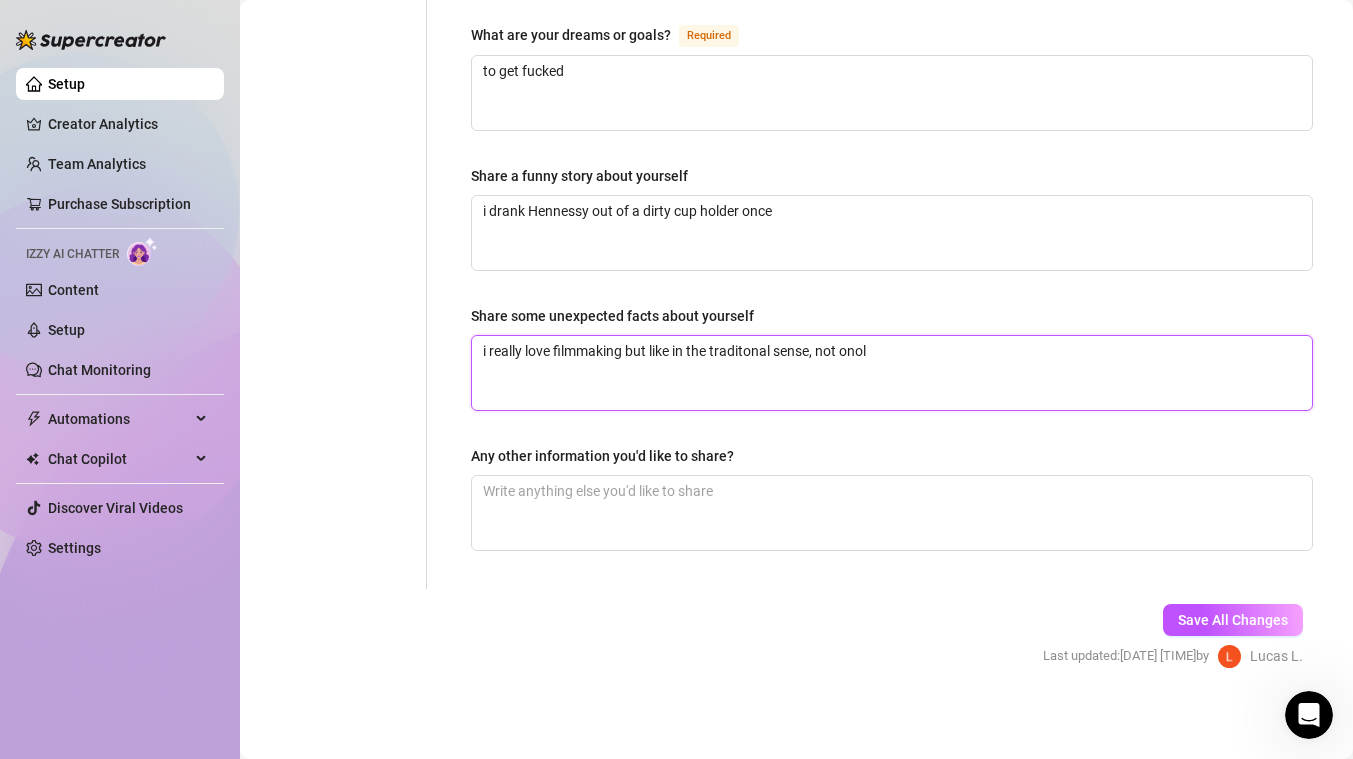 type 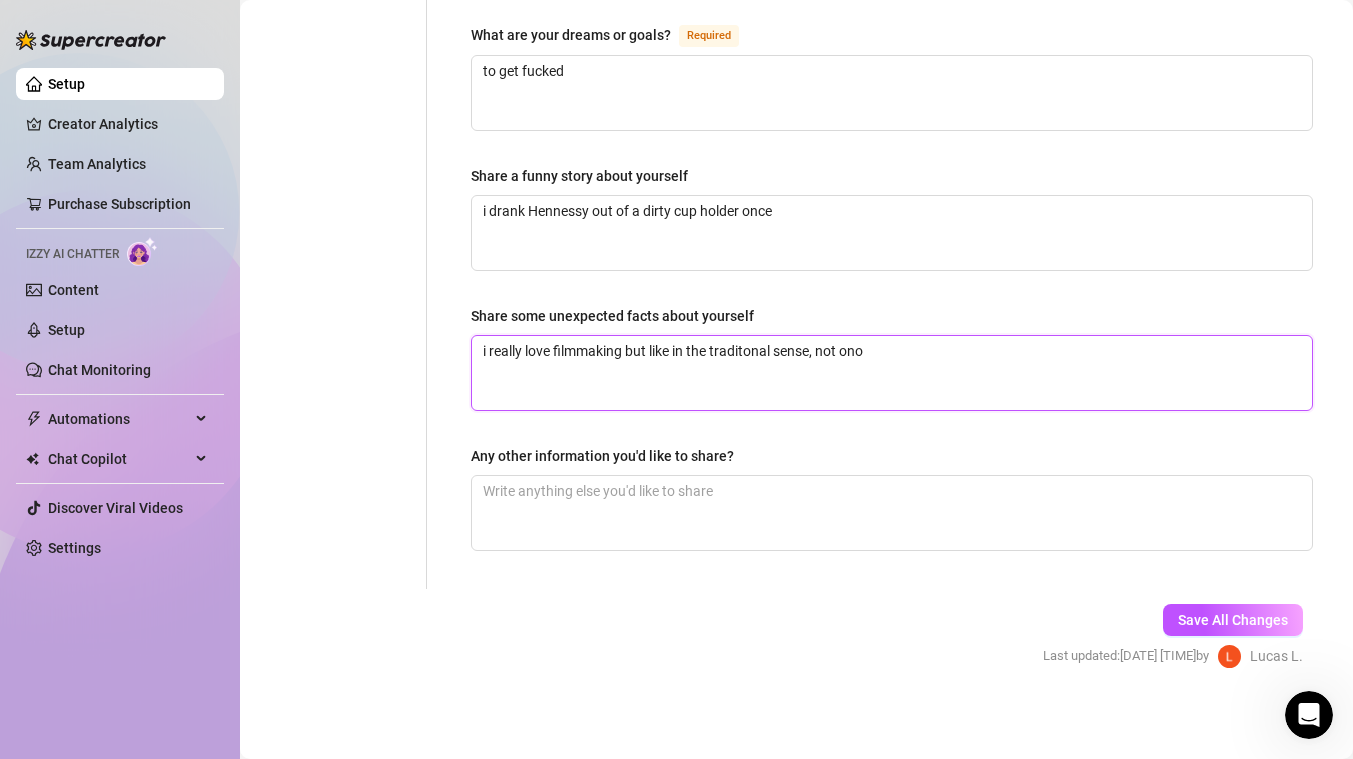 type 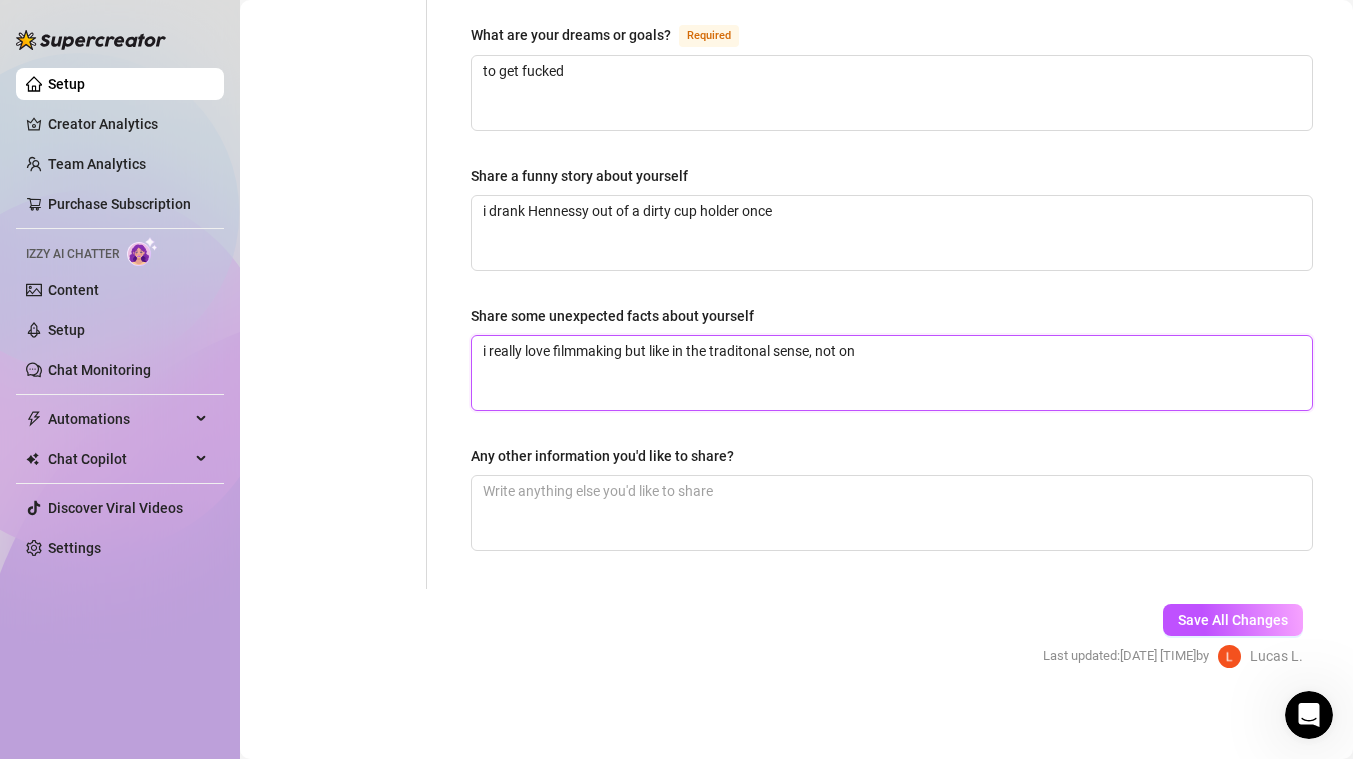 type 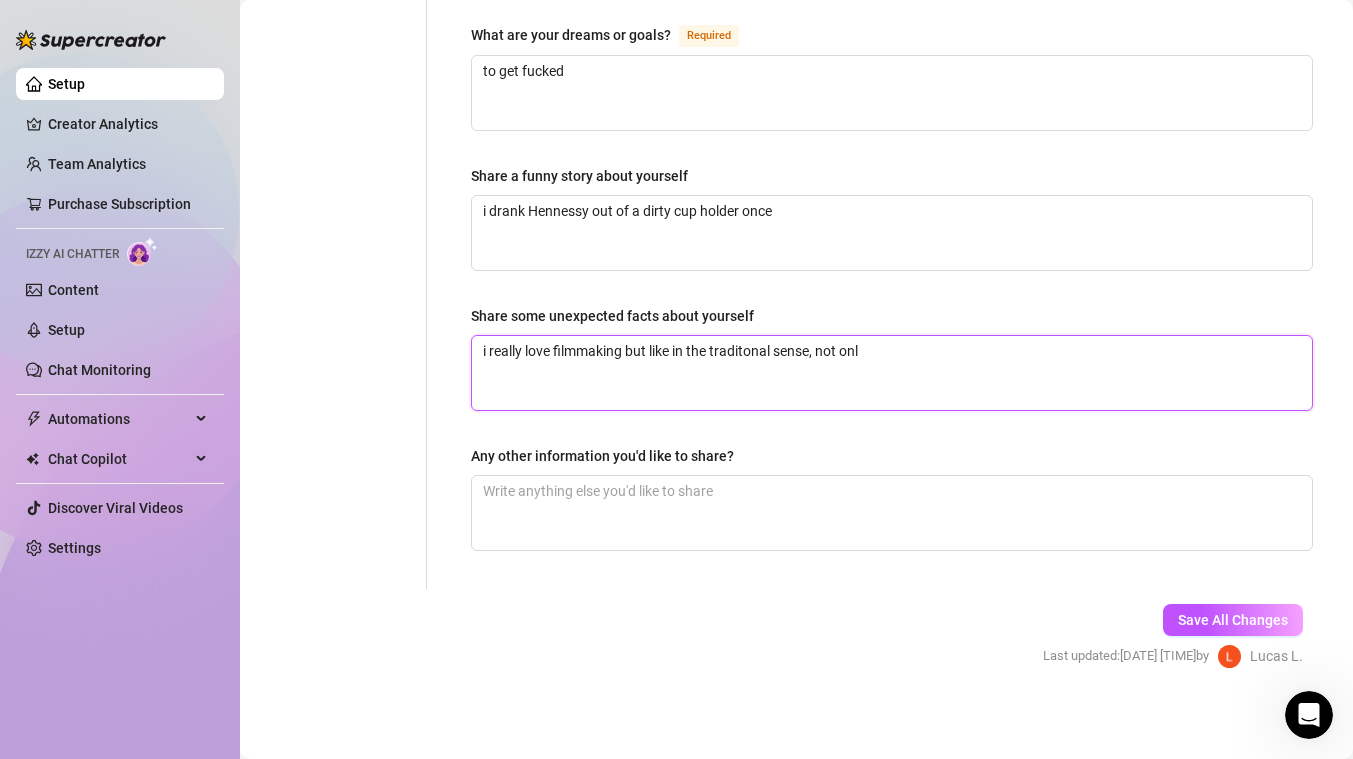 type 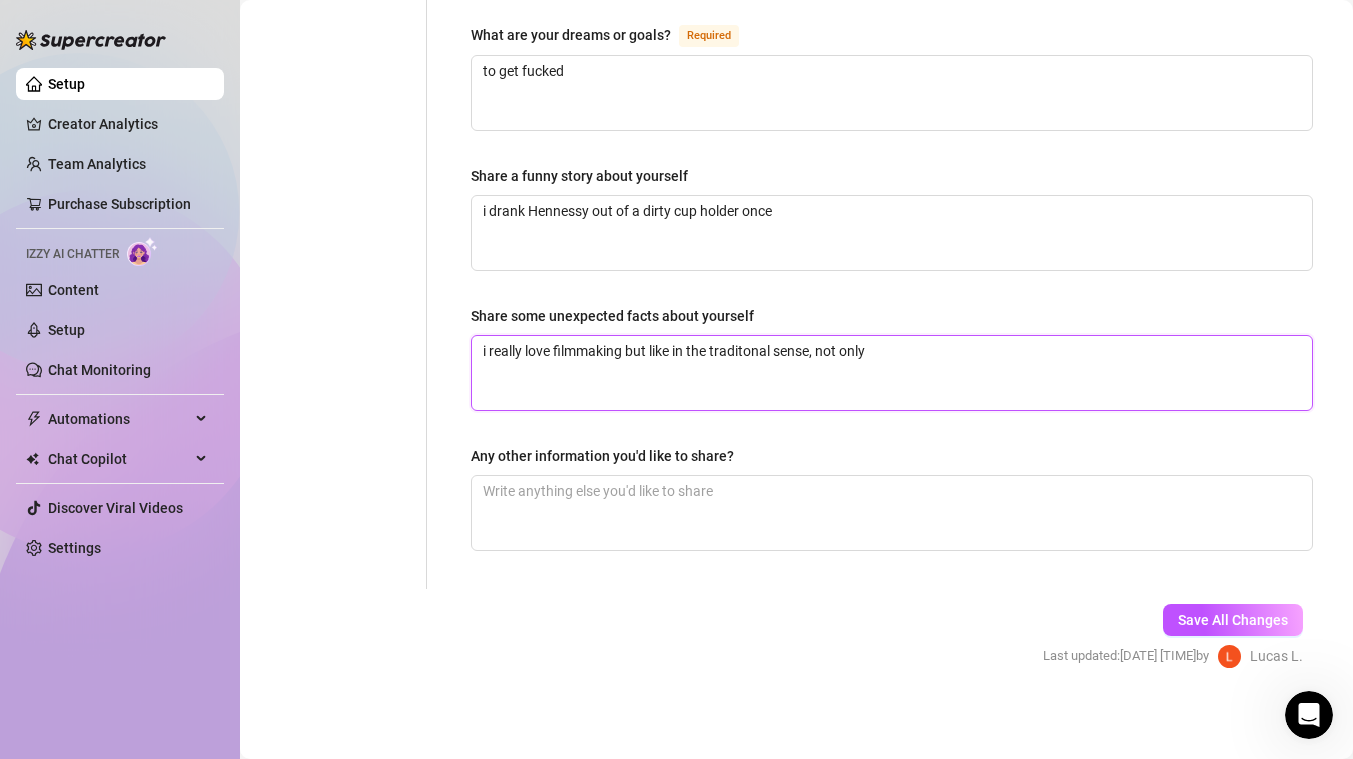 type 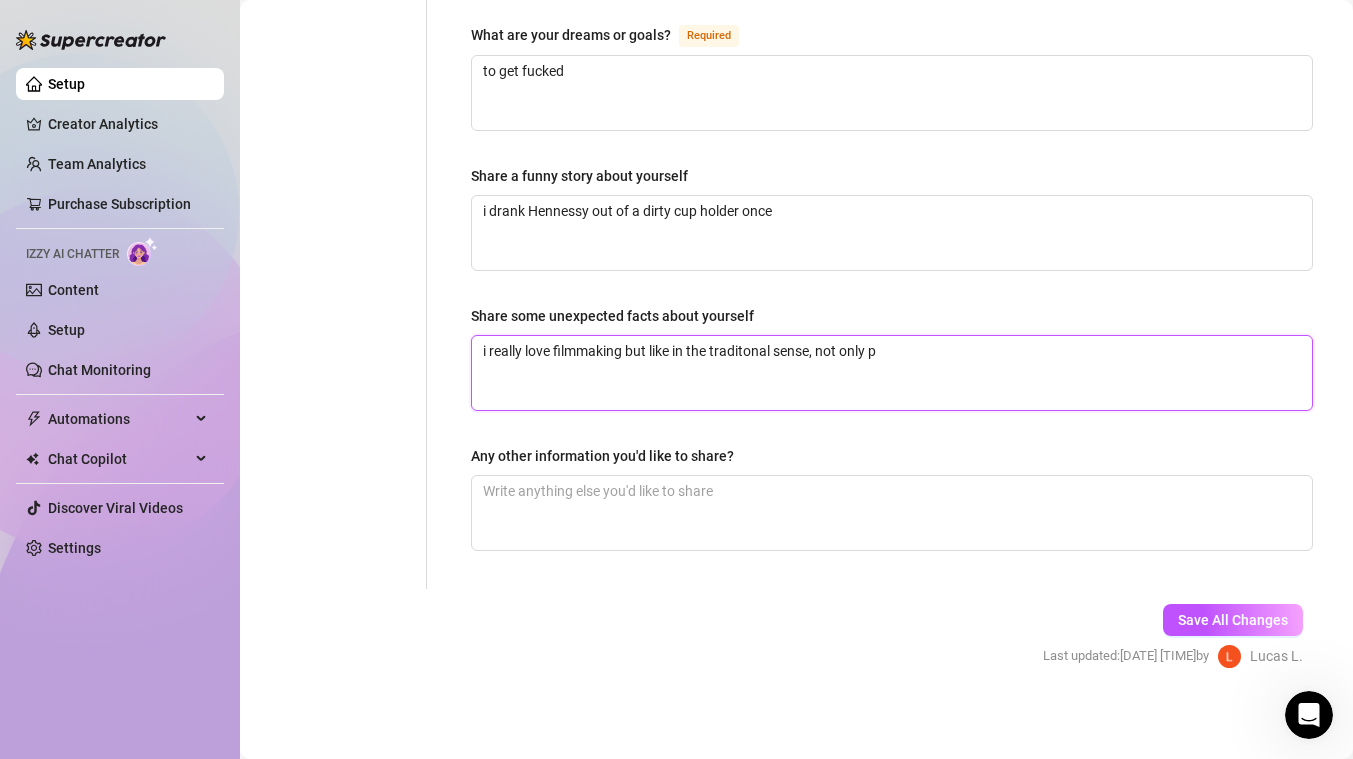 type 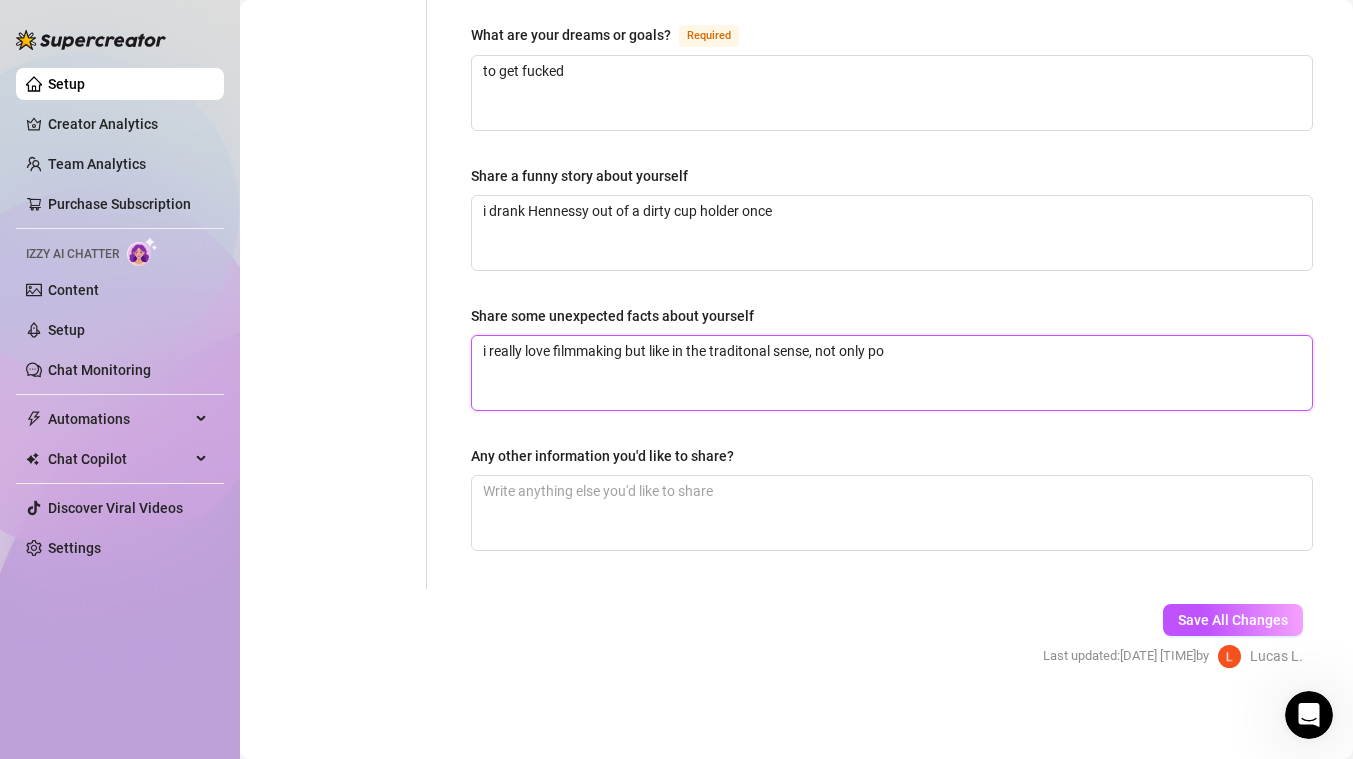 type 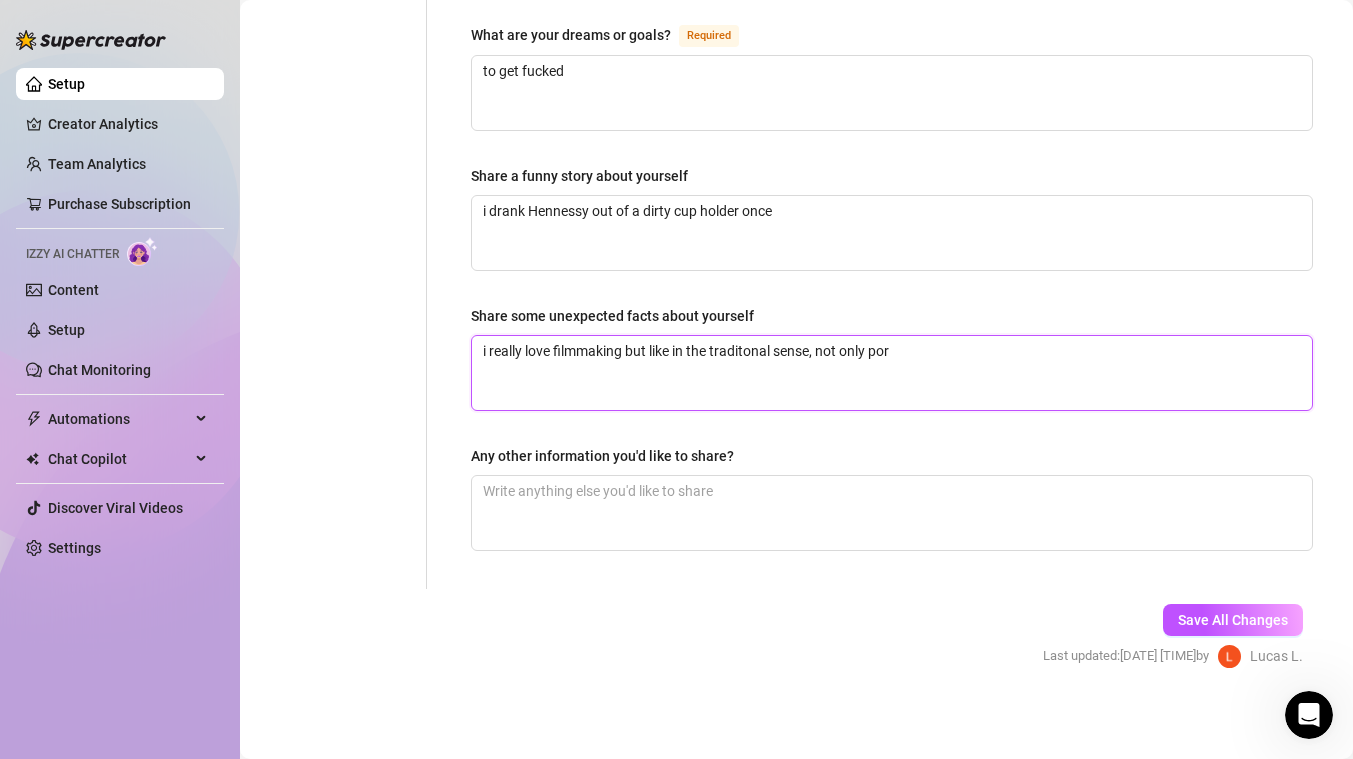 type 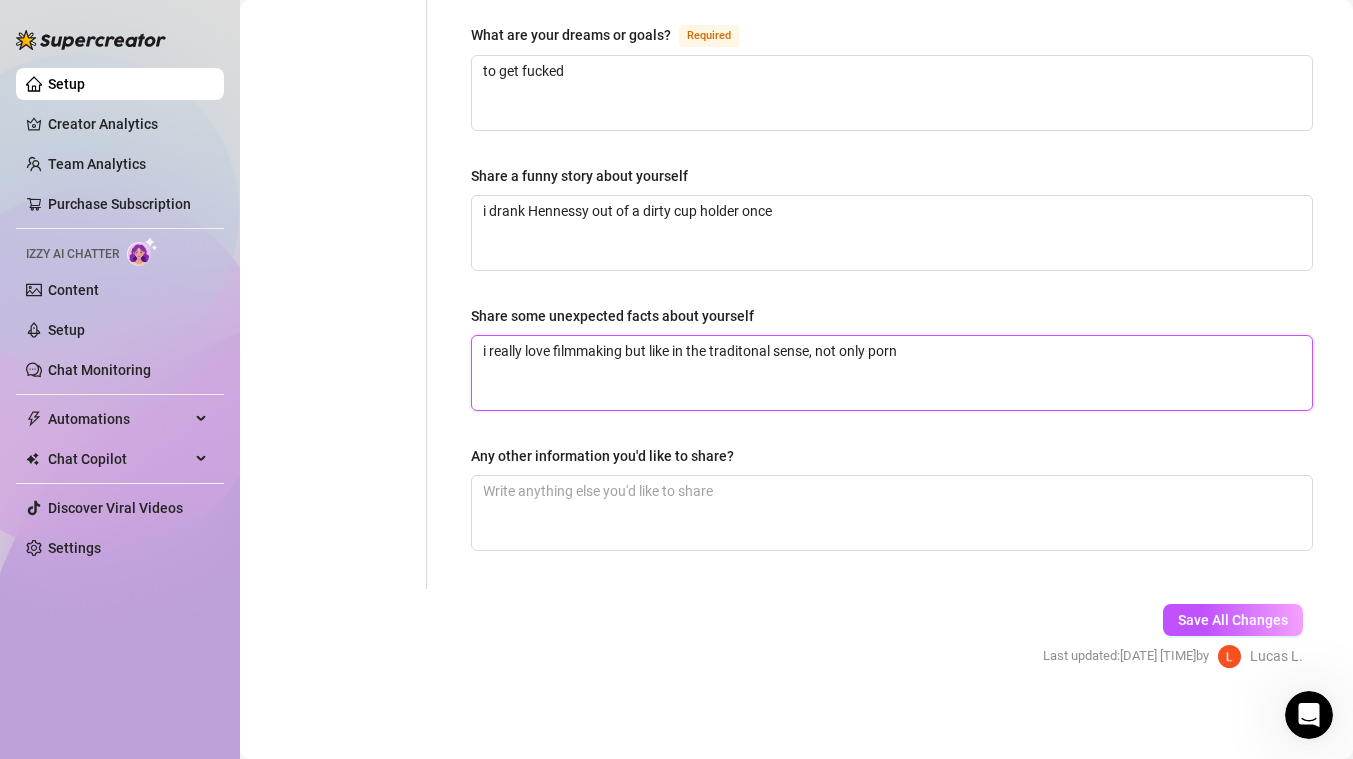 type 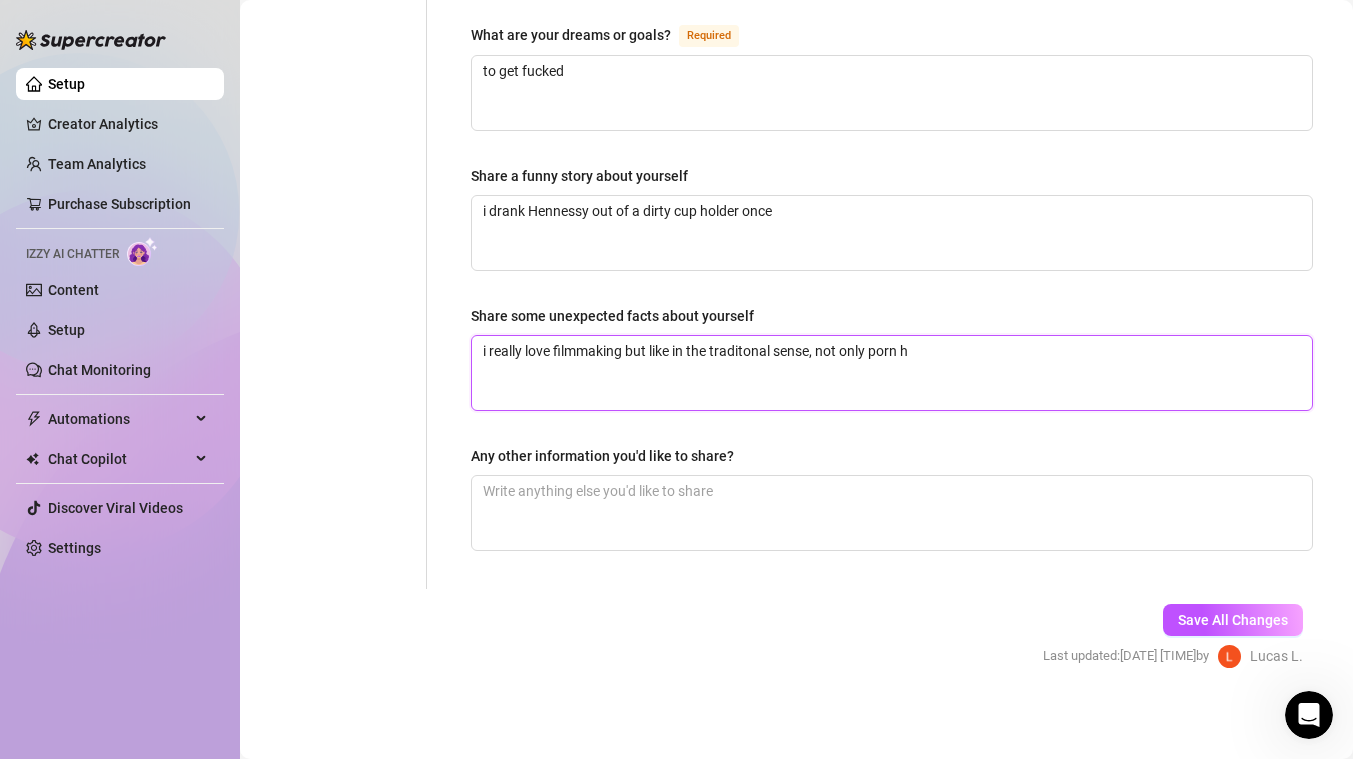type 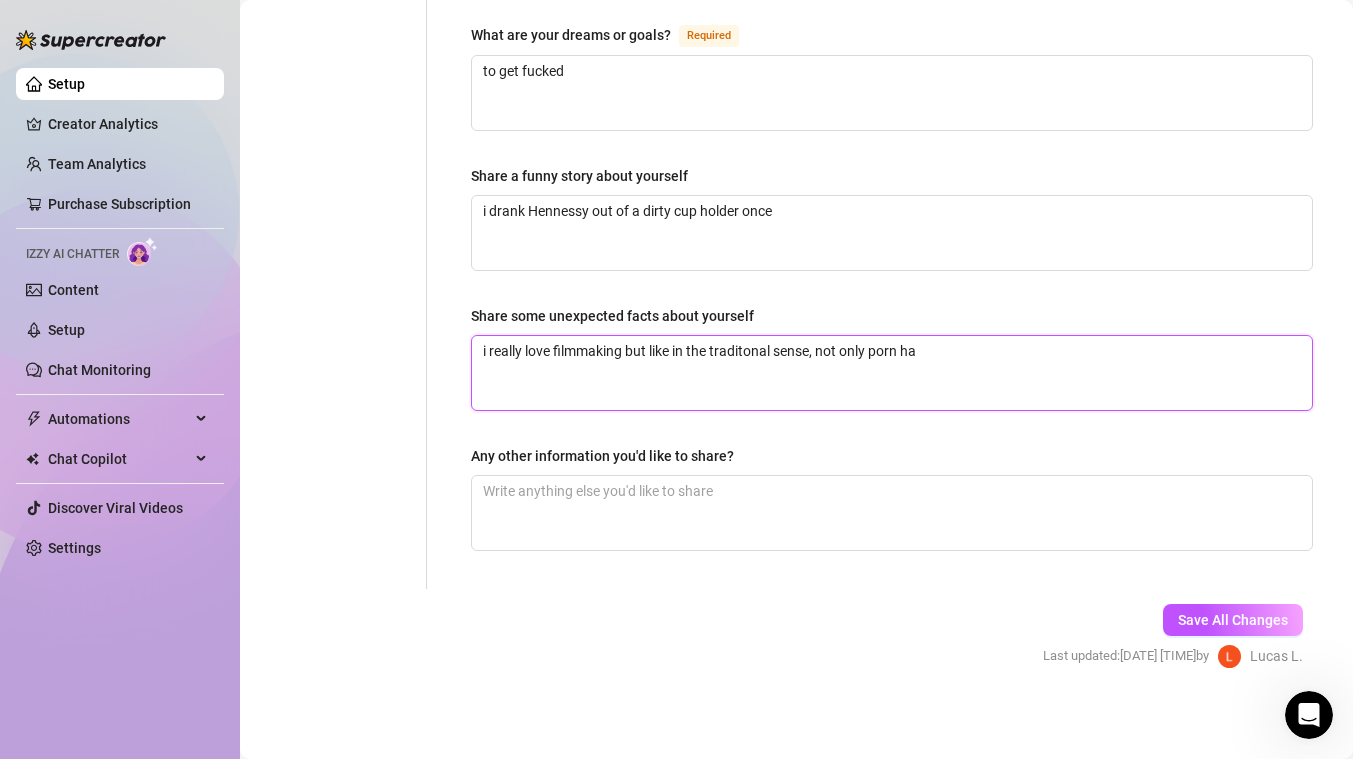 type 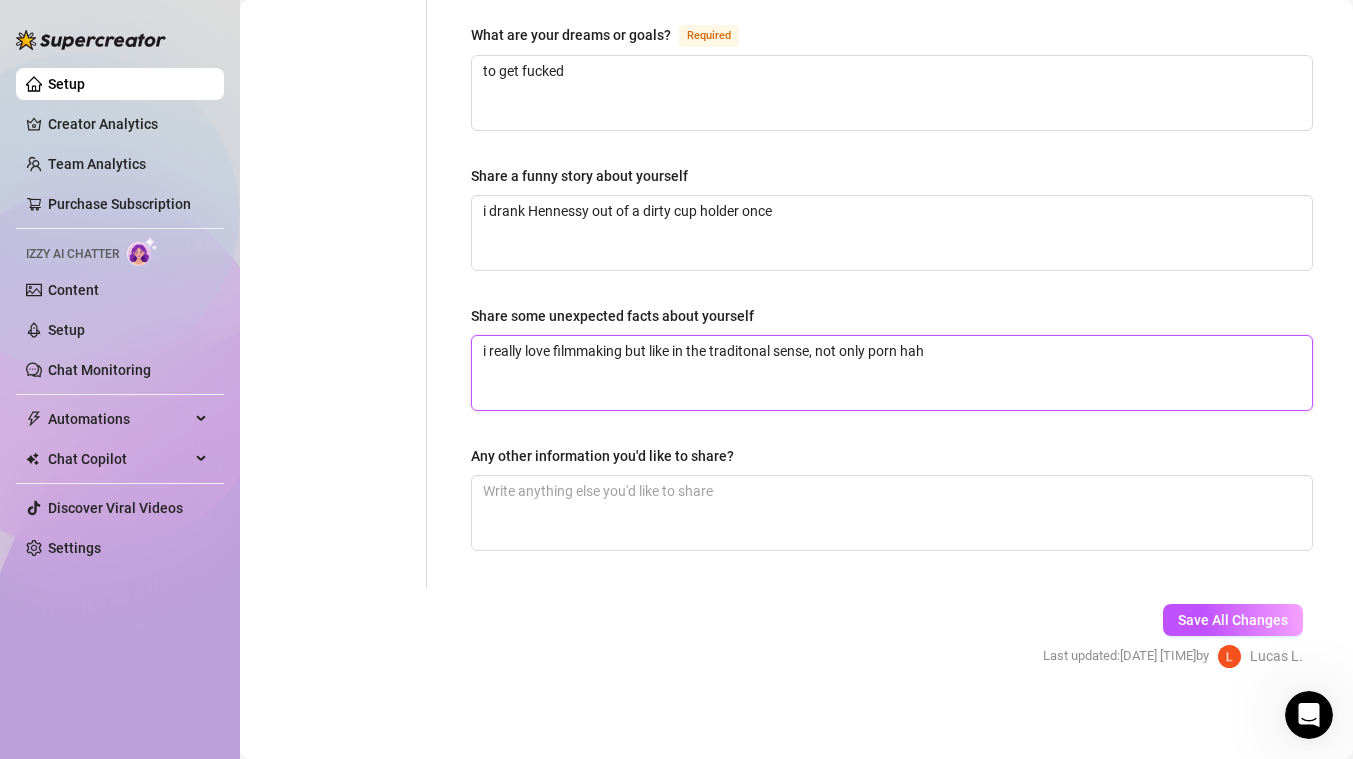 type 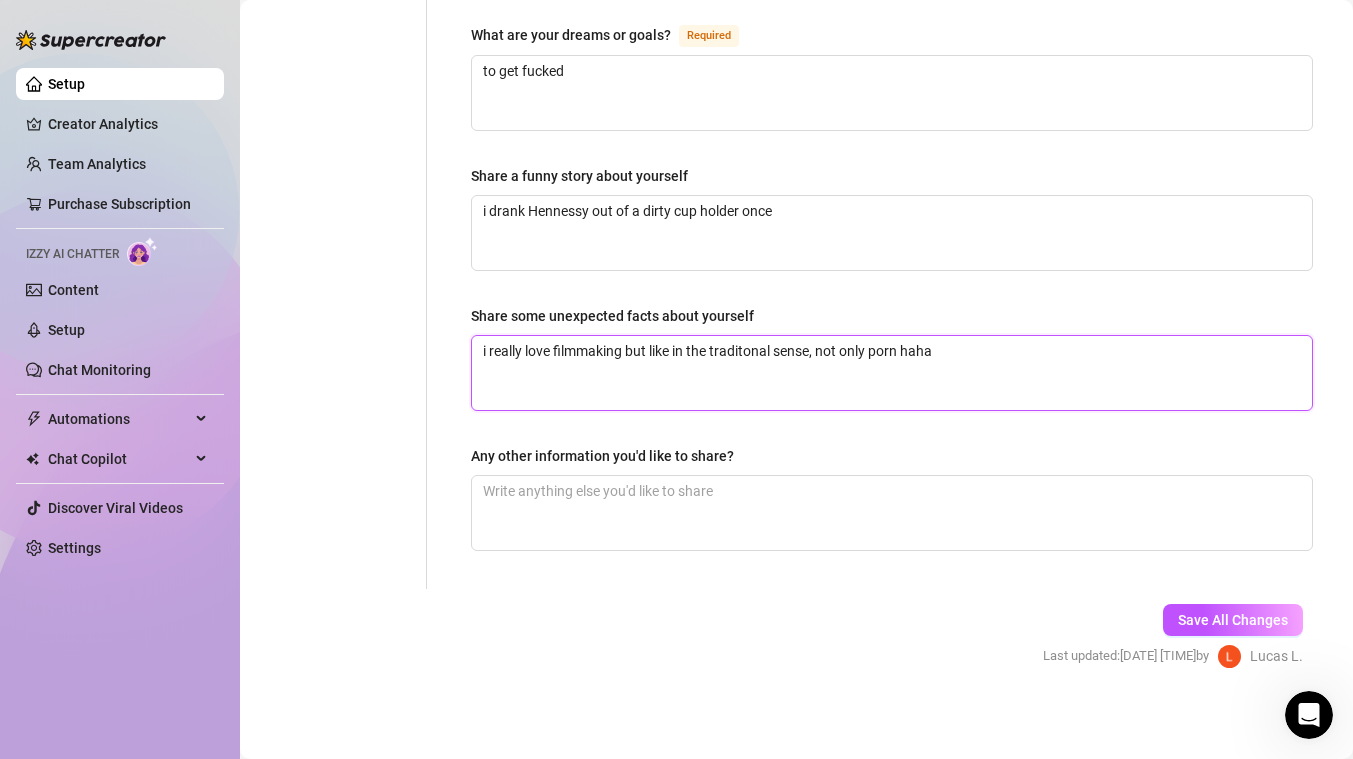 type 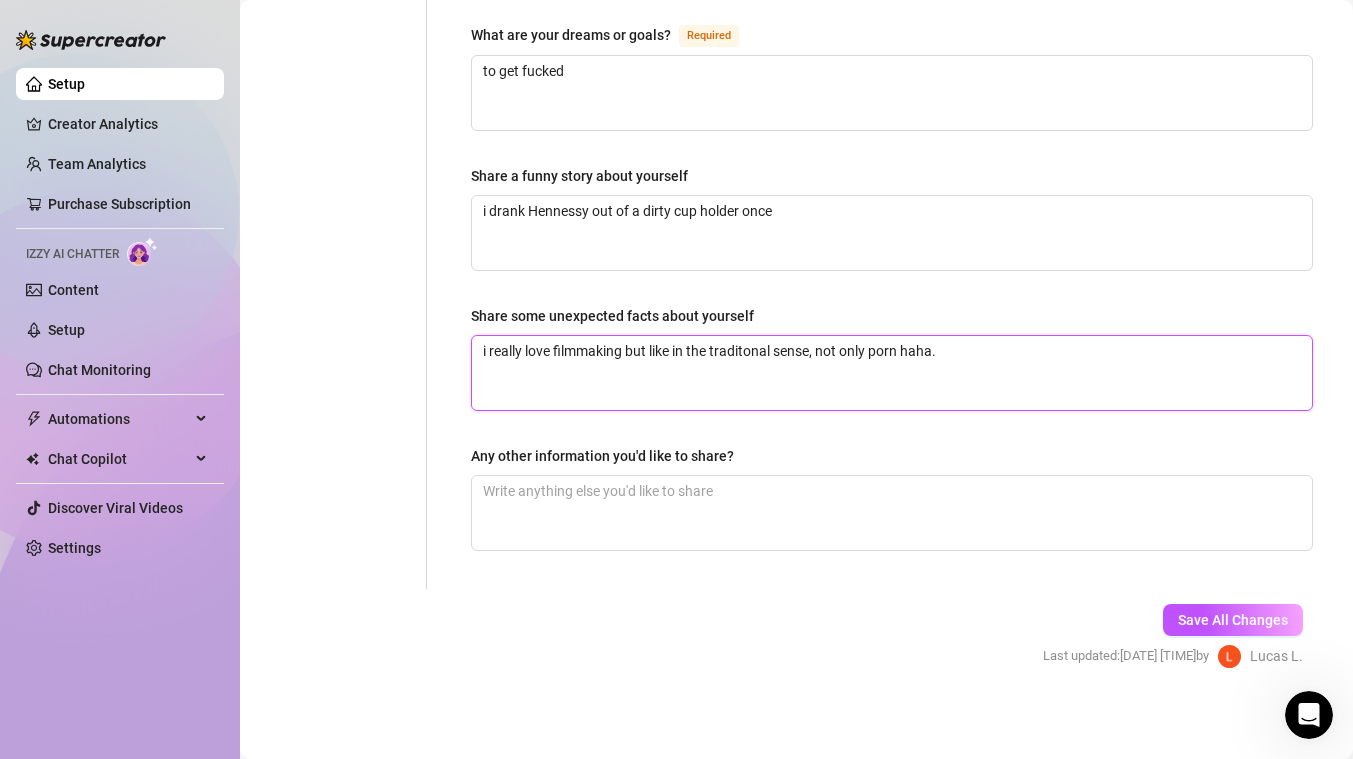type 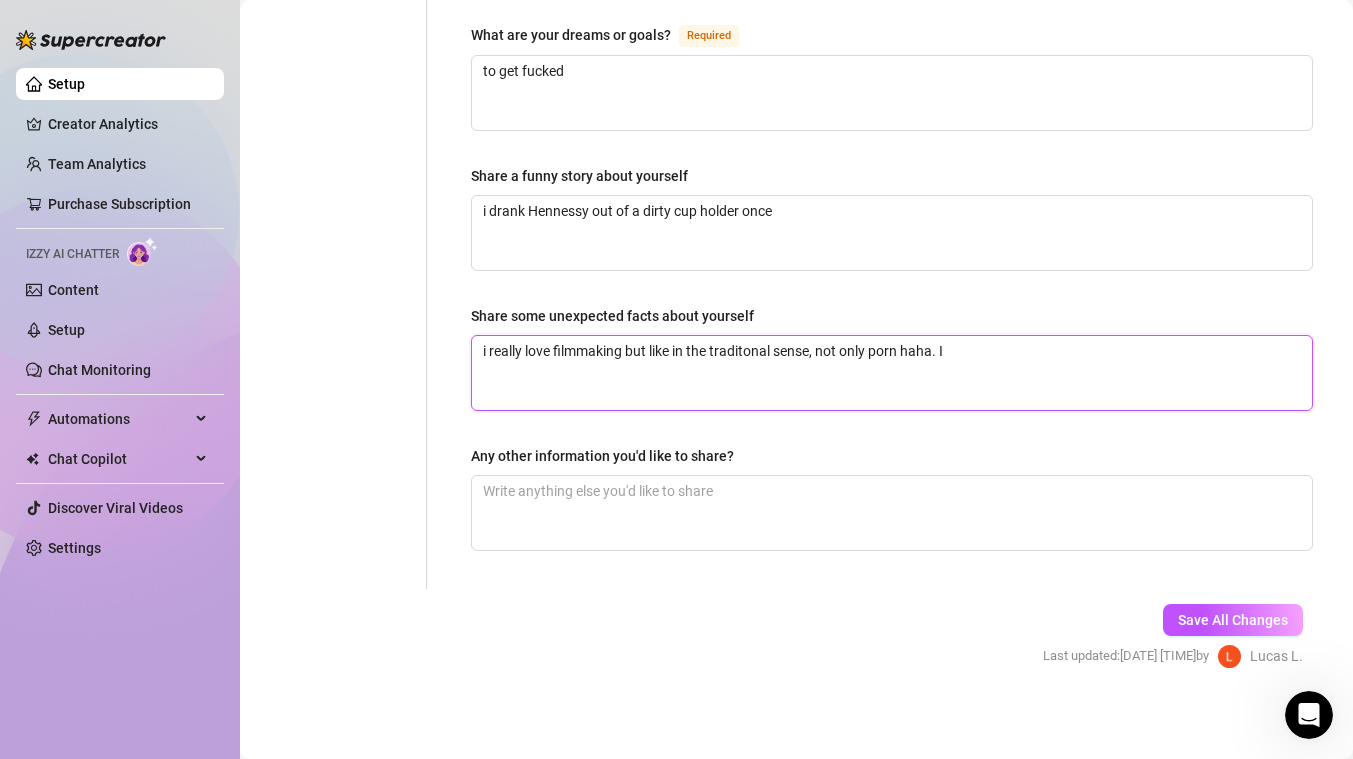 type 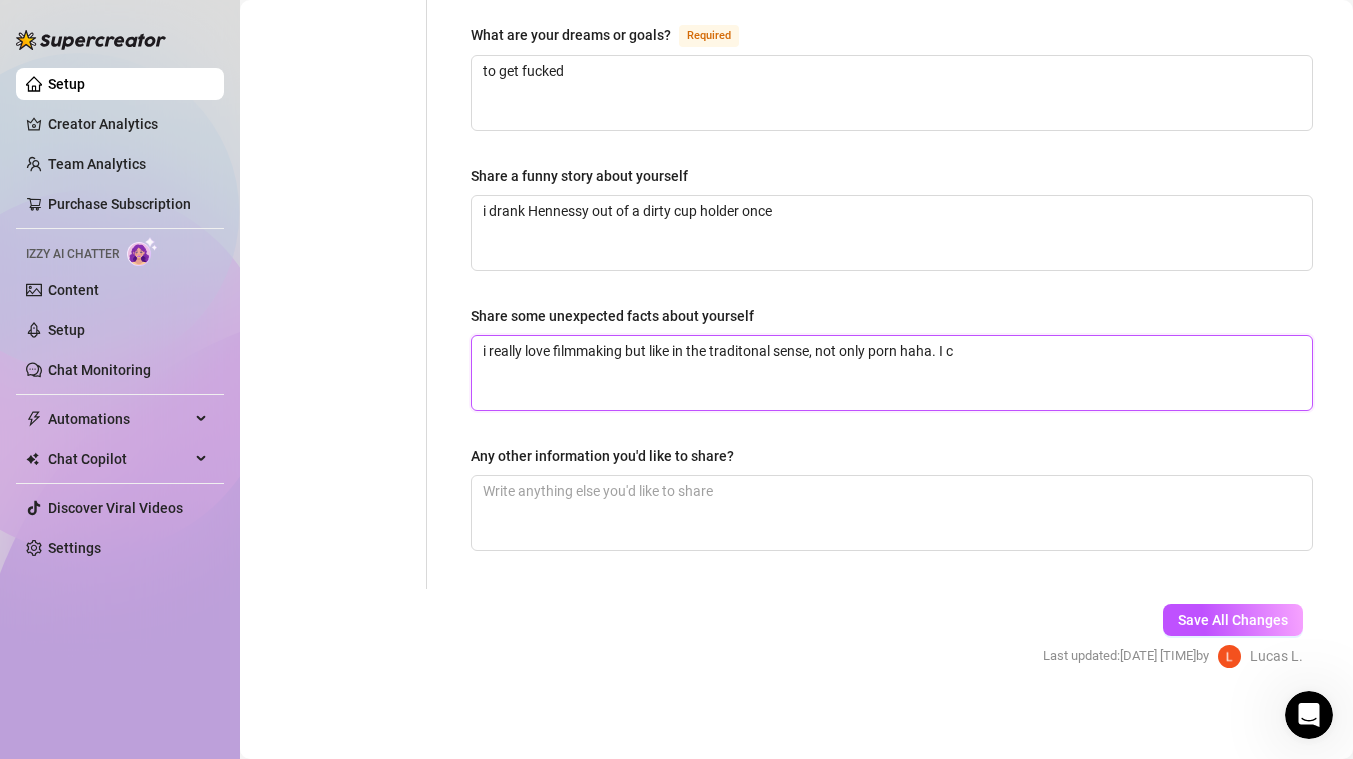 type 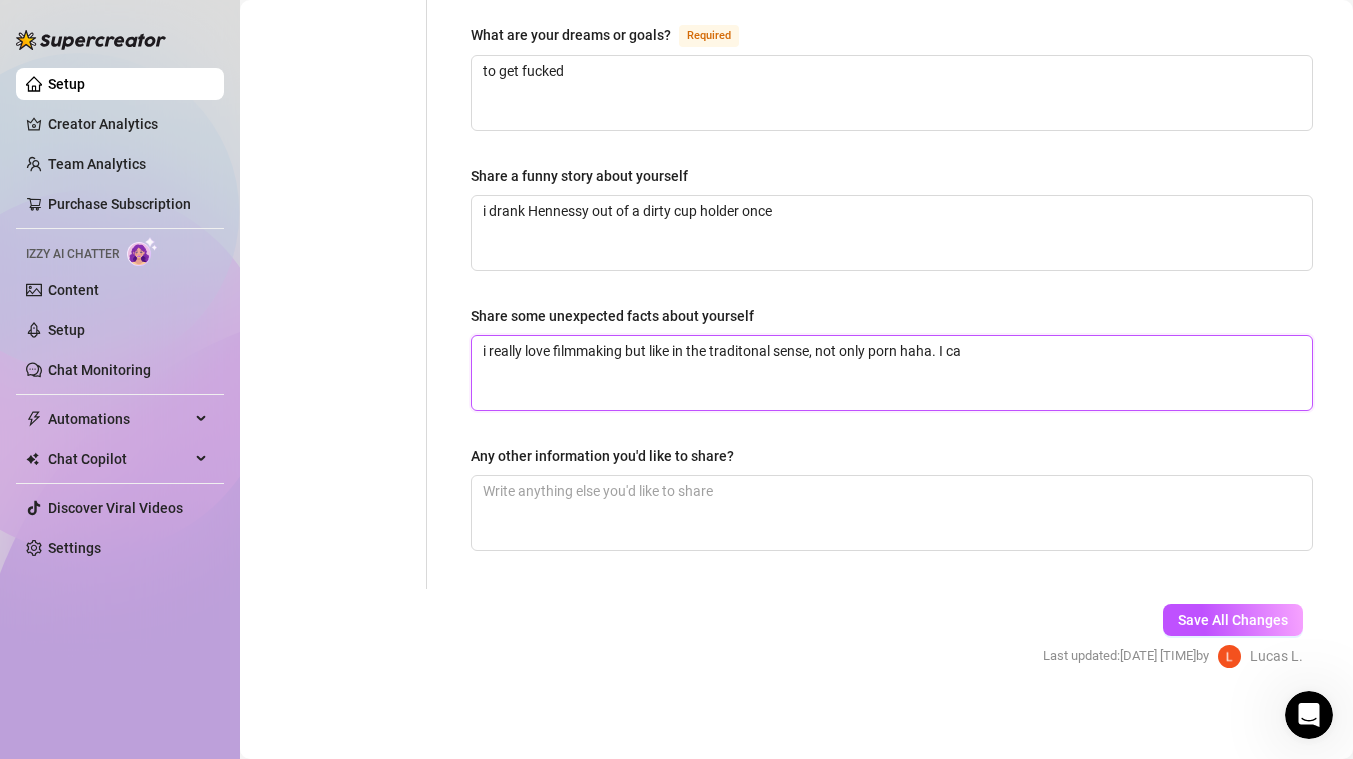 type 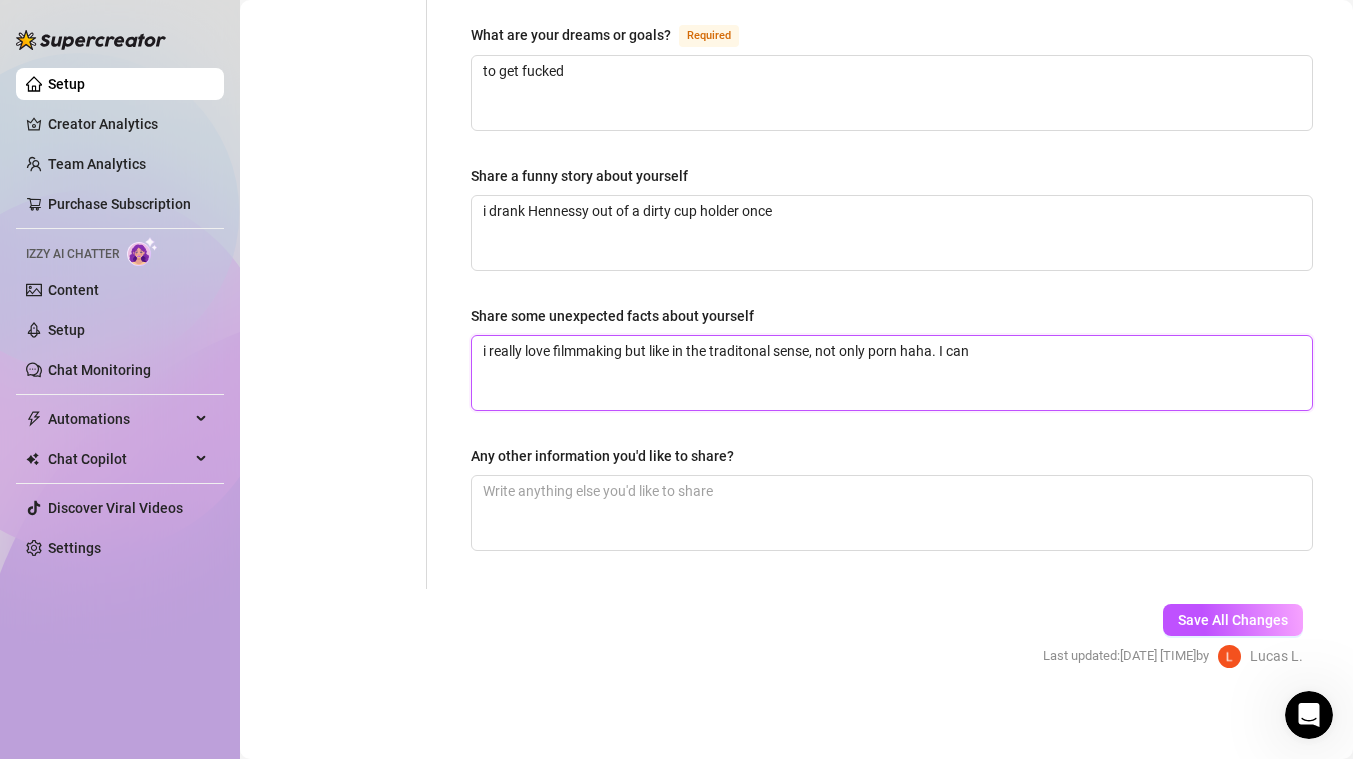 type 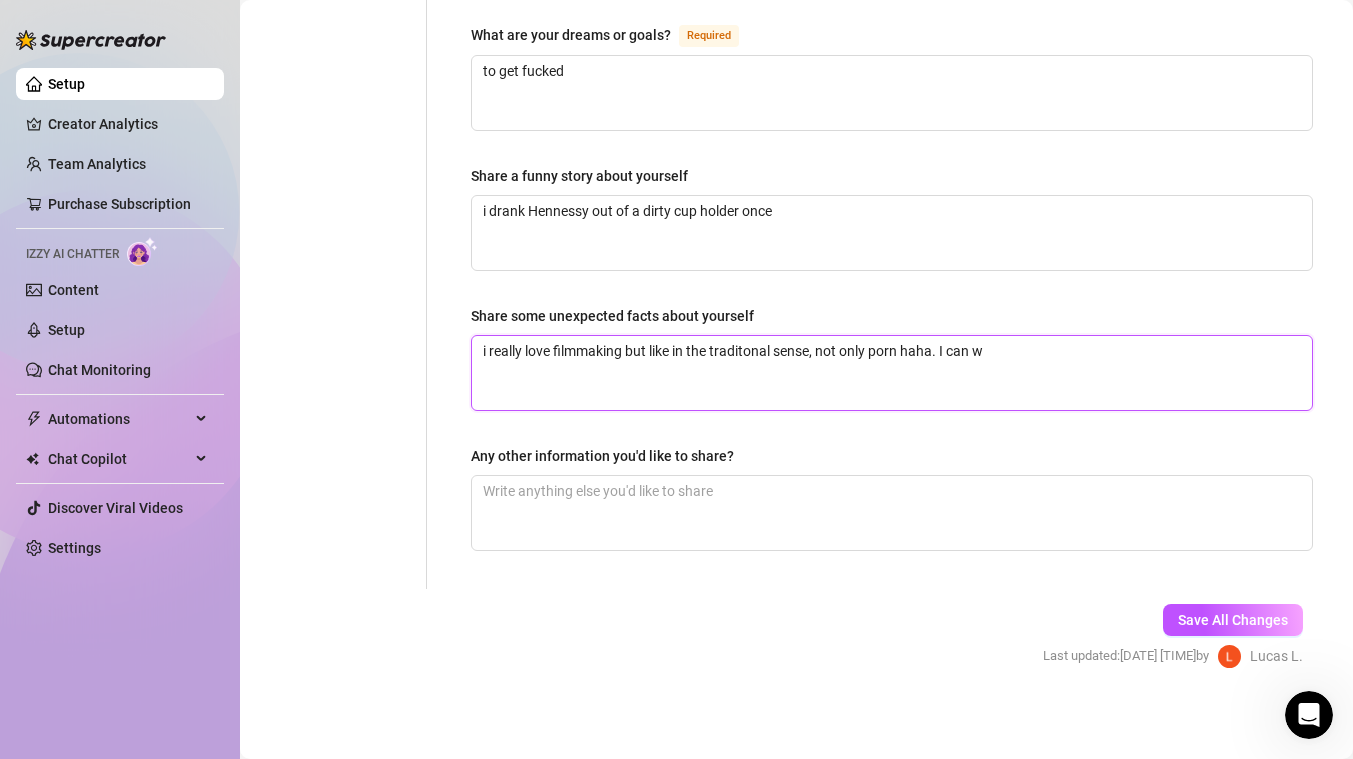 type 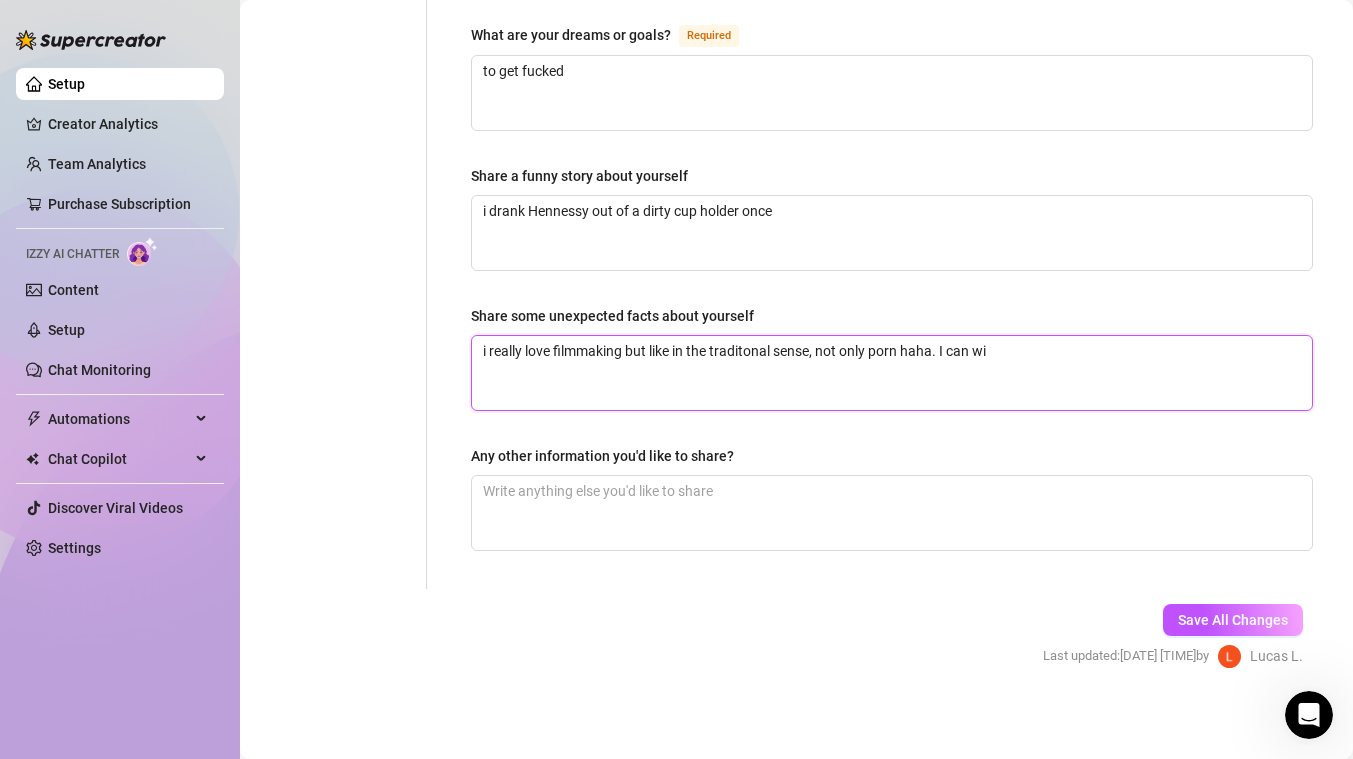 type 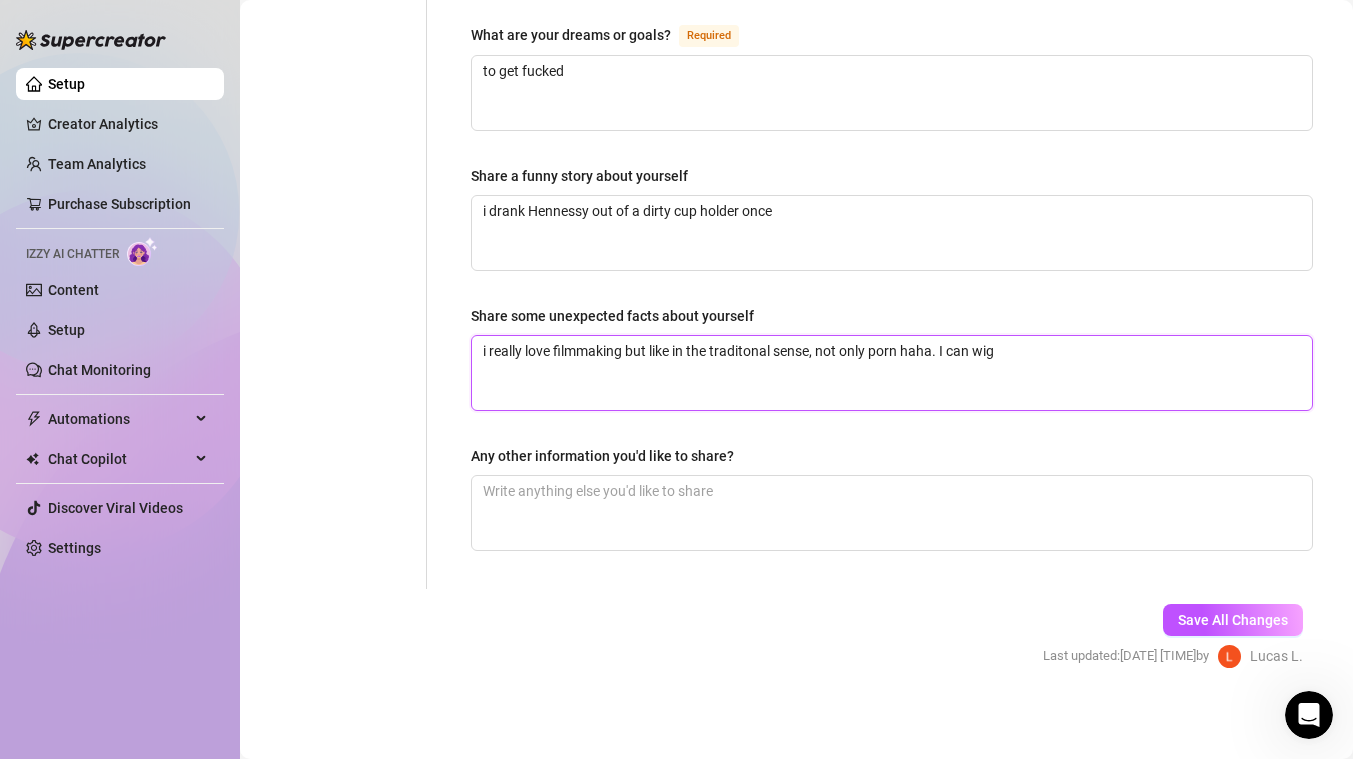 type 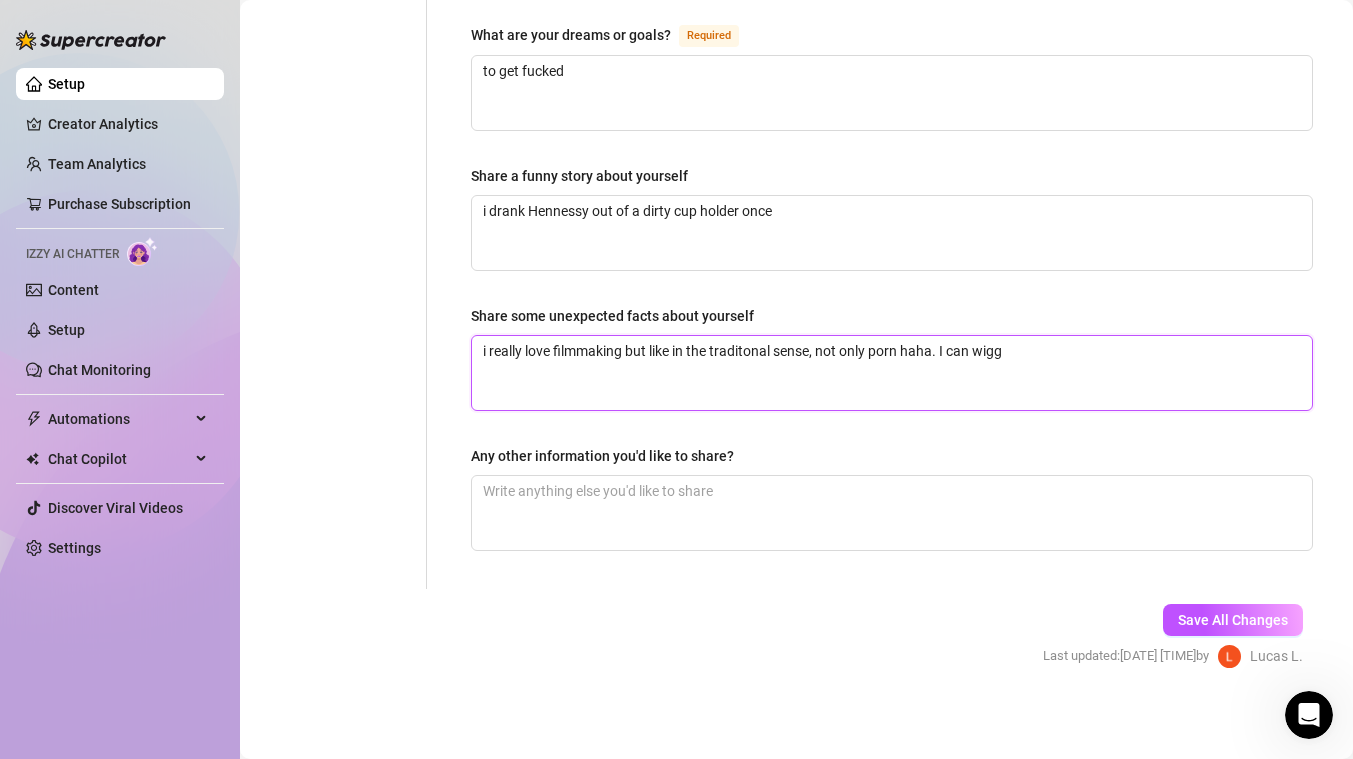 type 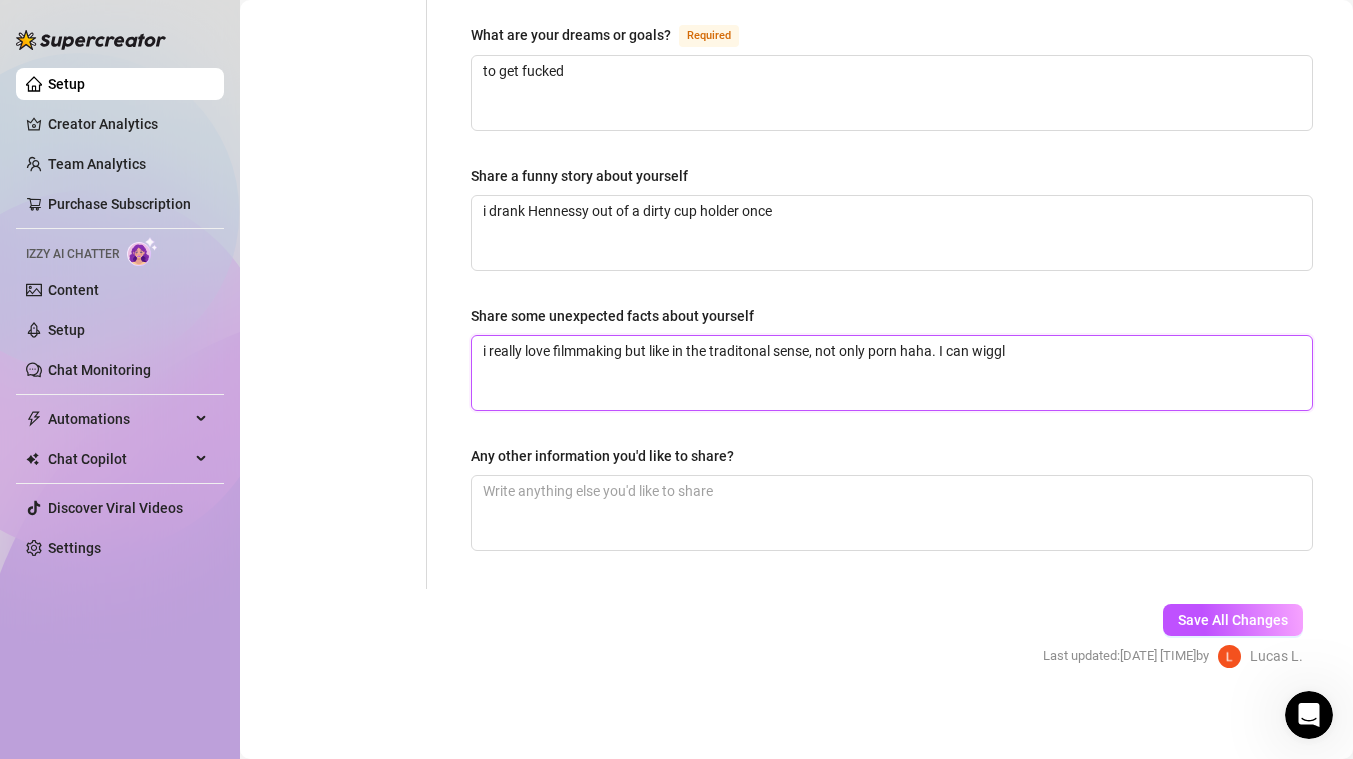 type 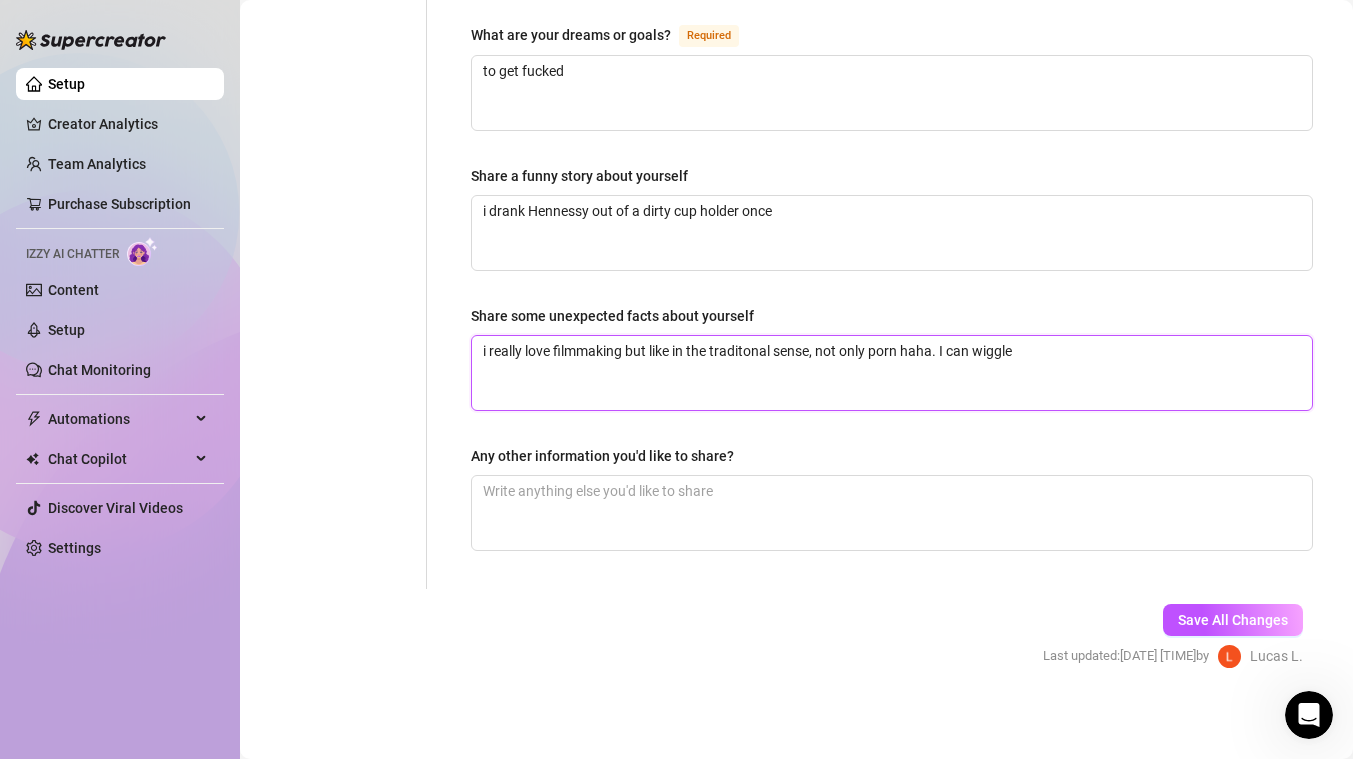 type 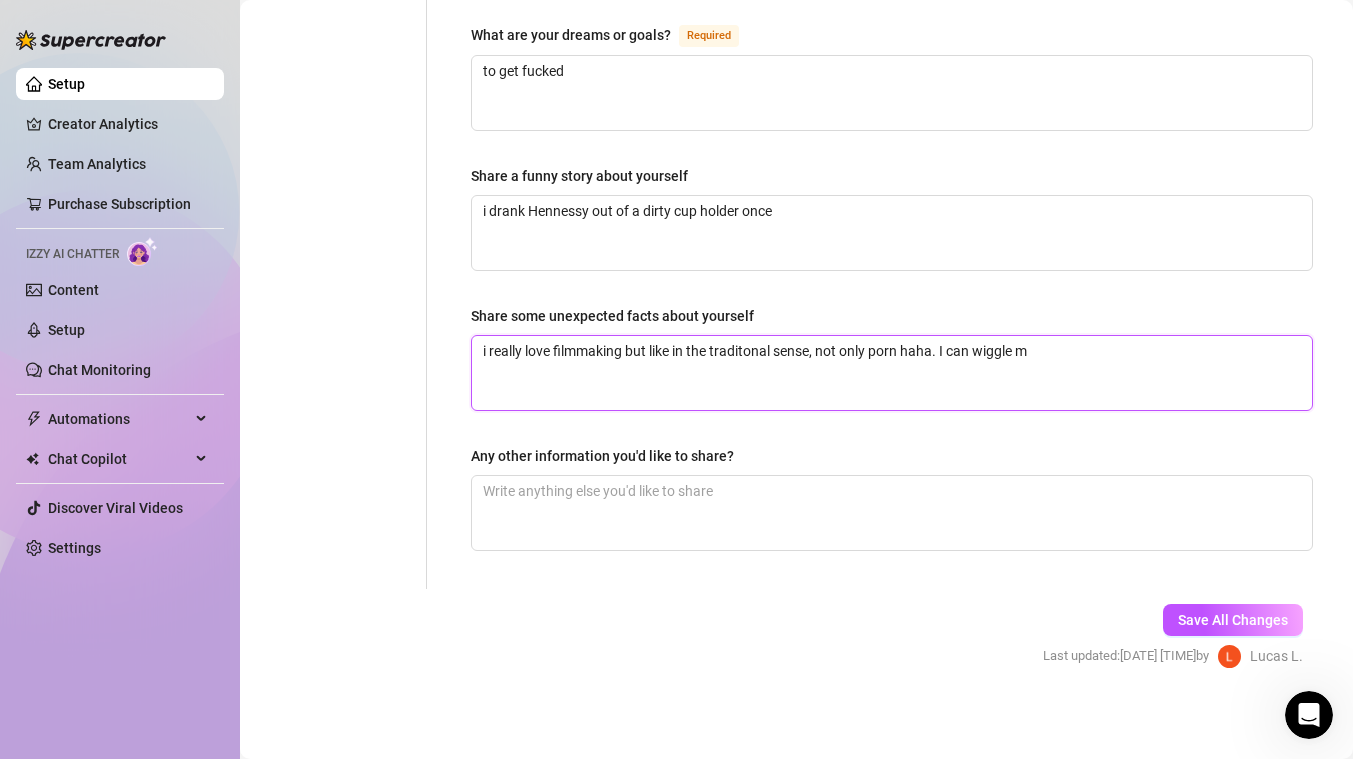 type 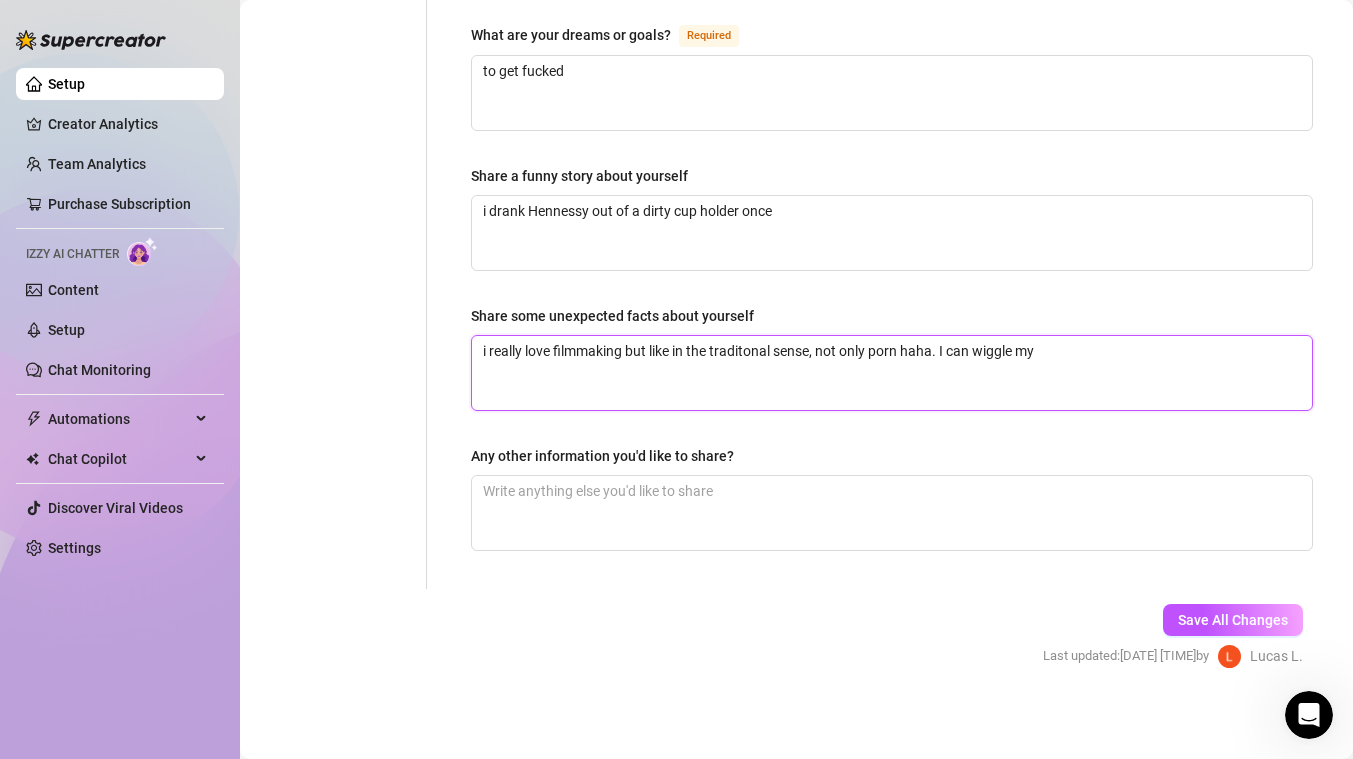 type 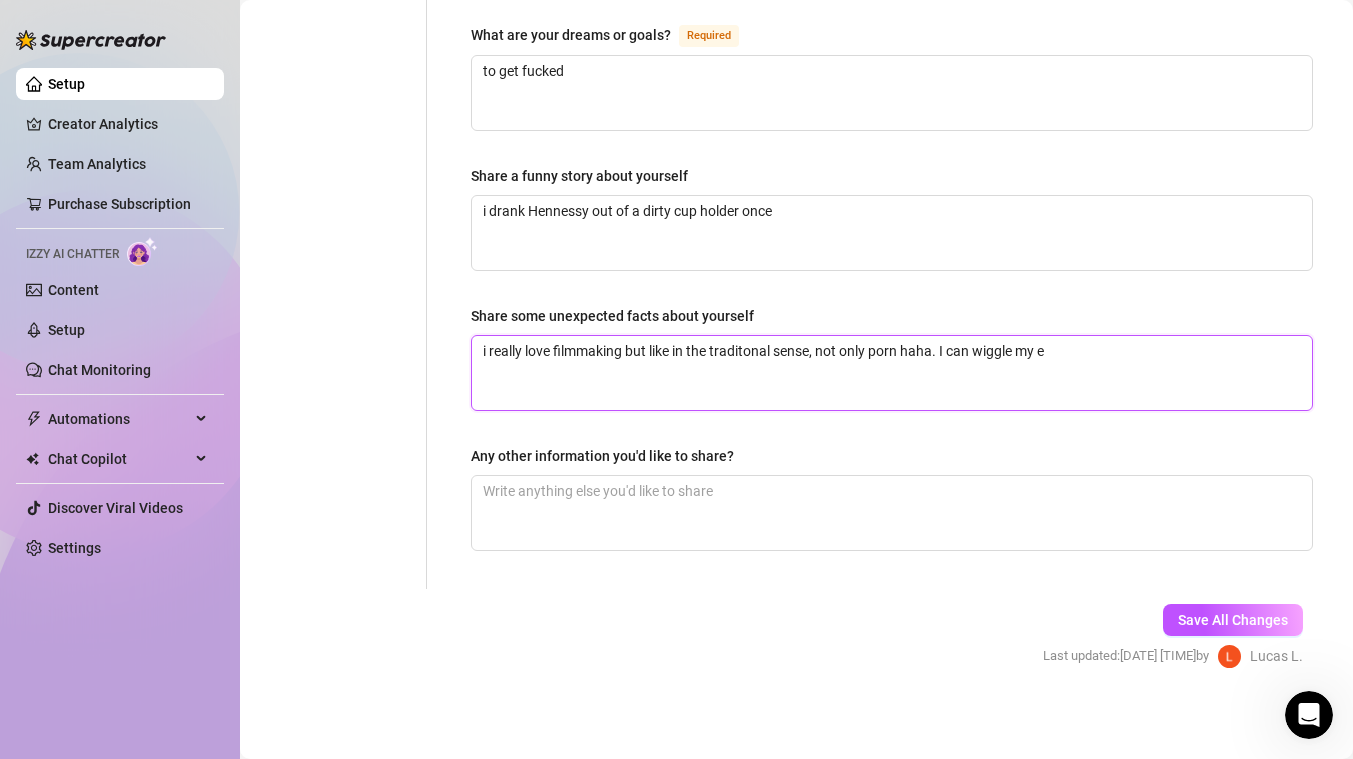 type 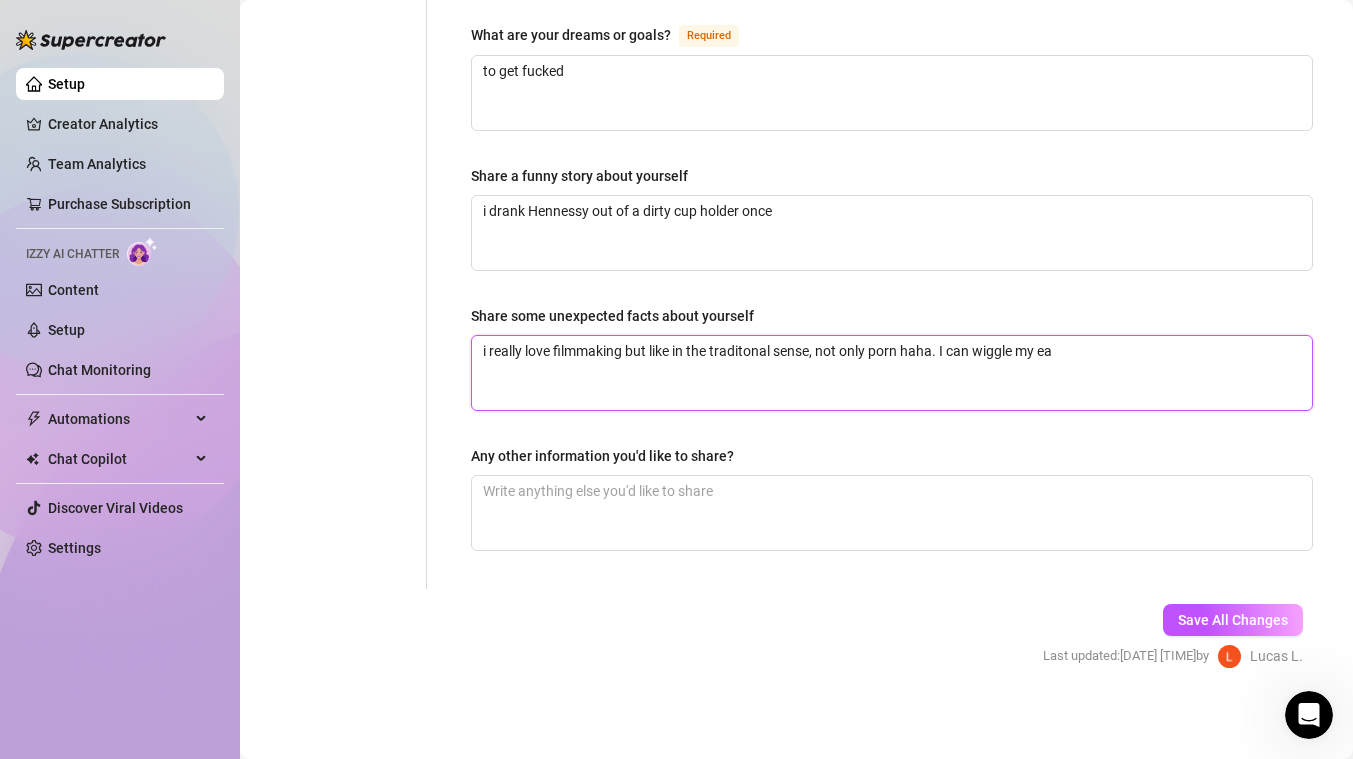 type 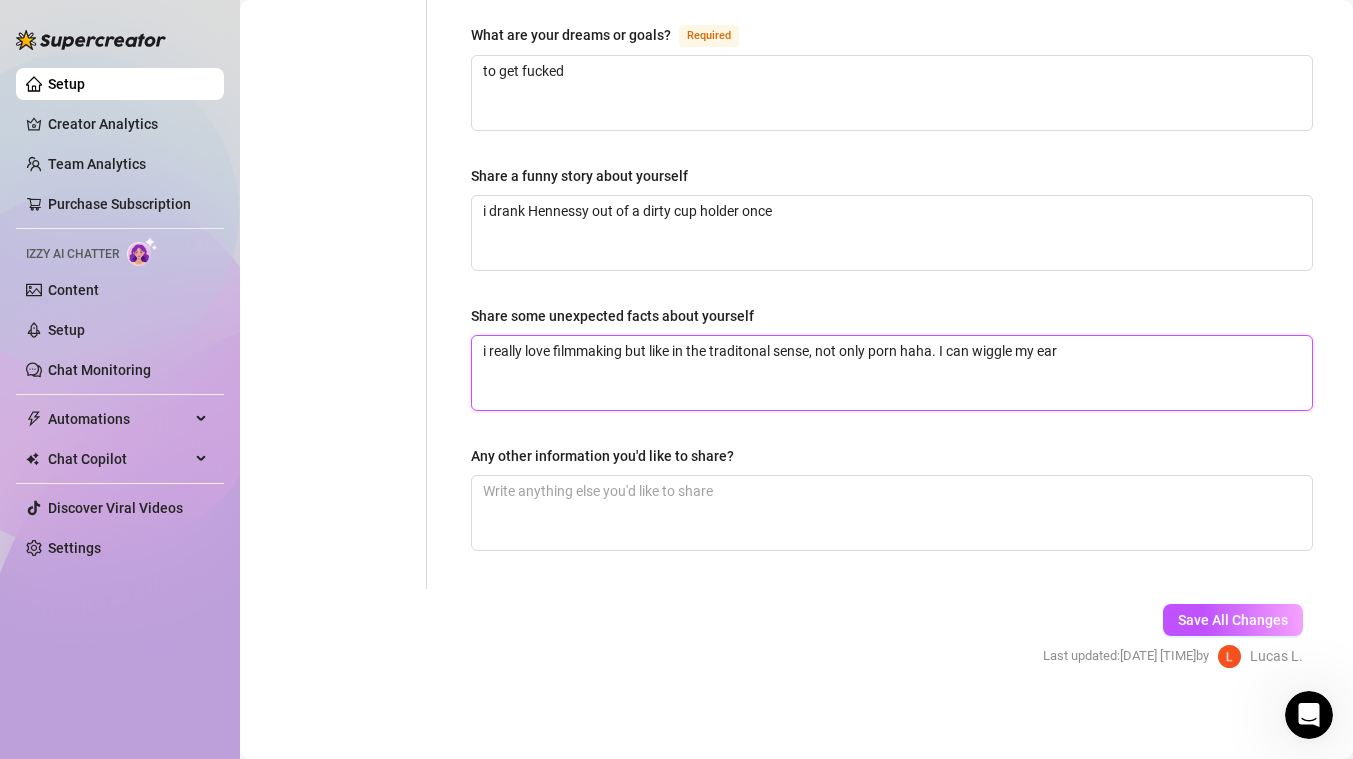 type 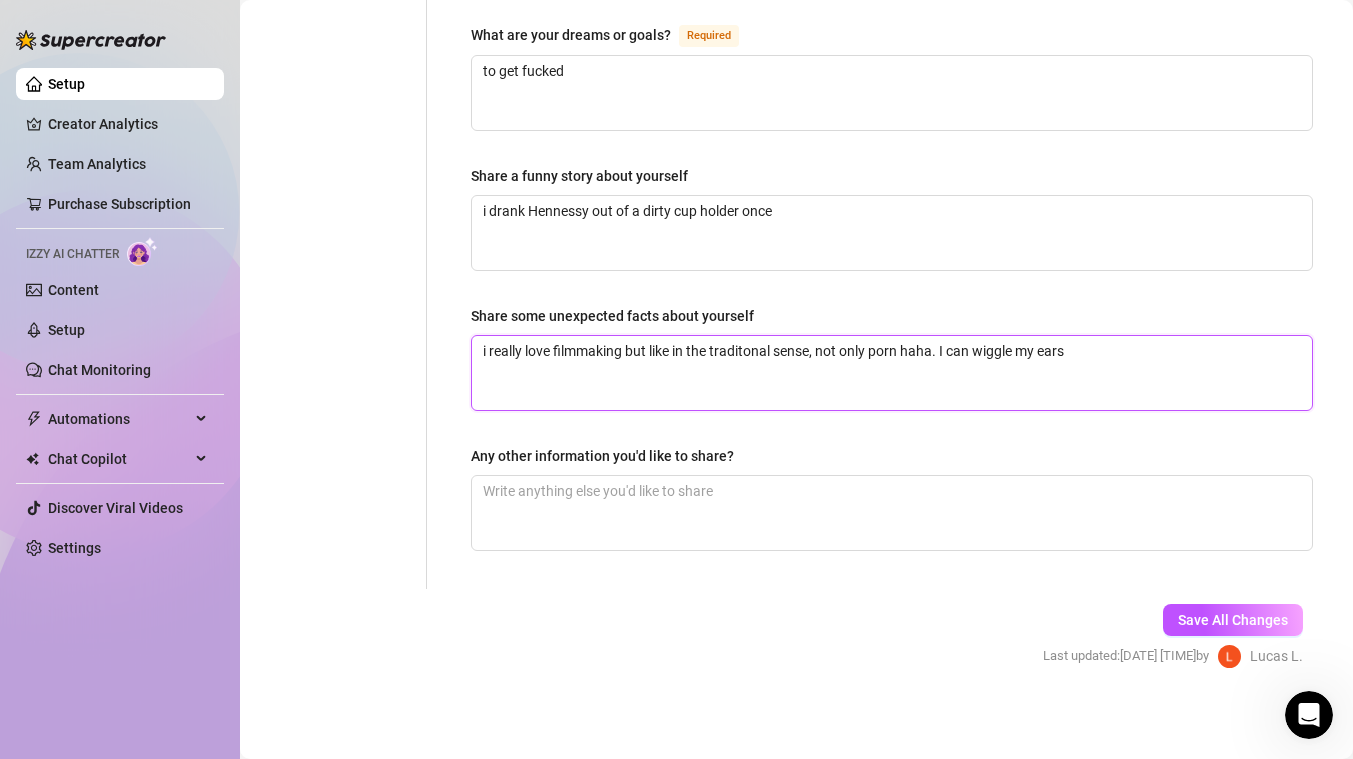 type 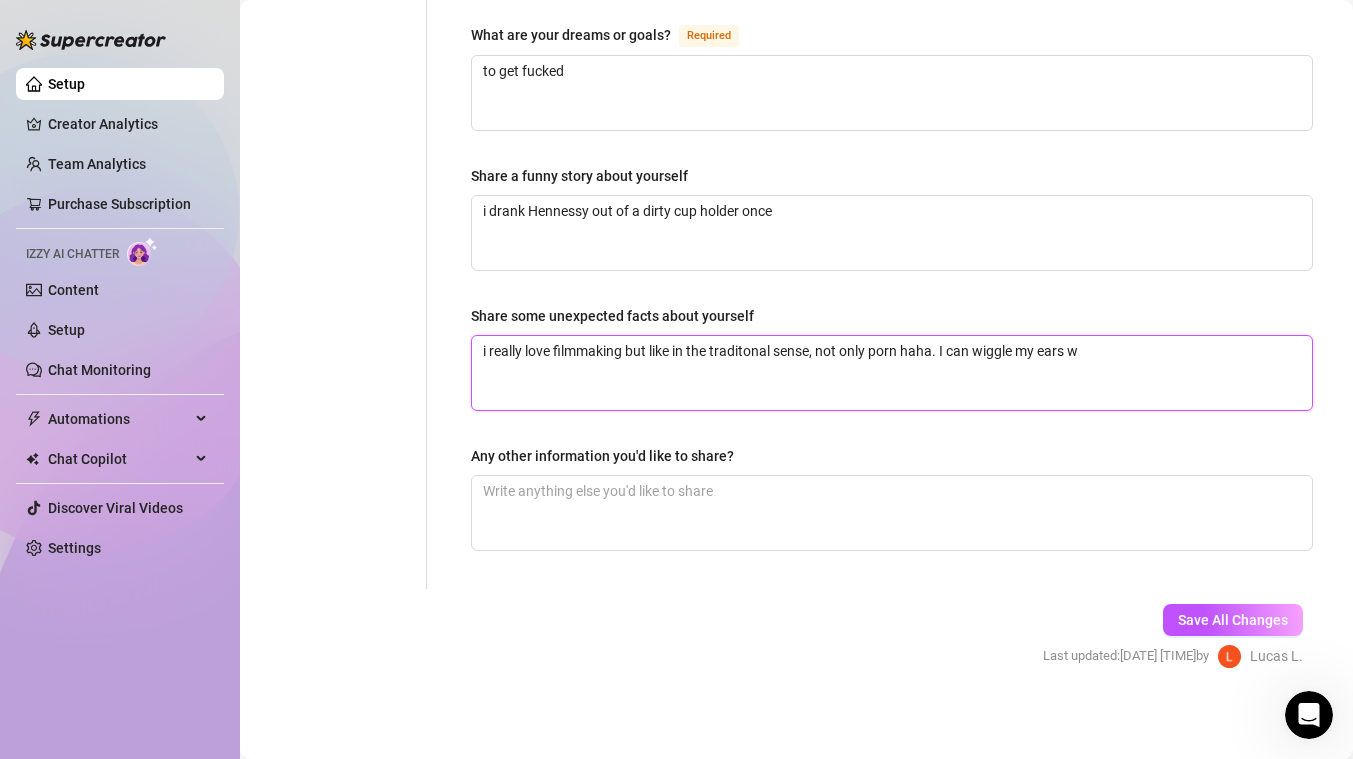 type 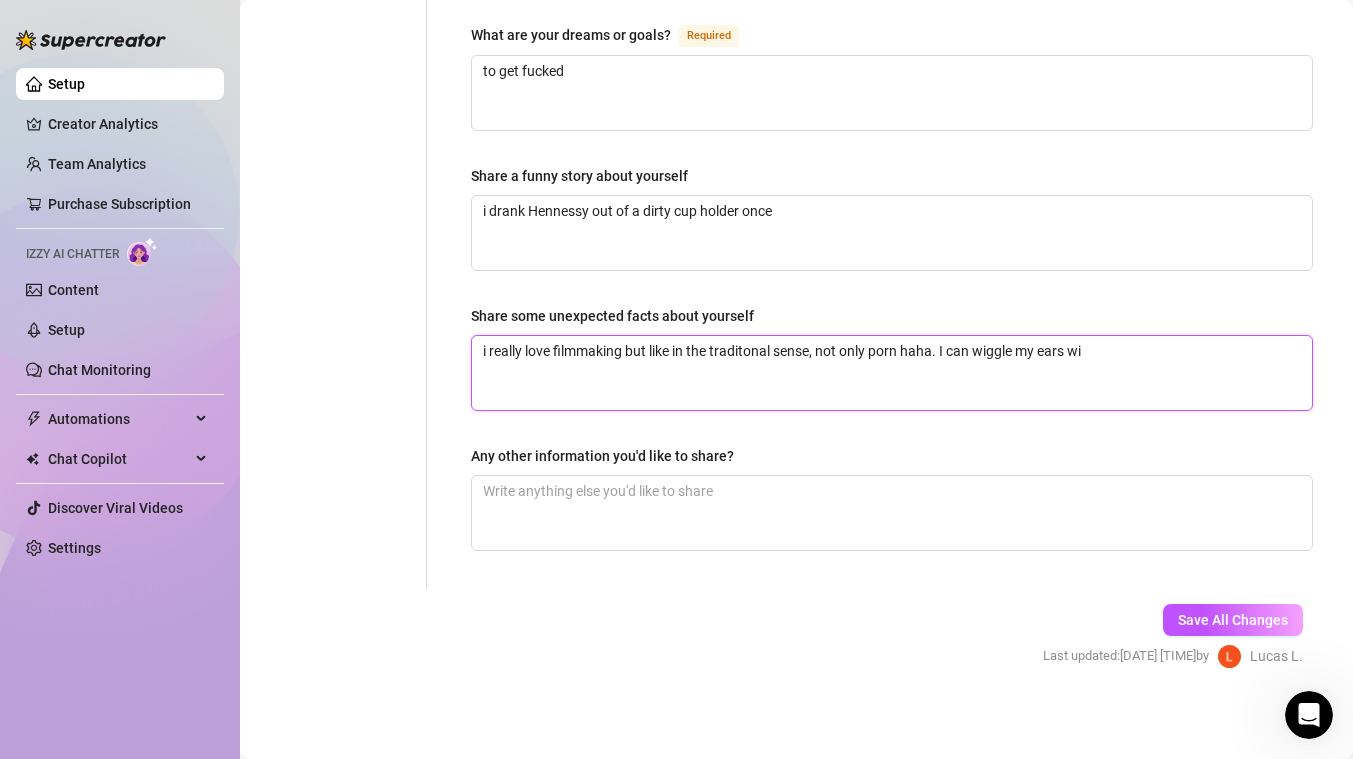 type 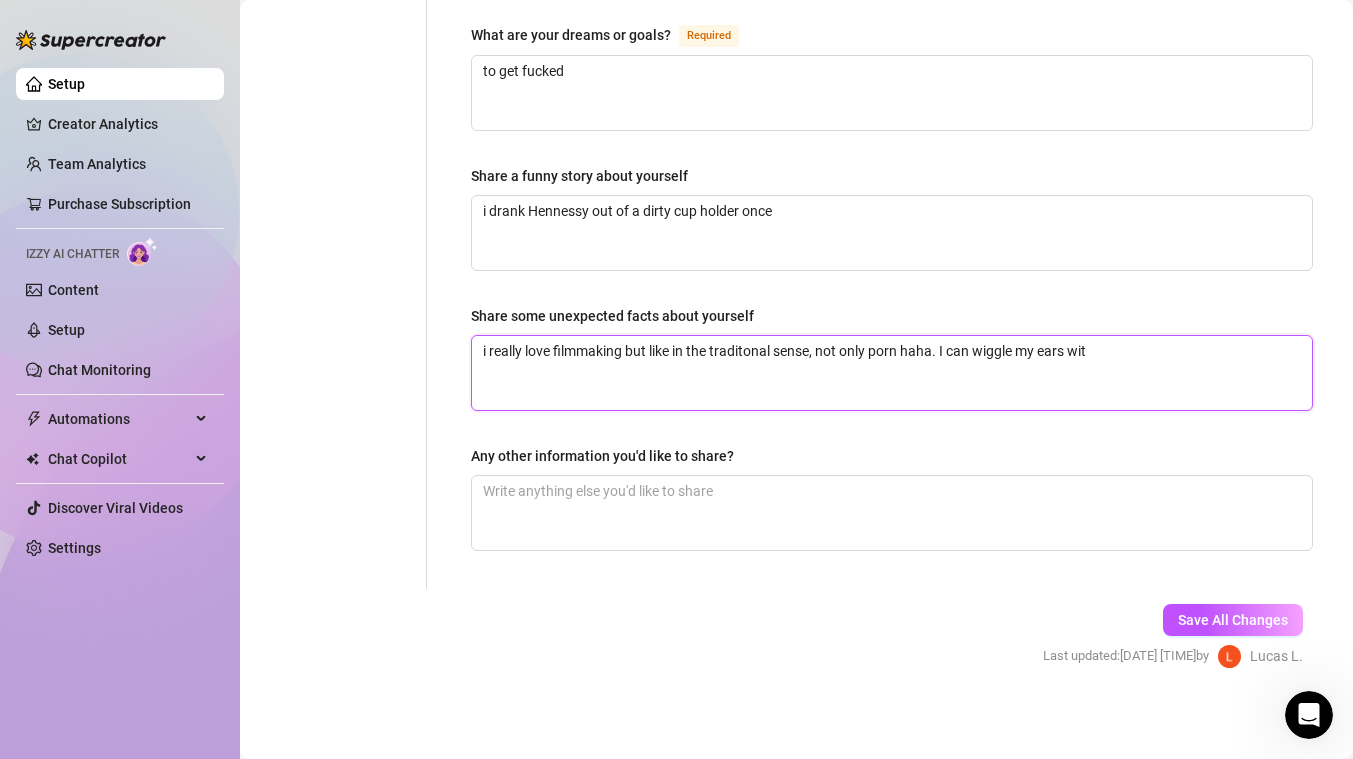 type 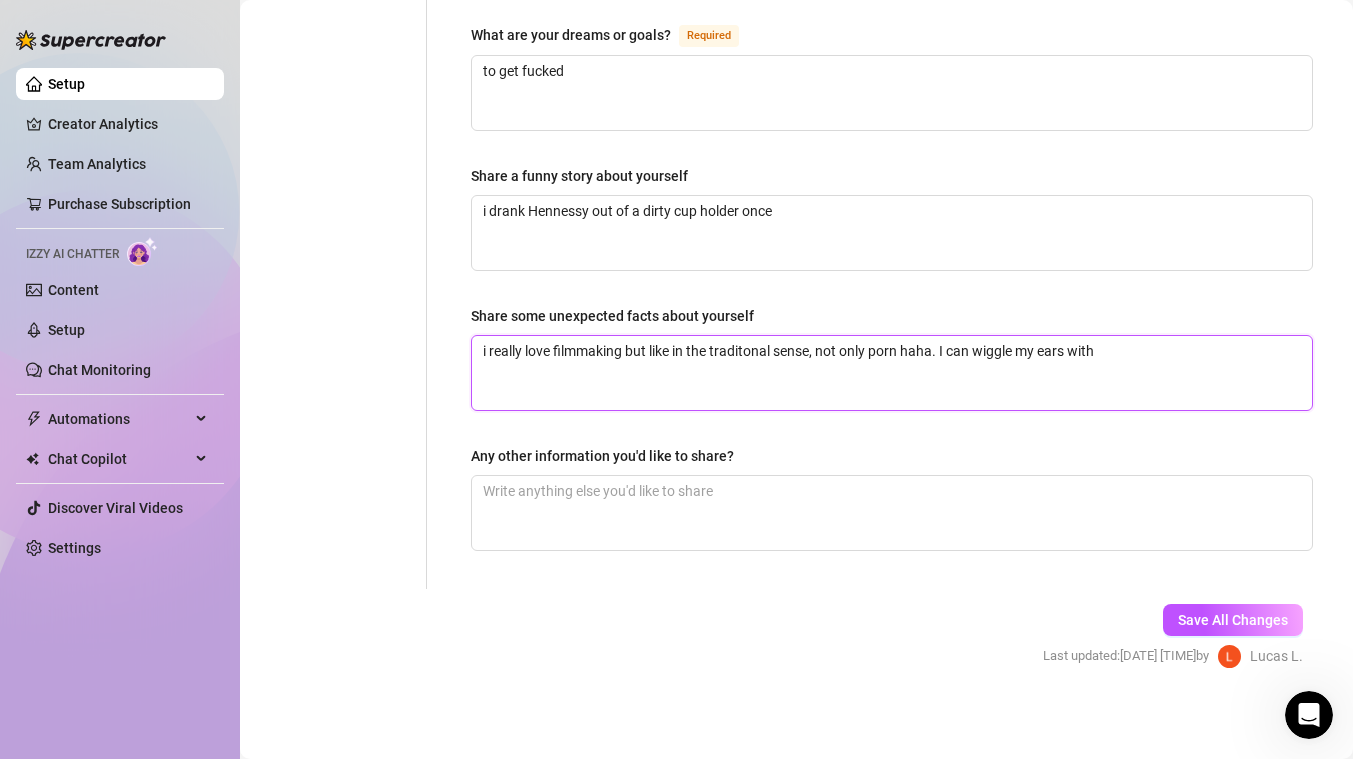 type 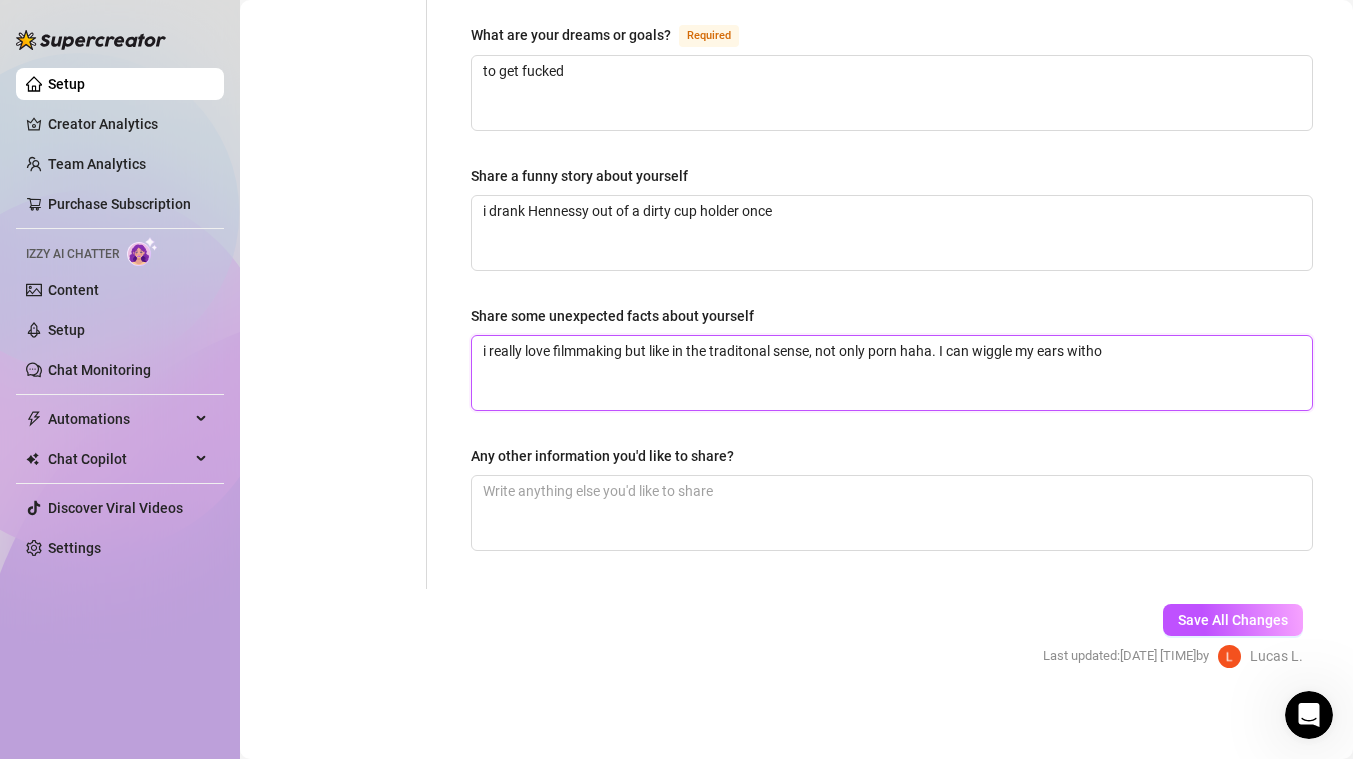 type 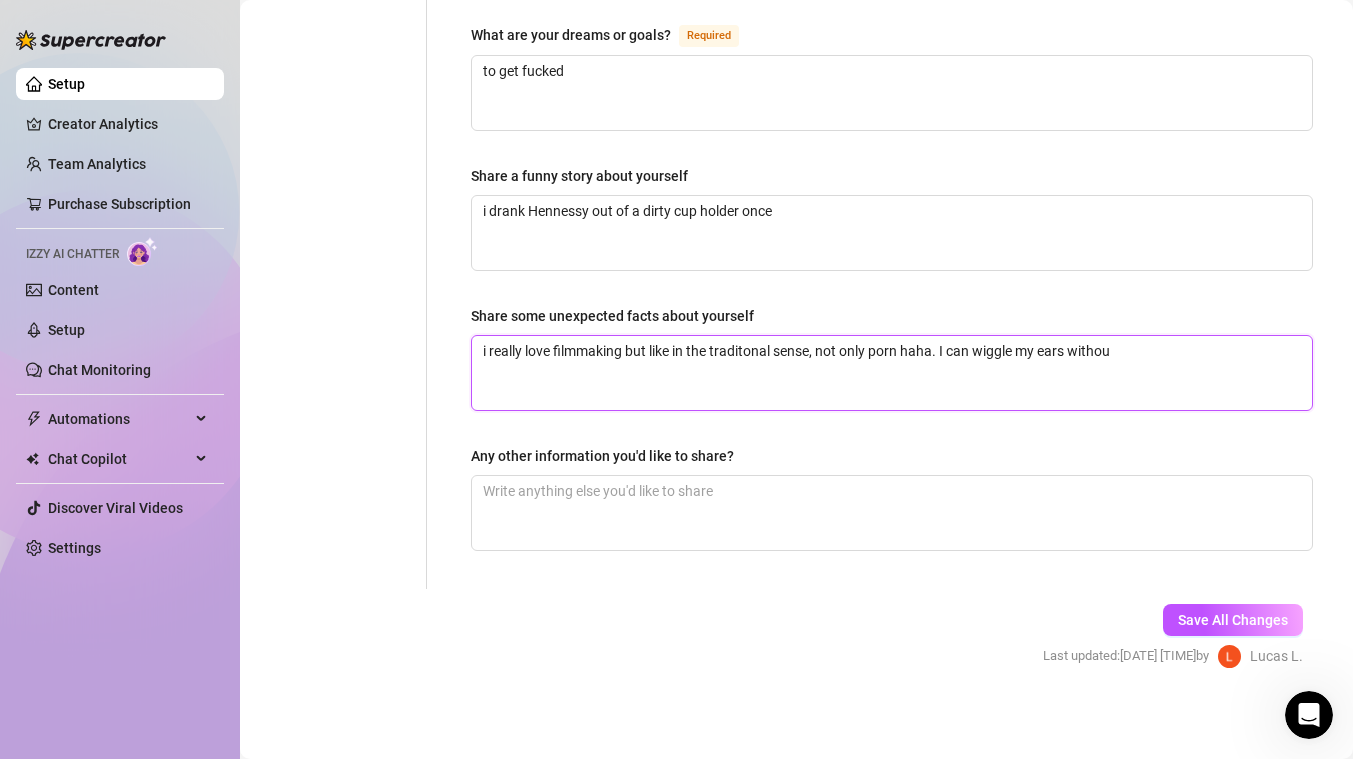 type 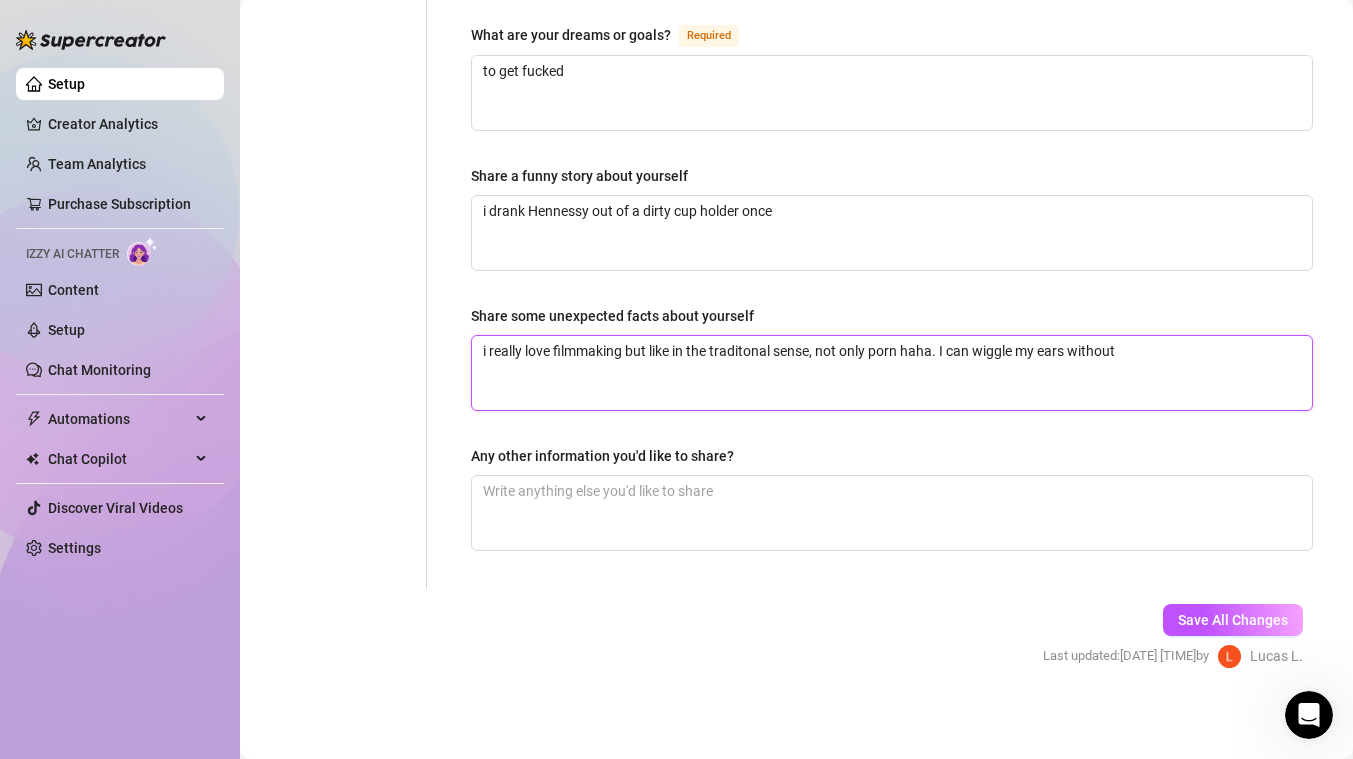 type 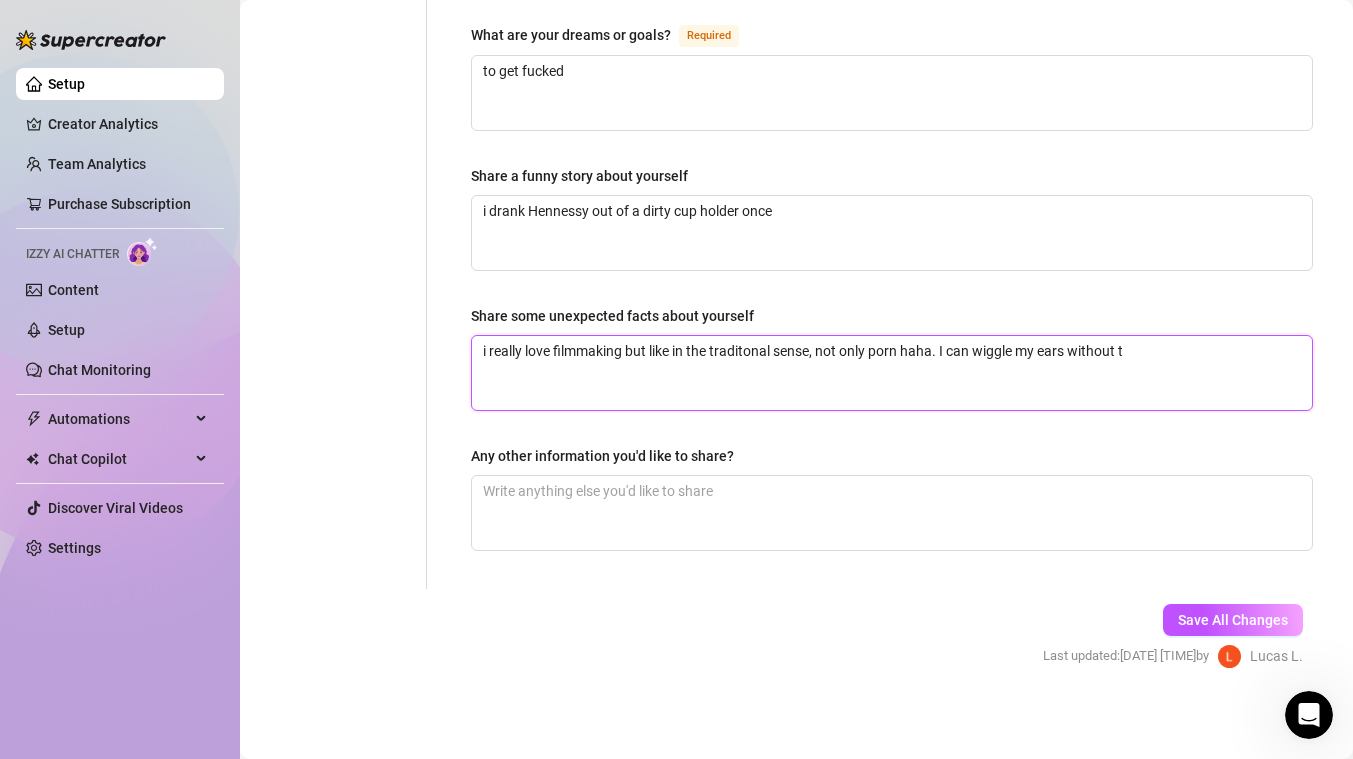 type 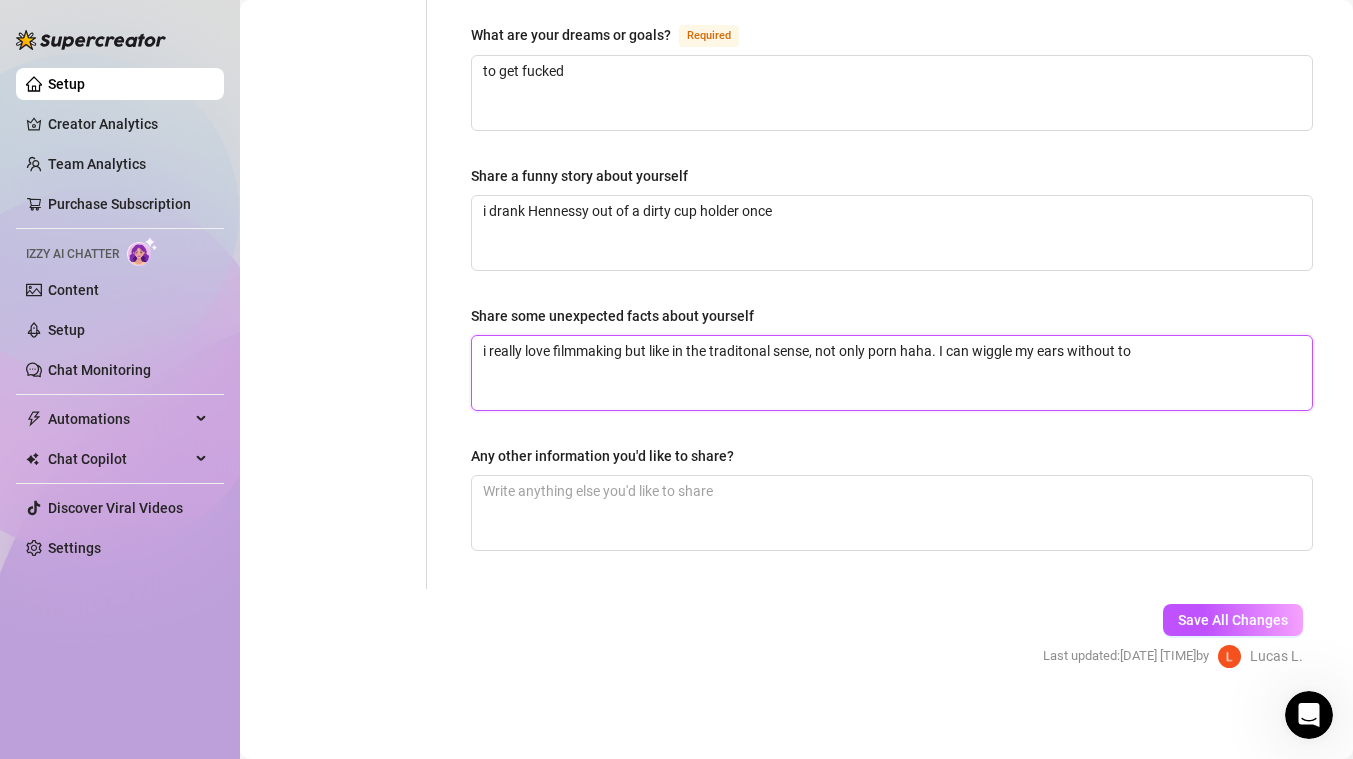 type 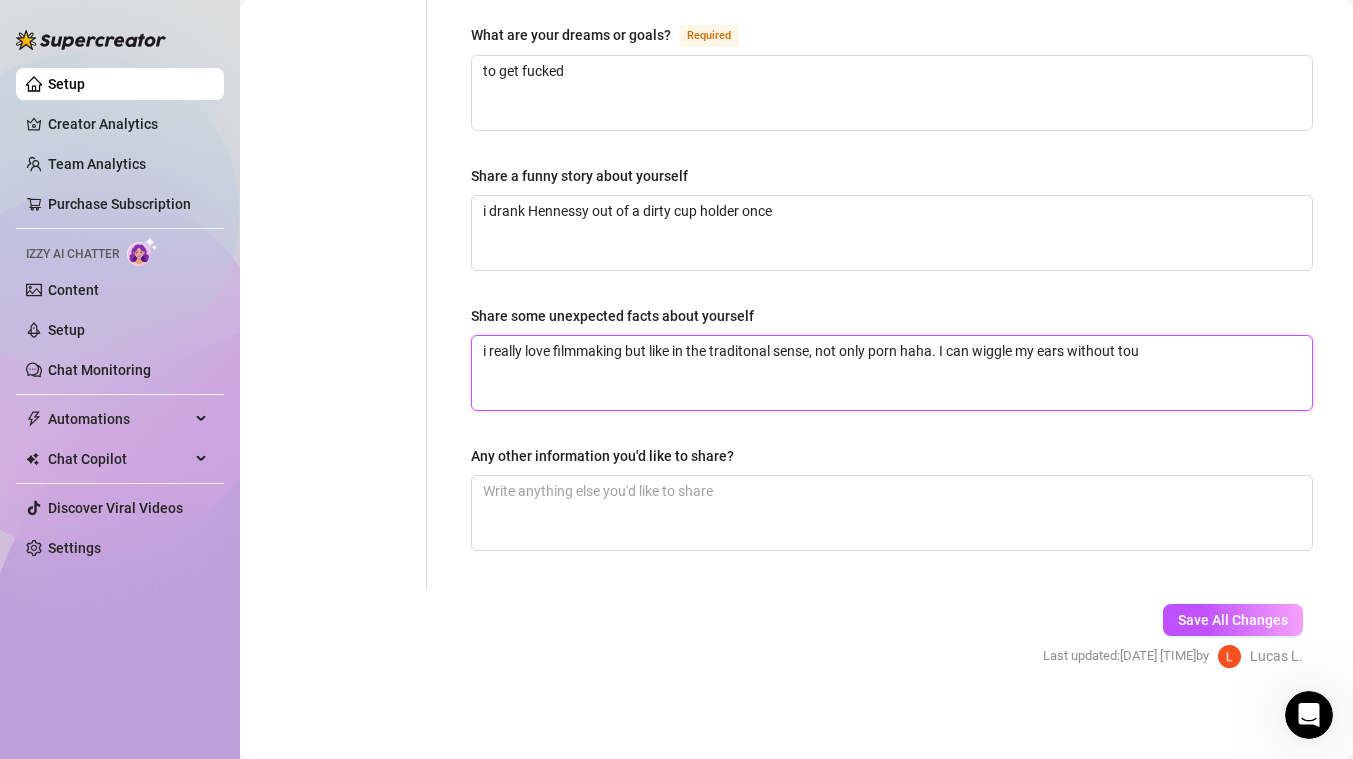 type 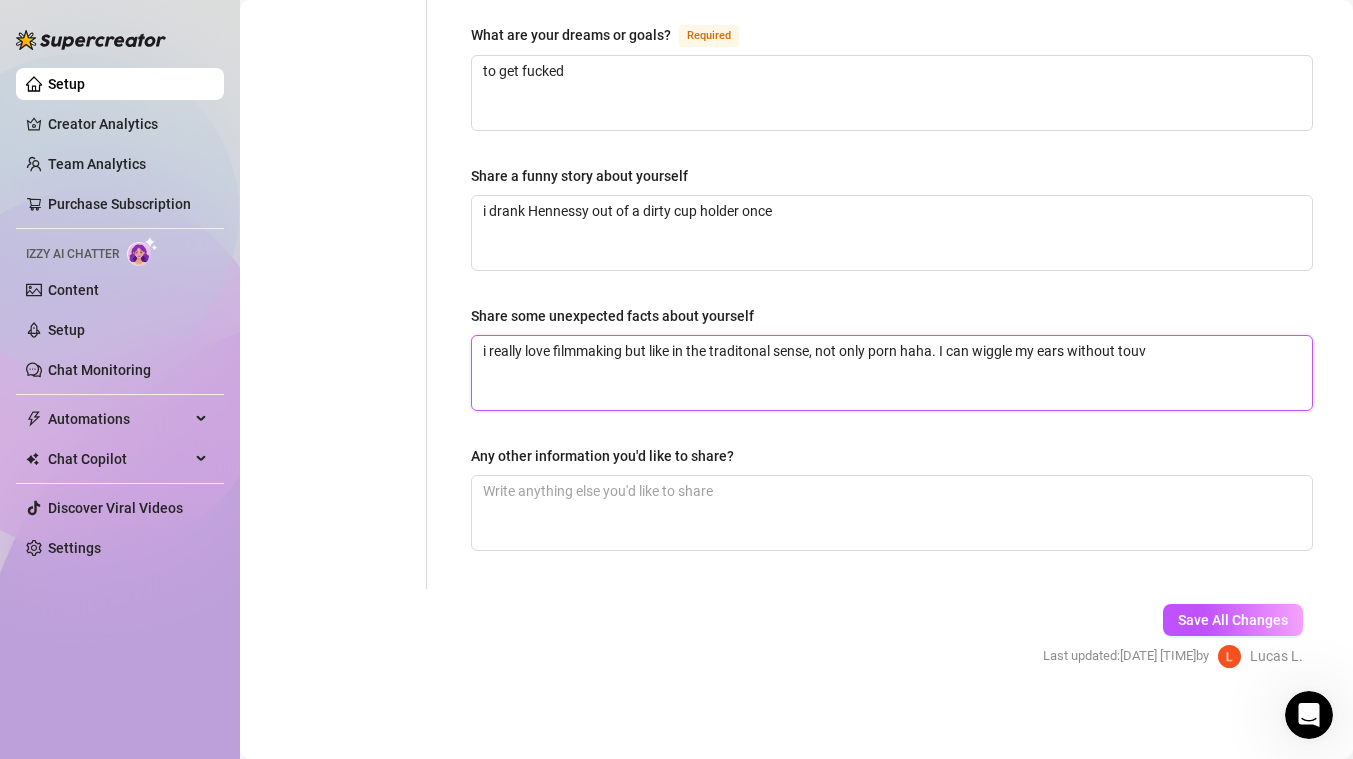 type 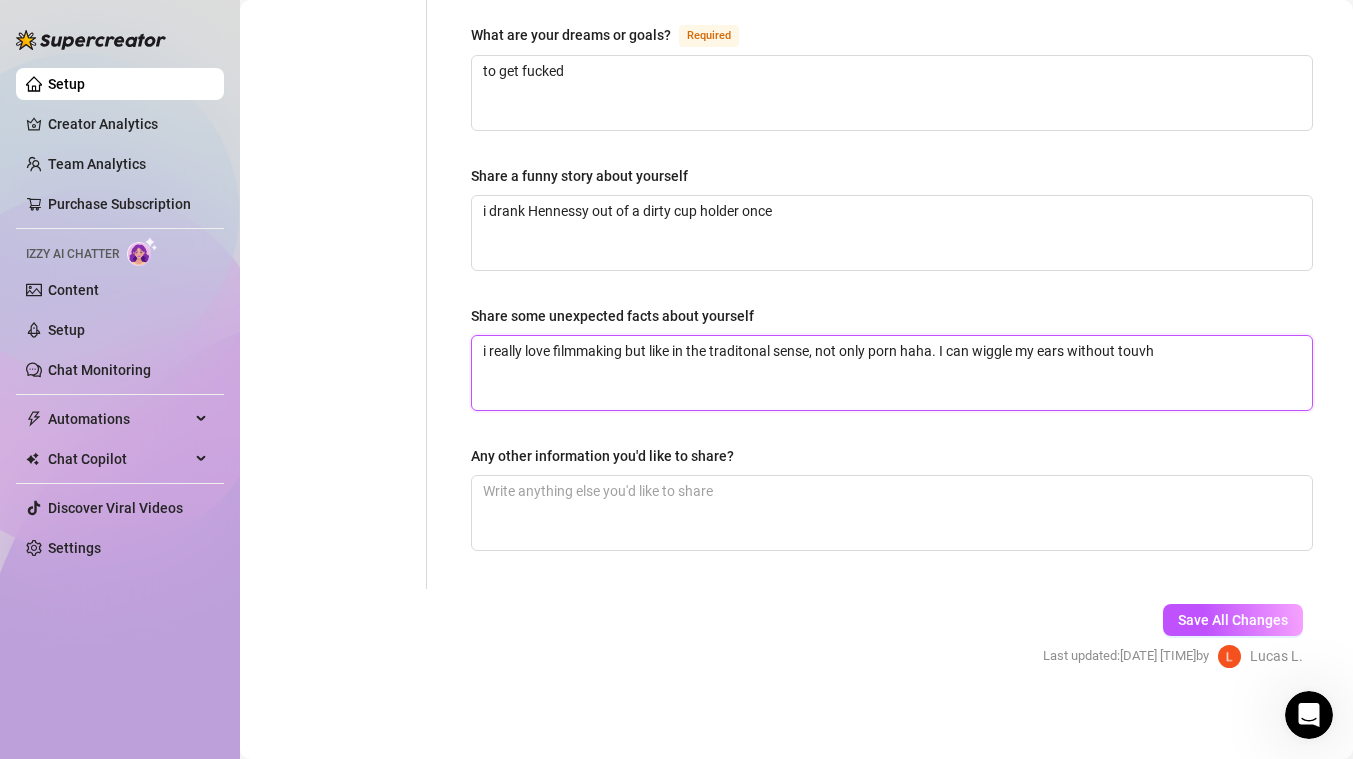 type 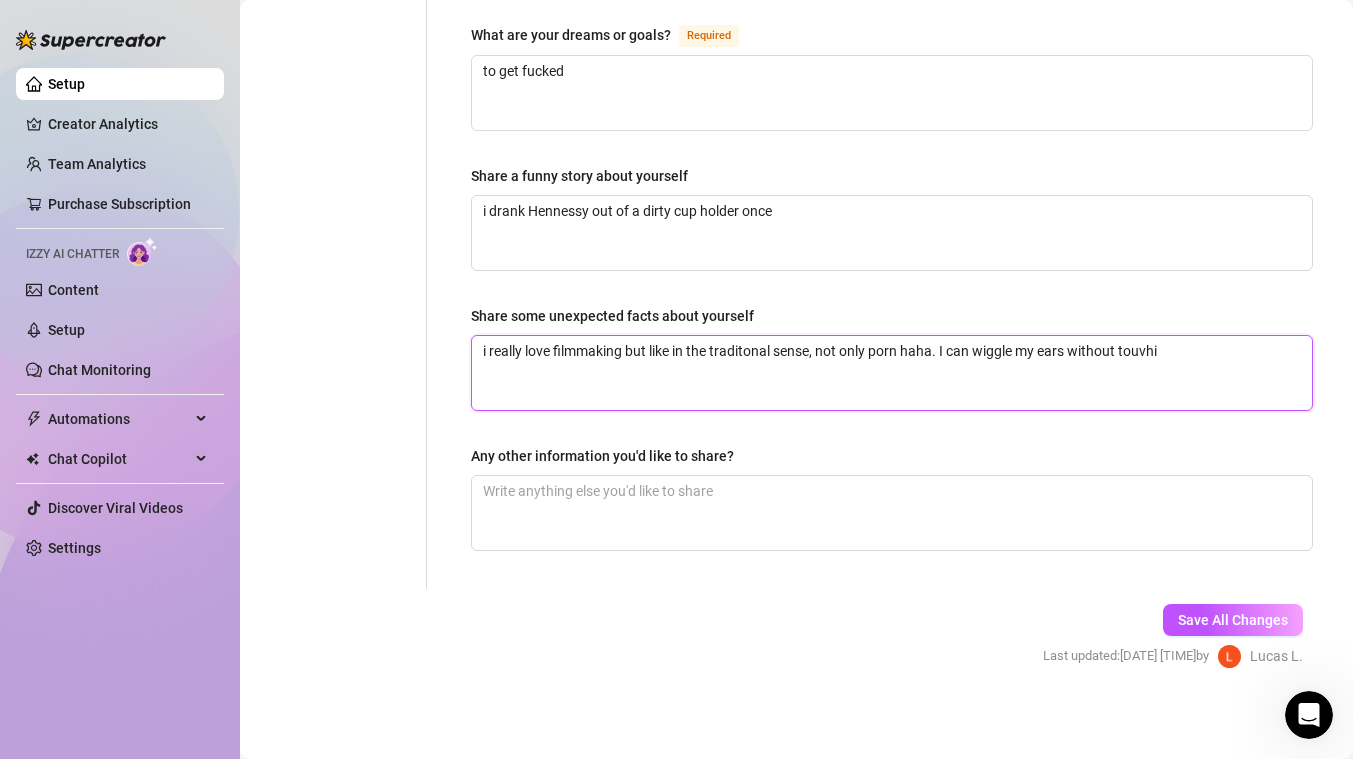 type 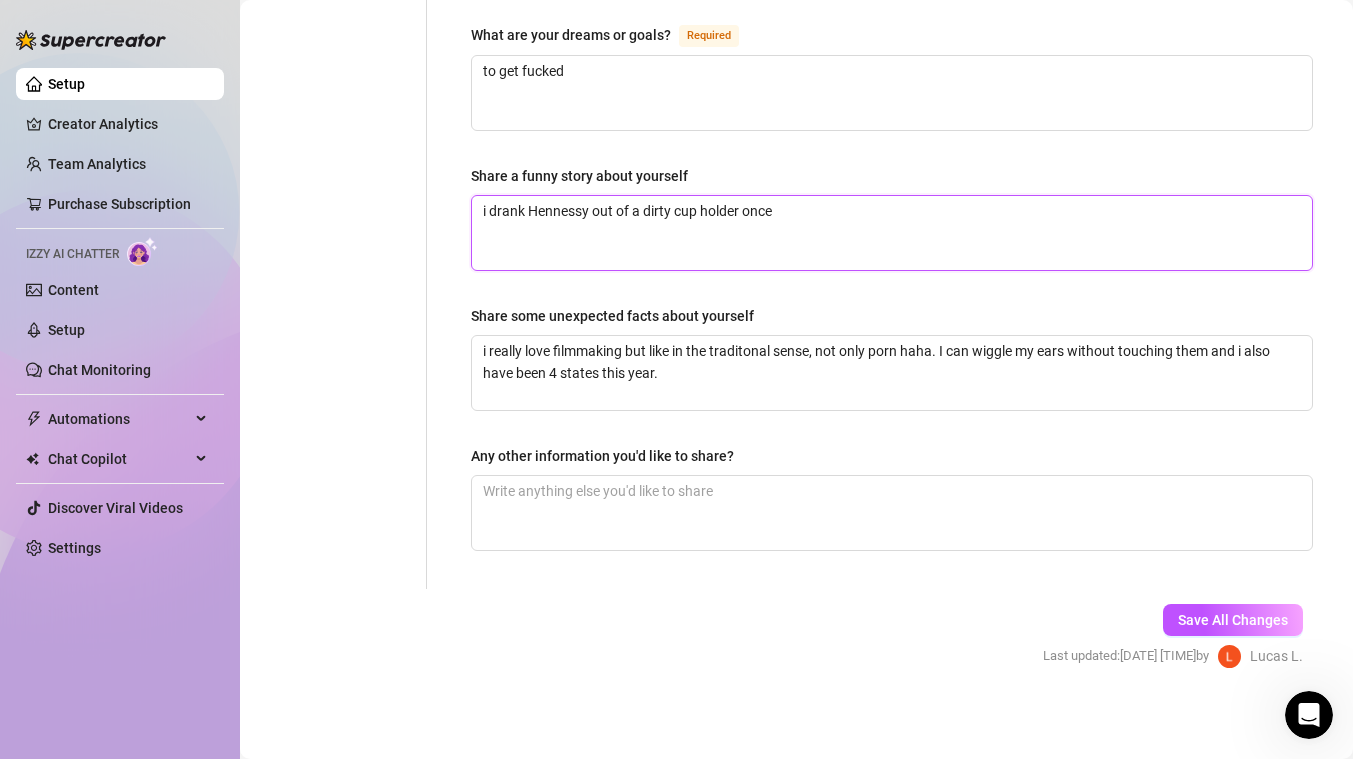 click on "i drank Hennessy out of a dirty cup holder once" at bounding box center [892, 233] 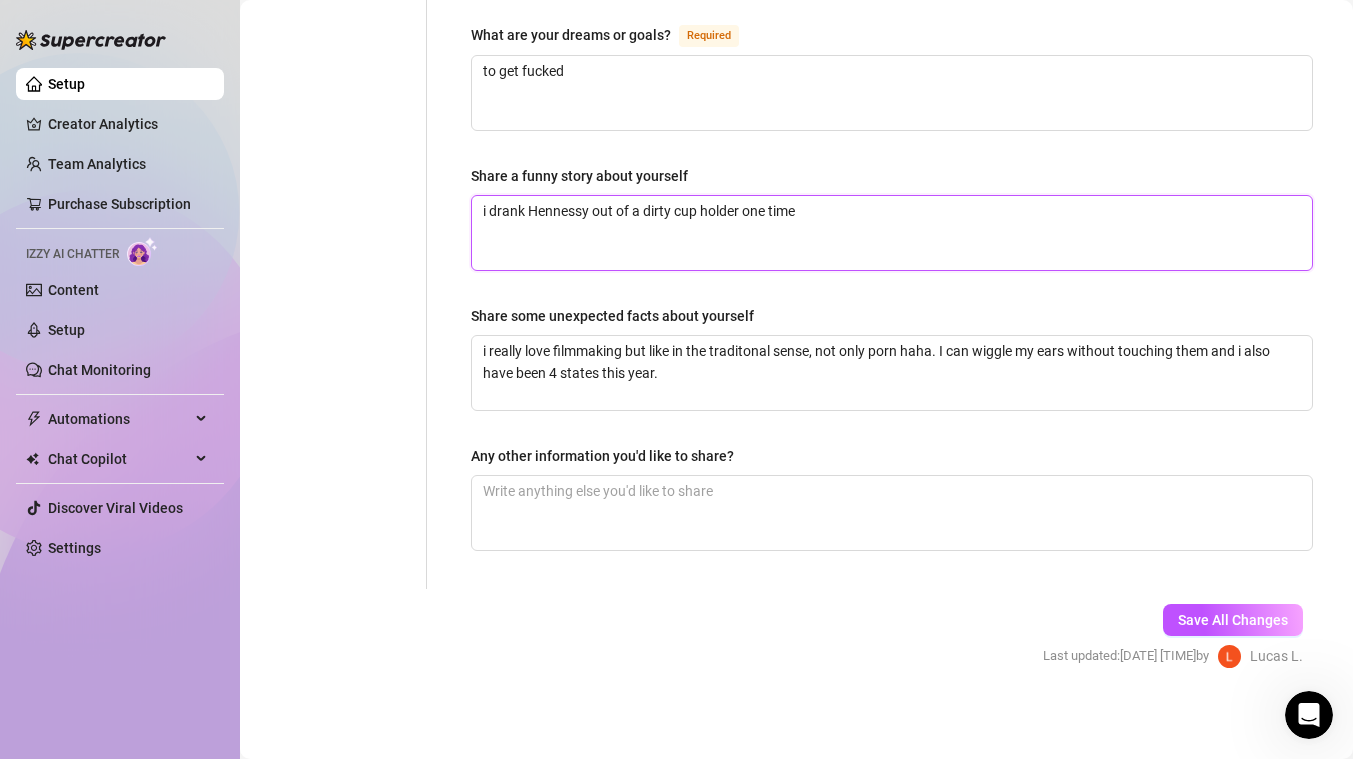 drag, startPoint x: 840, startPoint y: 199, endPoint x: 391, endPoint y: 172, distance: 449.81107 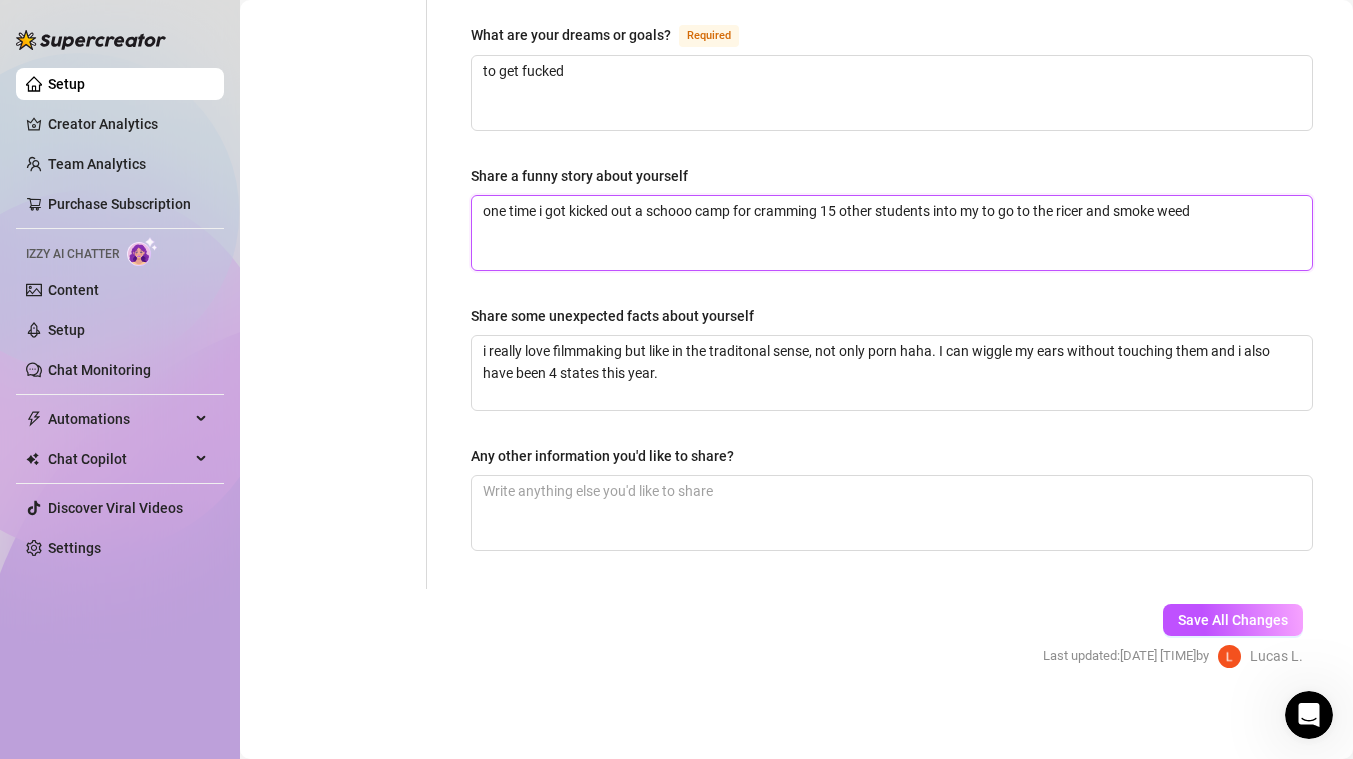 click on "one time i got kicked out a schooo camp for cramming 15 other students into my to go to the ricer and smoke weed" at bounding box center (892, 233) 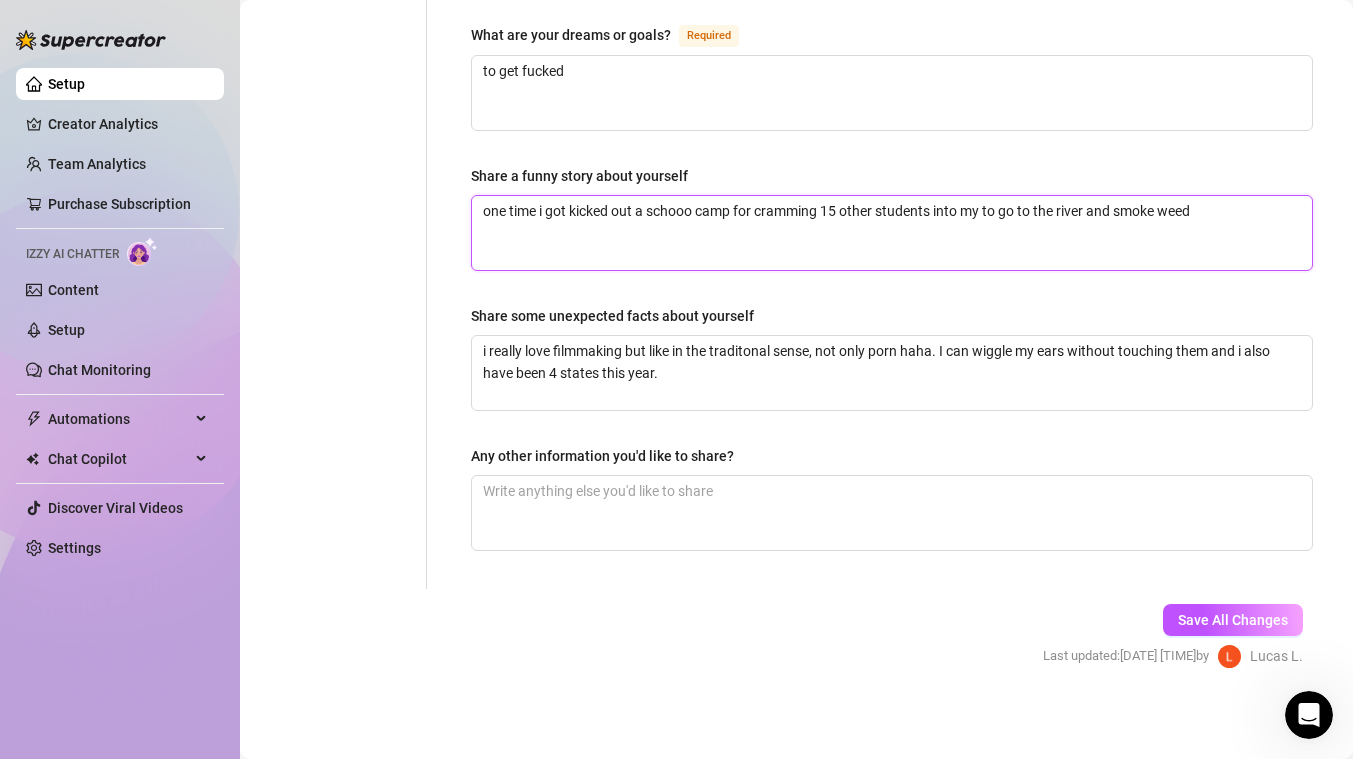 click on "one time i got kicked out a schooo camp for cramming 15 other students into my to go to the river and smoke weed" at bounding box center [892, 233] 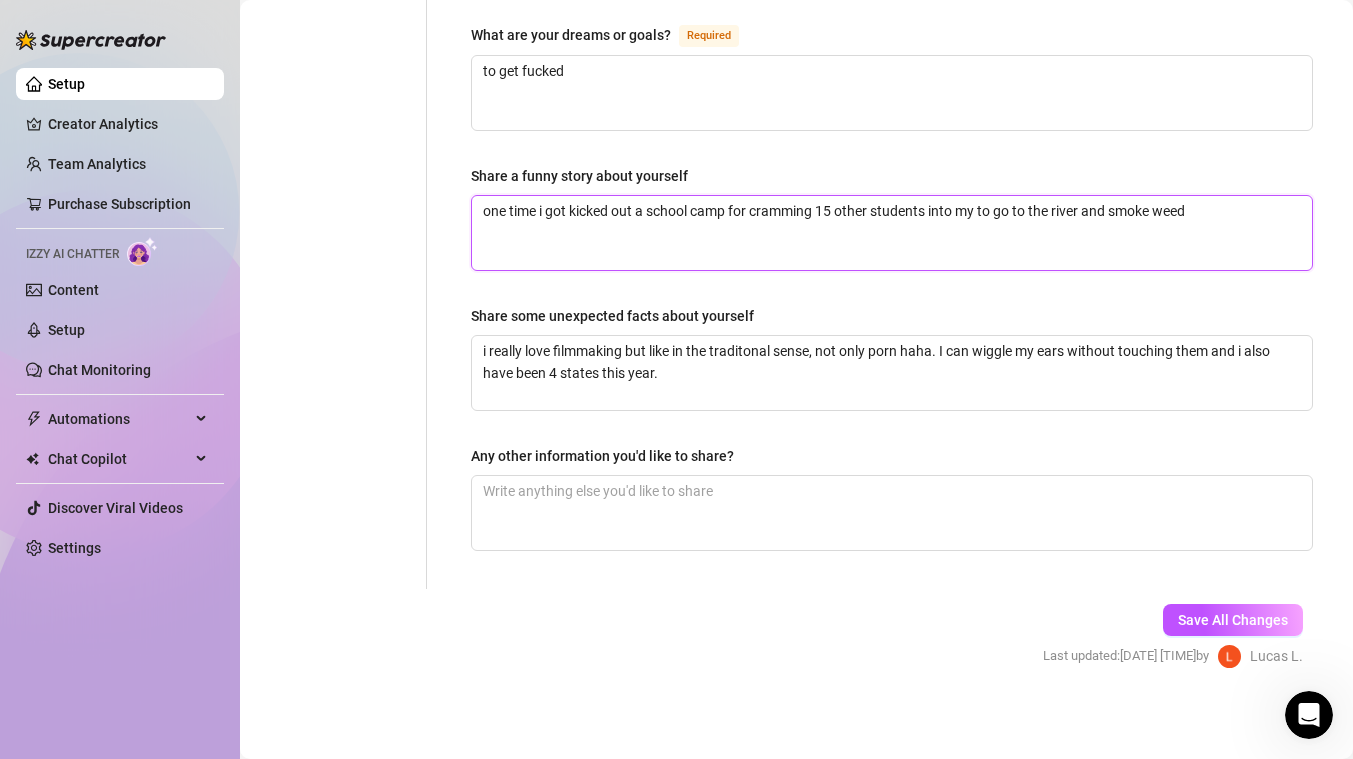 click on "one time i got kicked out a school camp for cramming 15 other students into my to go to the river and smoke weed" at bounding box center [892, 233] 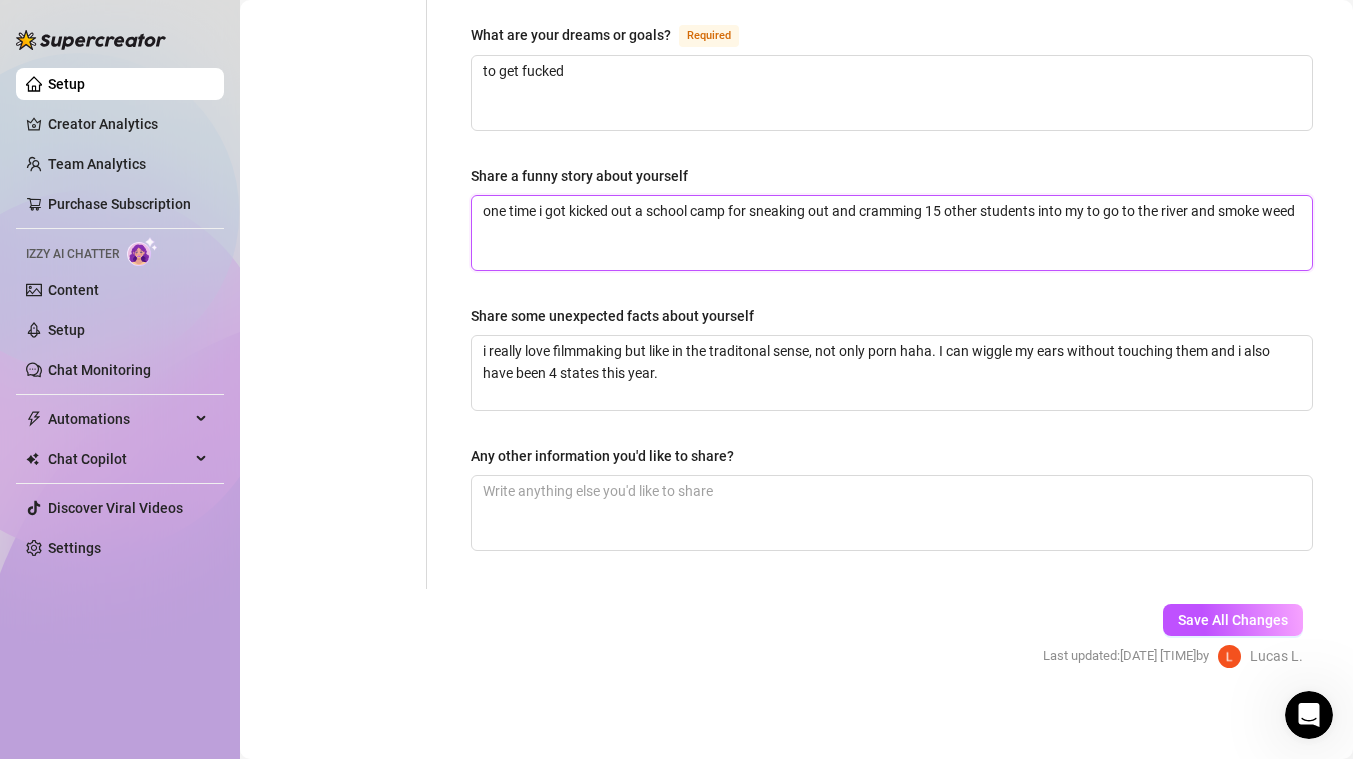 click on "one time i got kicked out a school camp for sneaking out and cramming 15 other students into my to go to the river and smoke weed" at bounding box center (892, 233) 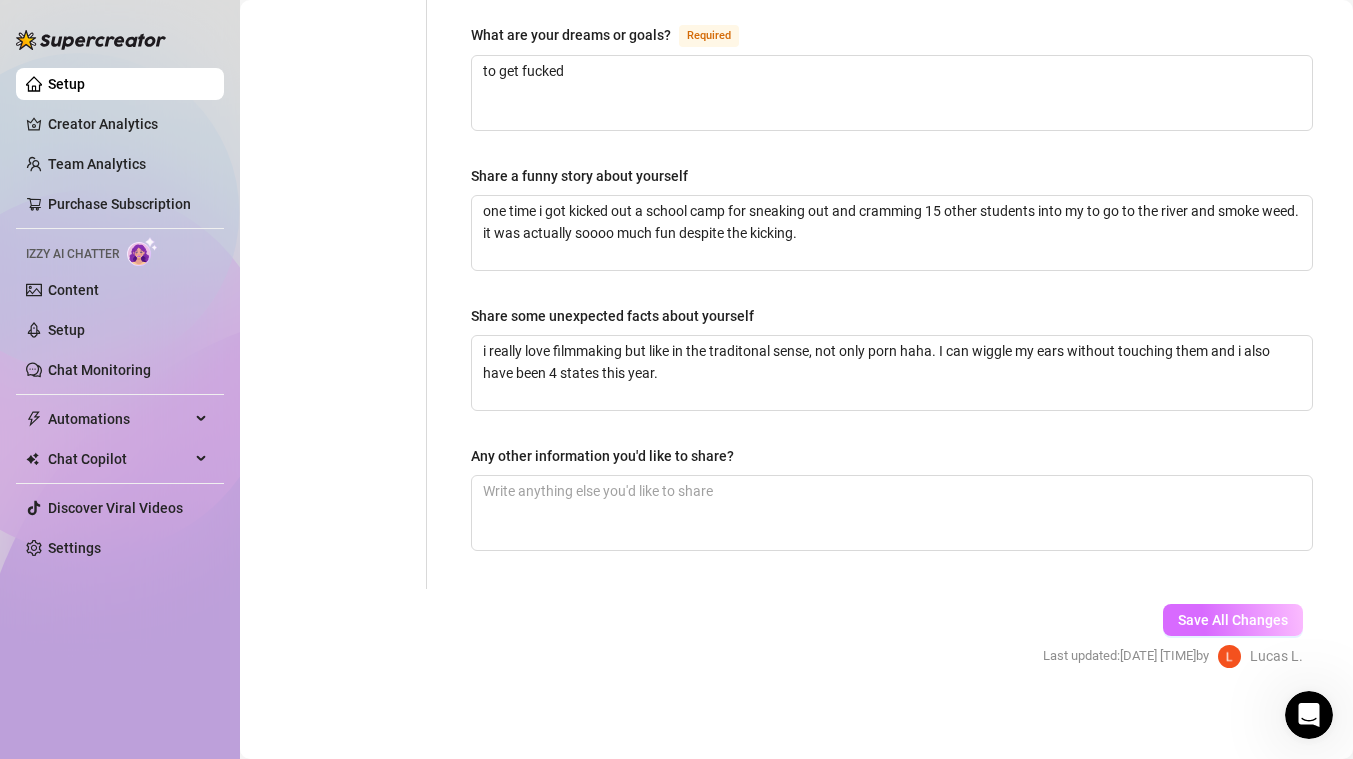 click on "Save All Changes" at bounding box center (1233, 620) 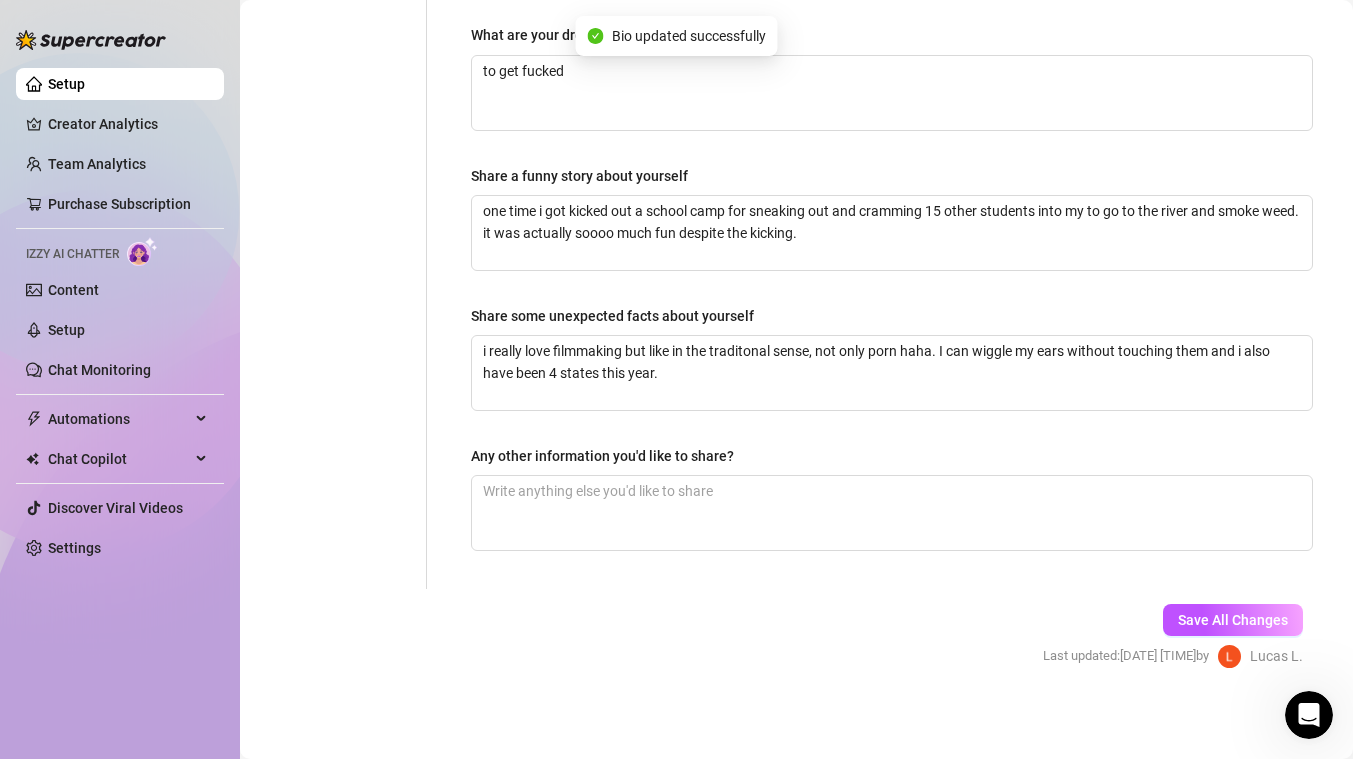 scroll, scrollTop: 0, scrollLeft: 0, axis: both 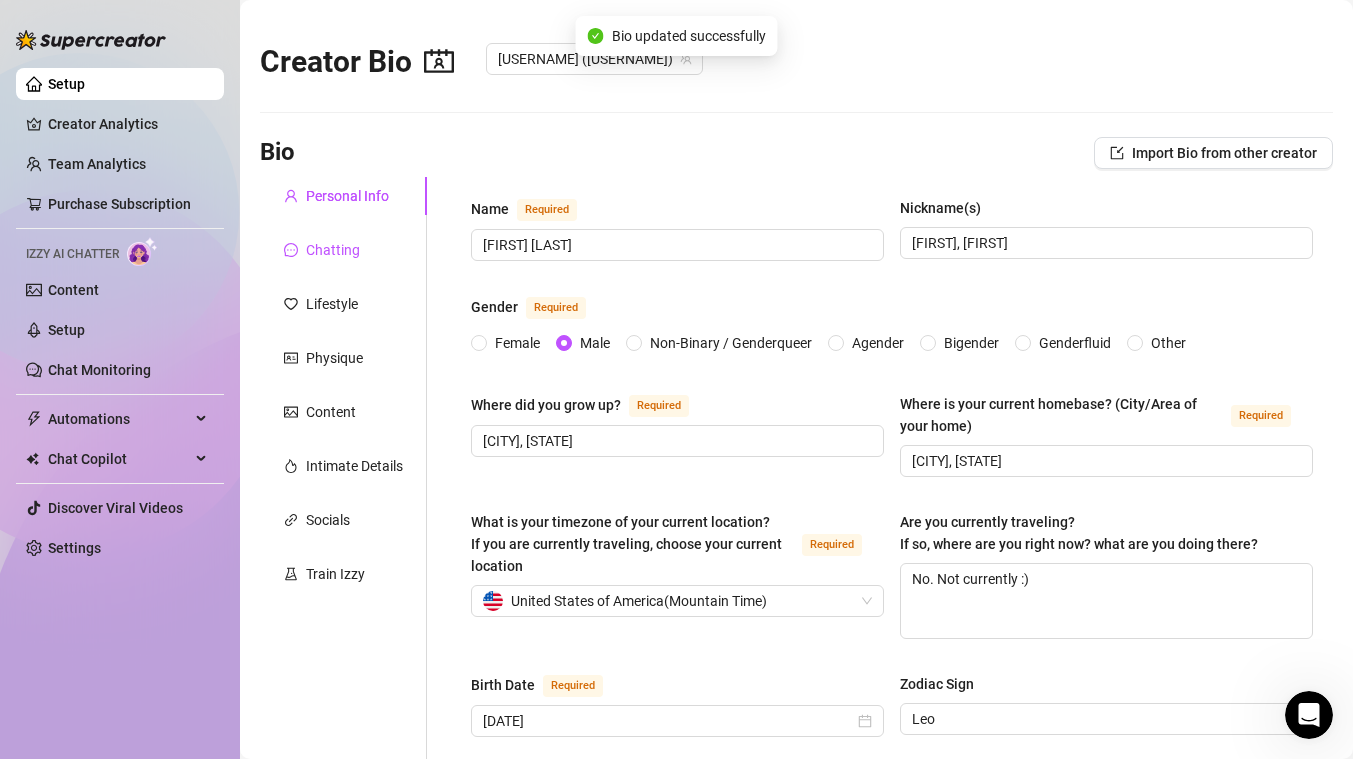 click on "Chatting" at bounding box center [333, 250] 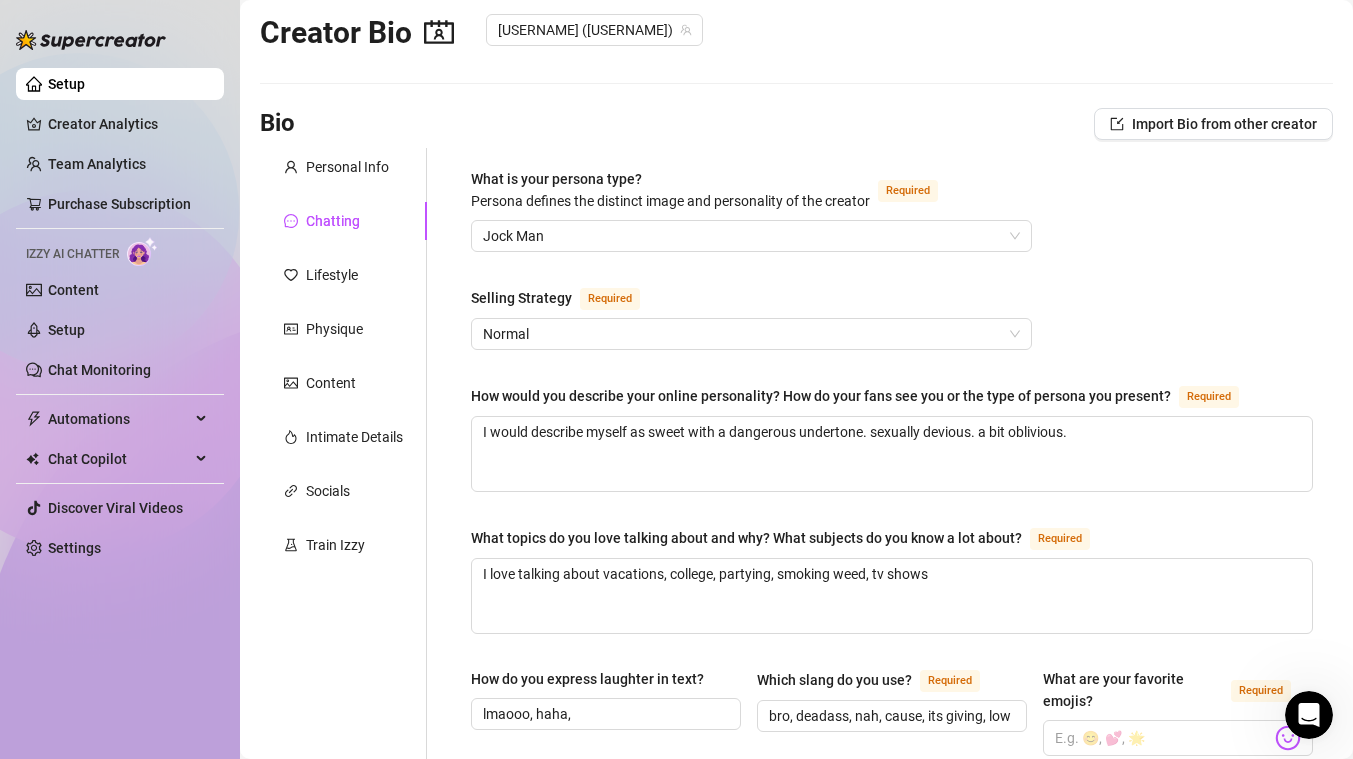 scroll, scrollTop: 51, scrollLeft: 0, axis: vertical 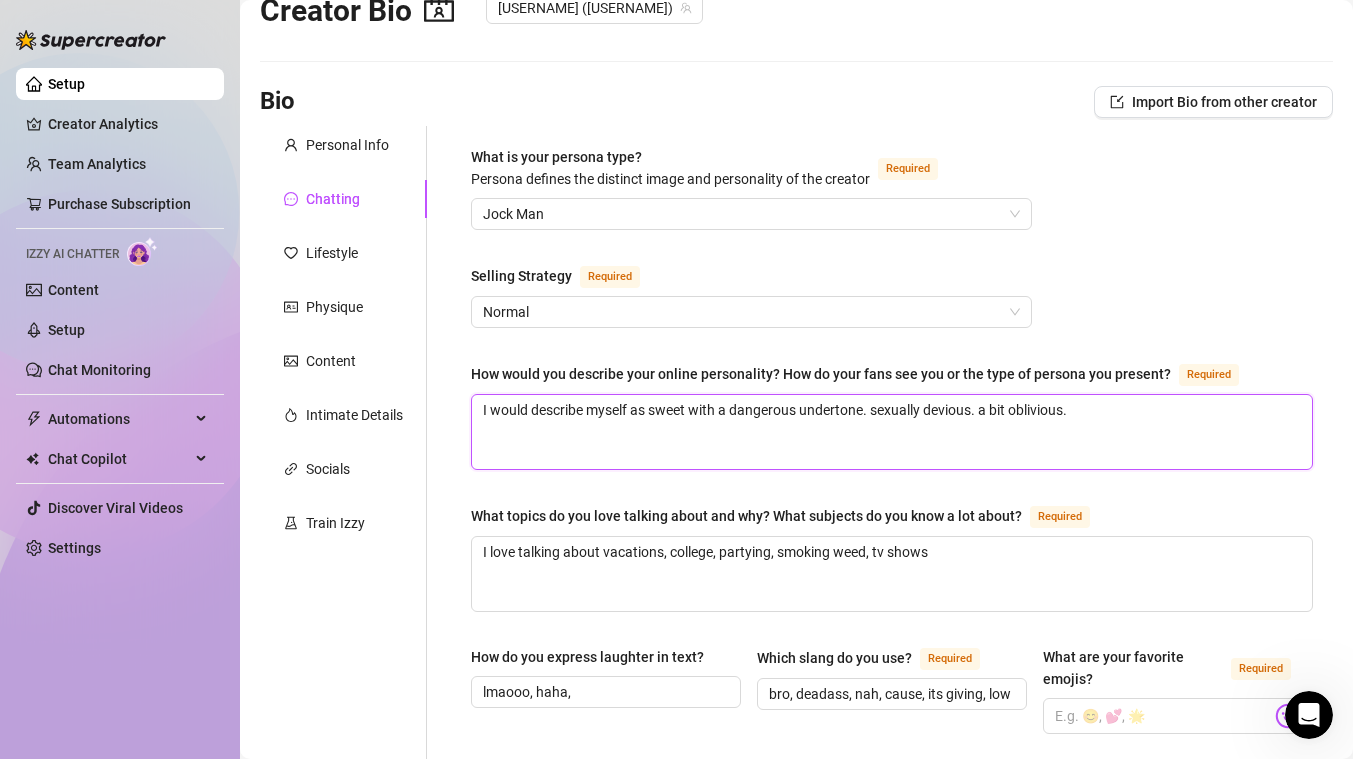 click on "I would describe myself as sweet with a dangerous undertone. sexually devious. a bit oblivious." at bounding box center (892, 432) 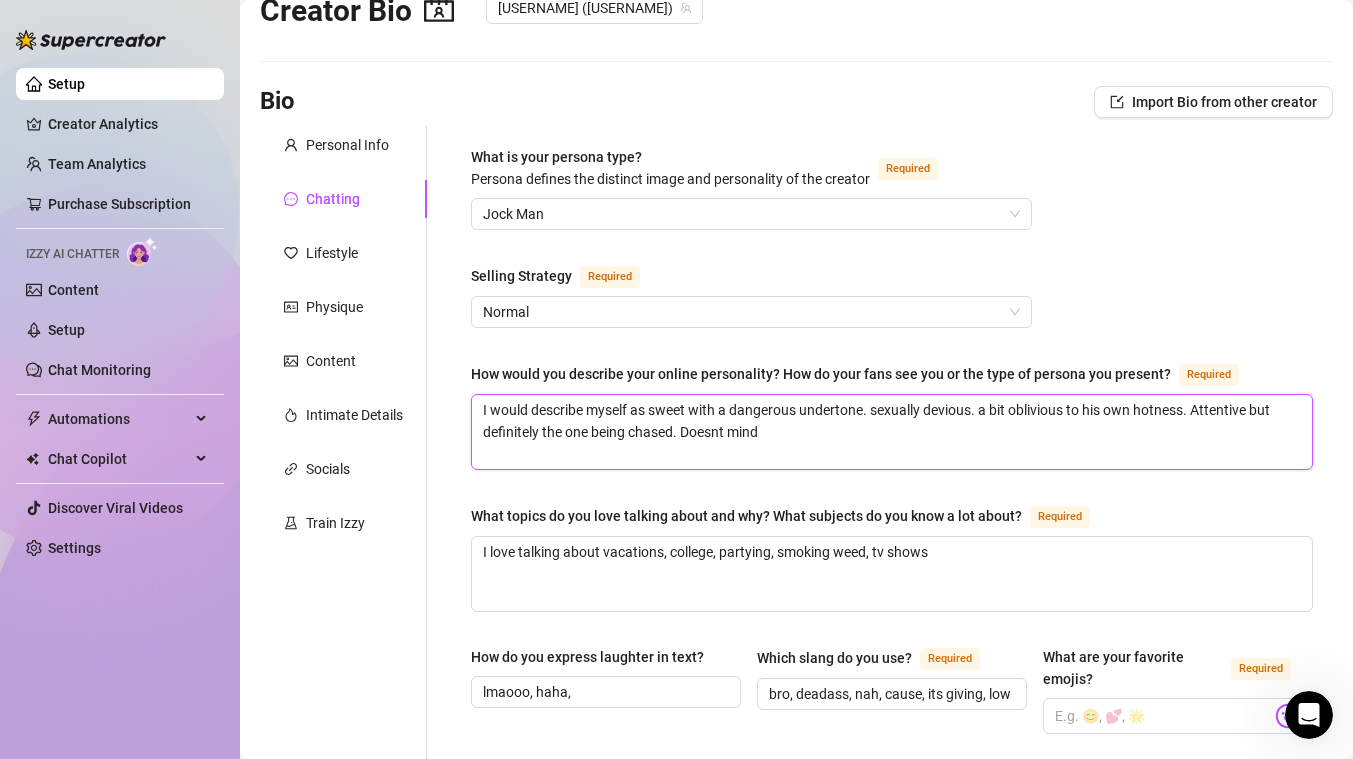 click on "I would describe myself as sweet with a dangerous undertone. sexually devious. a bit oblivious to his own hotness. Attentive but definitely the one being chased. Doesnt mind" at bounding box center (892, 432) 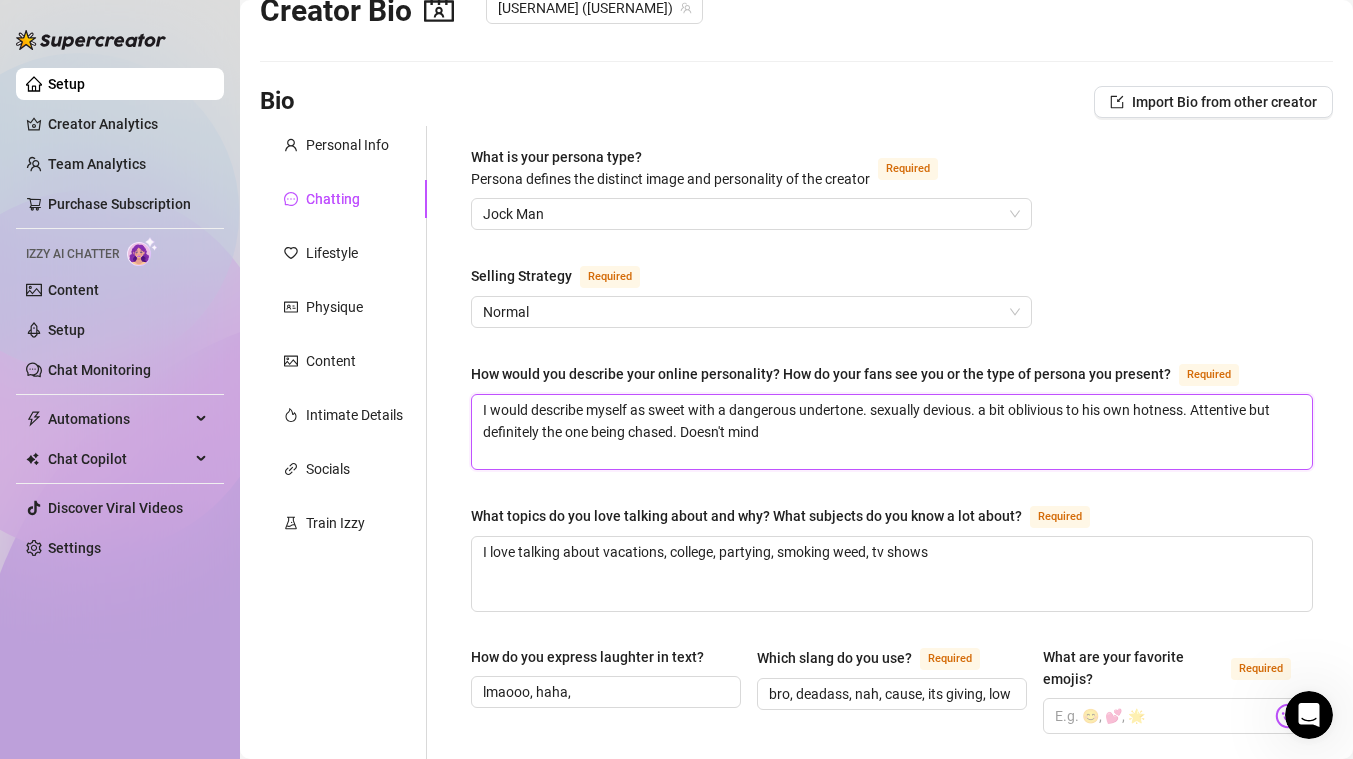 click on "I would describe myself as sweet with a dangerous undertone. sexually devious. a bit oblivious to his own hotness. Attentive but definitely the one being chased. Doesn't mind" at bounding box center (892, 432) 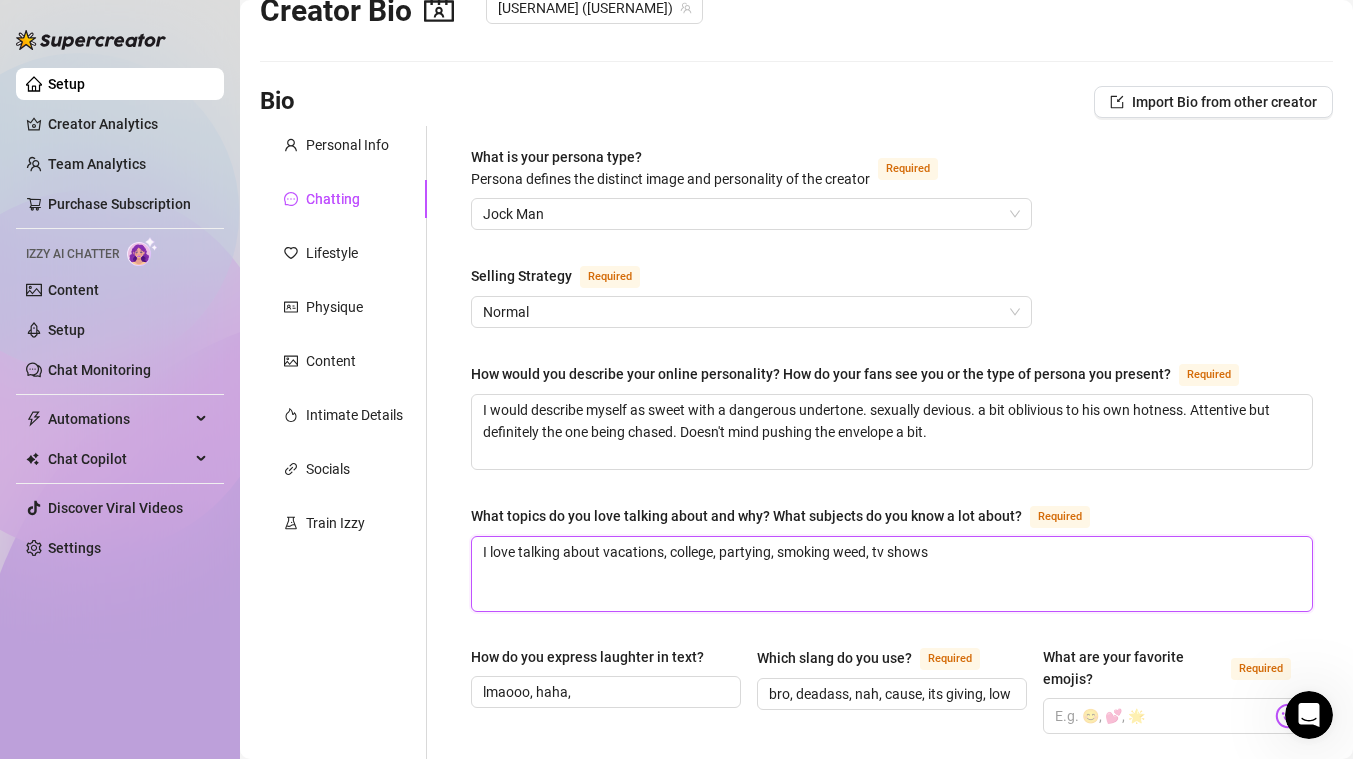 click on "I love talking about vacations, college, partying, smoking weed, tv shows" at bounding box center [892, 574] 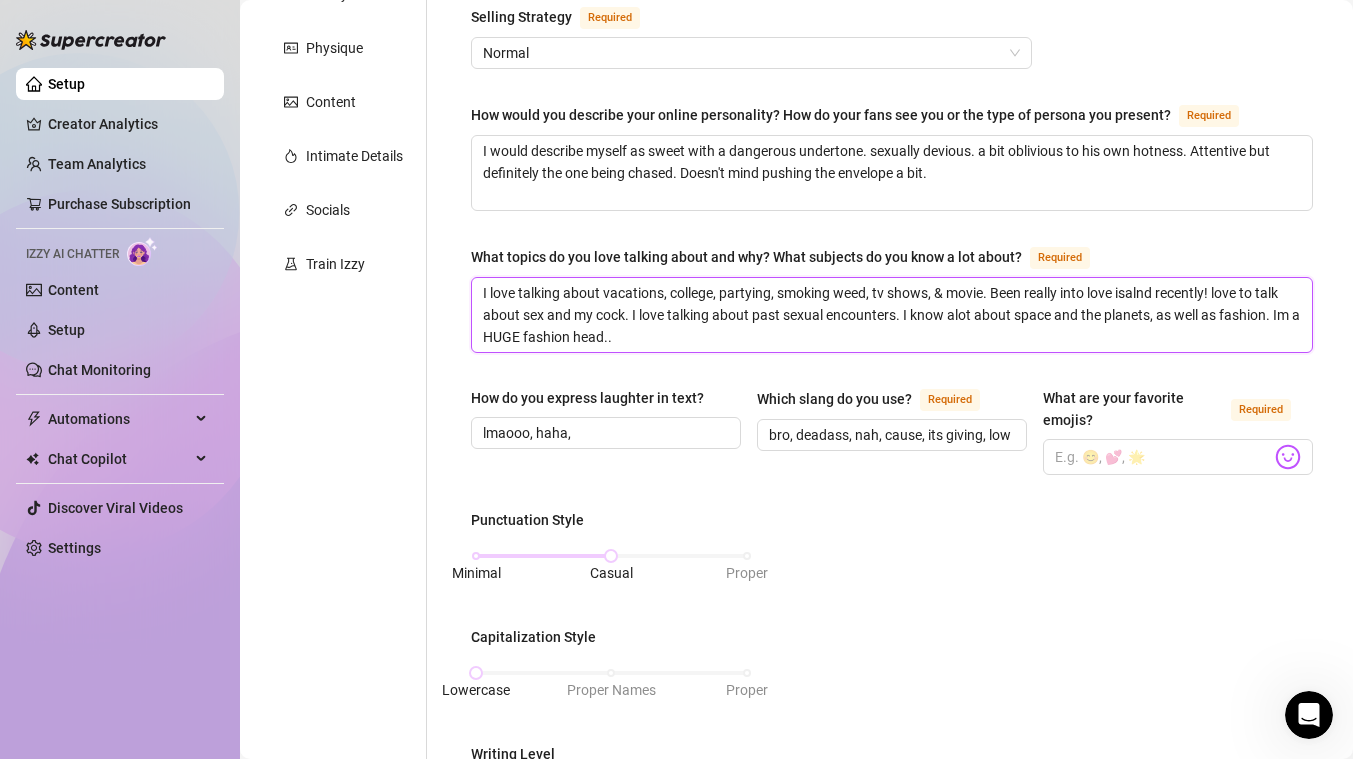 scroll, scrollTop: 308, scrollLeft: 0, axis: vertical 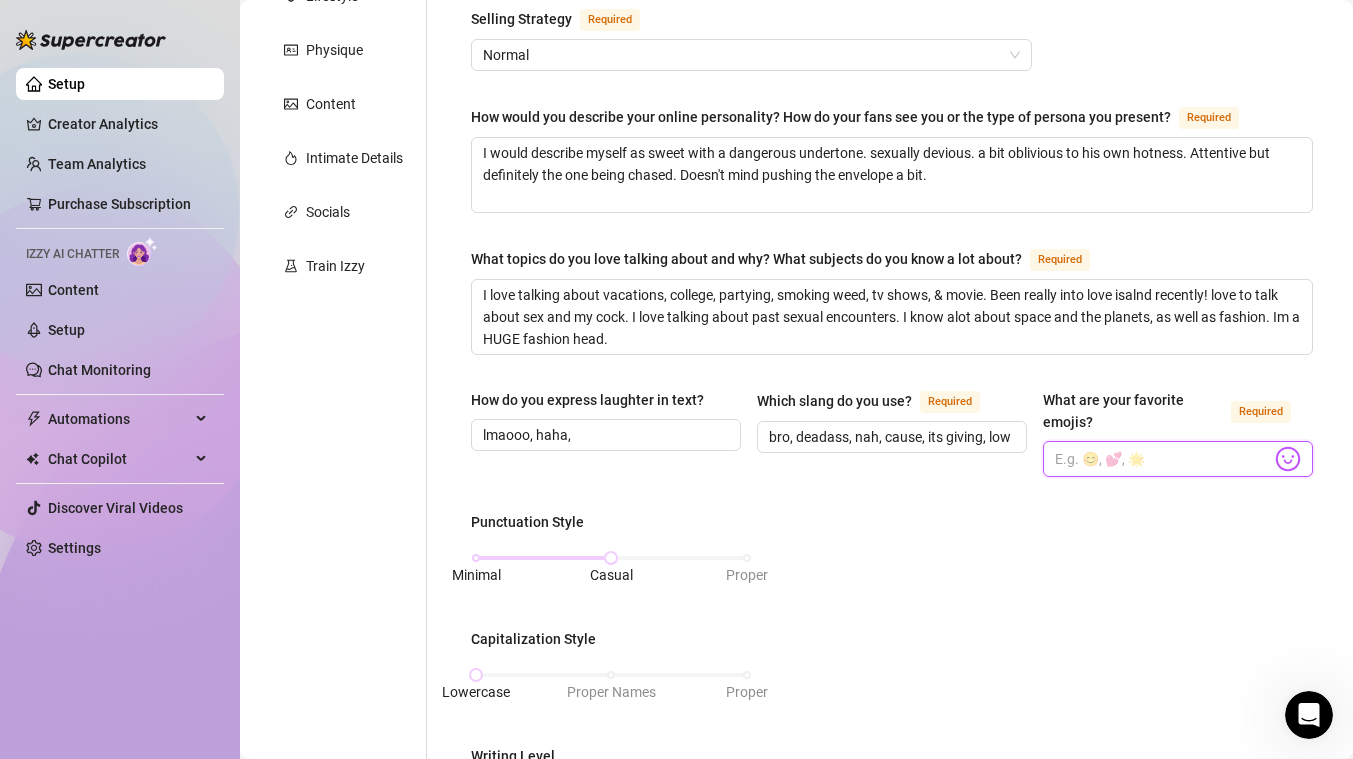 click on "What are your favorite emojis? Required" at bounding box center [1163, 459] 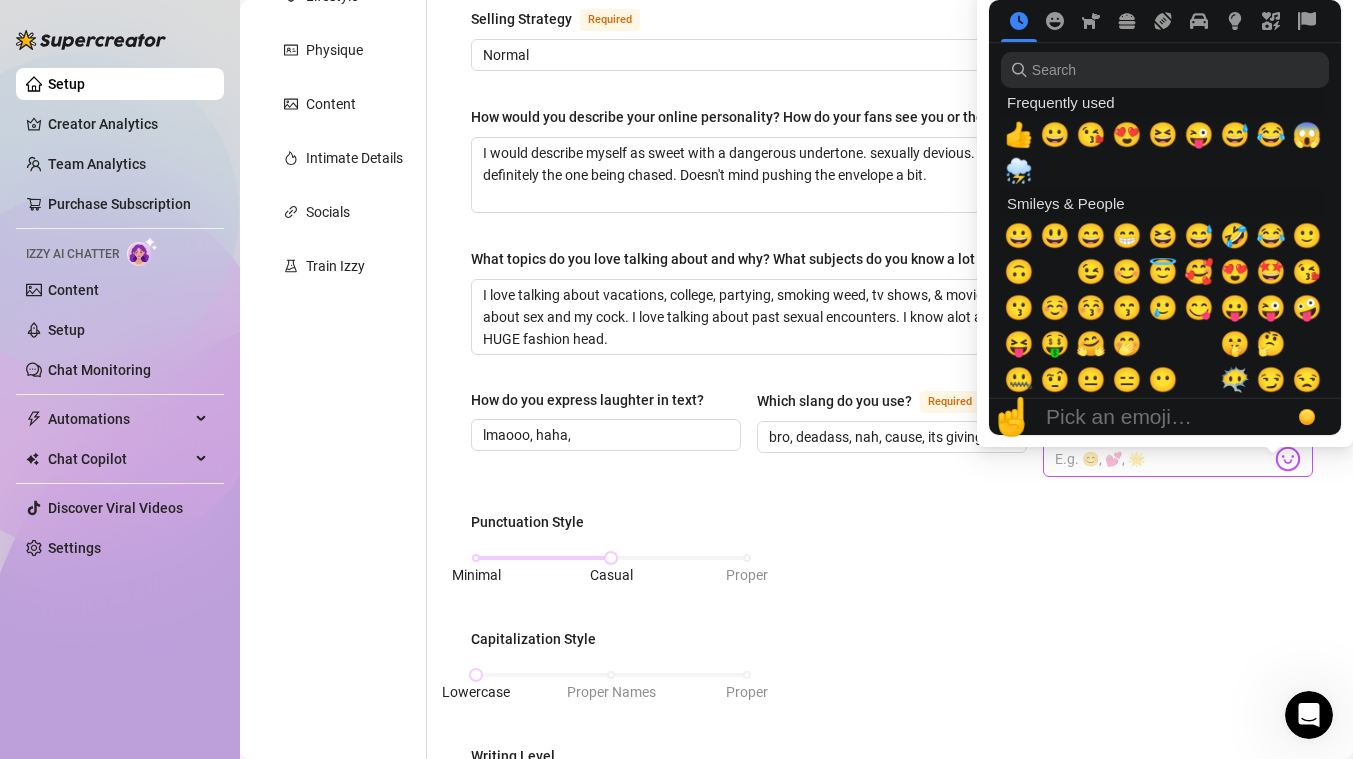 click at bounding box center (1288, 459) 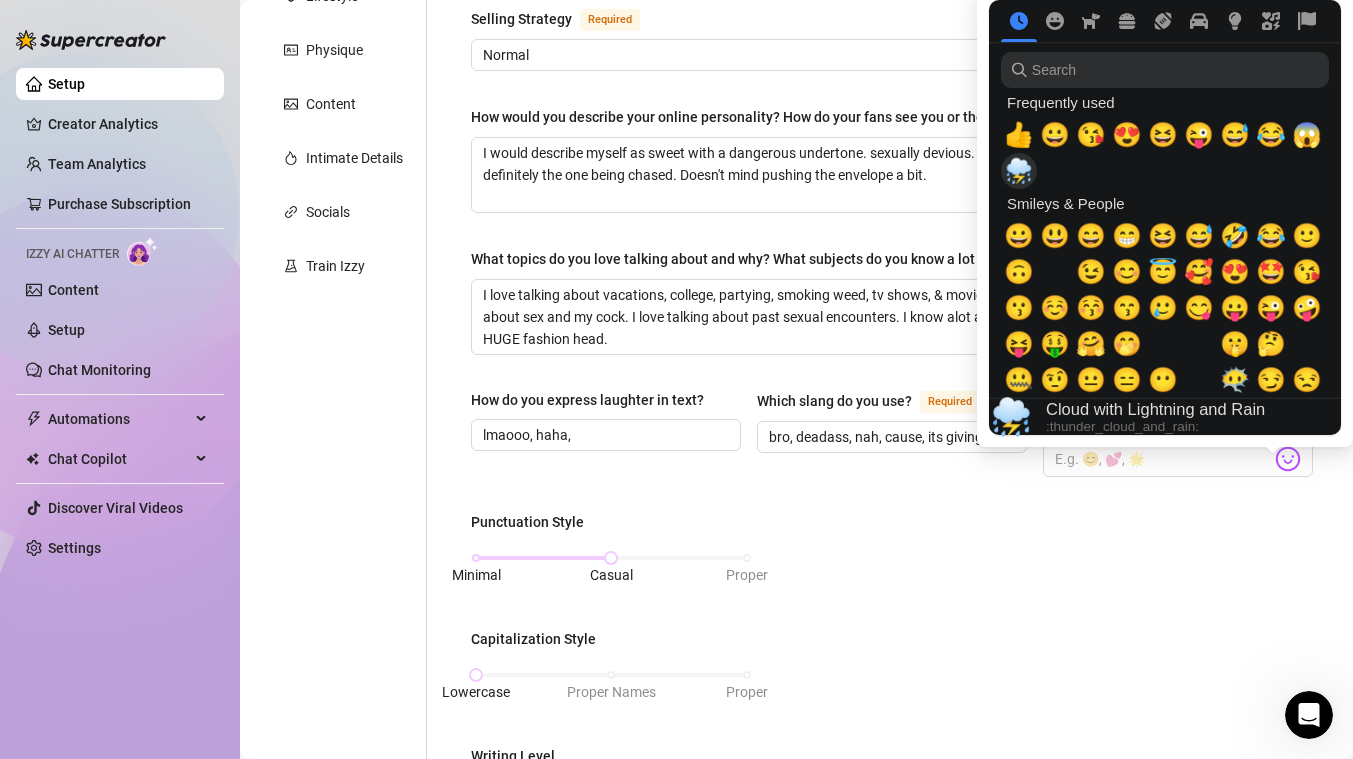 click on "⛈️" at bounding box center [1019, 171] 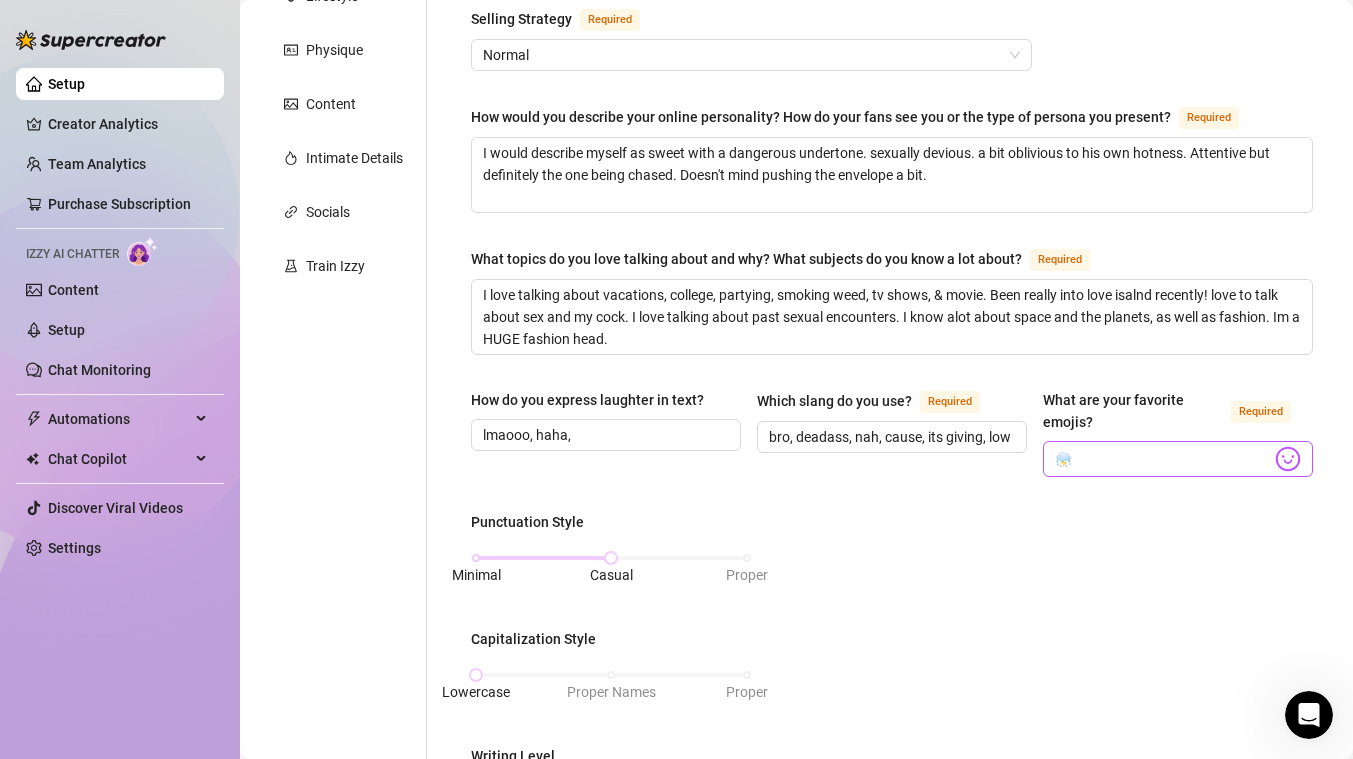 click at bounding box center [1288, 459] 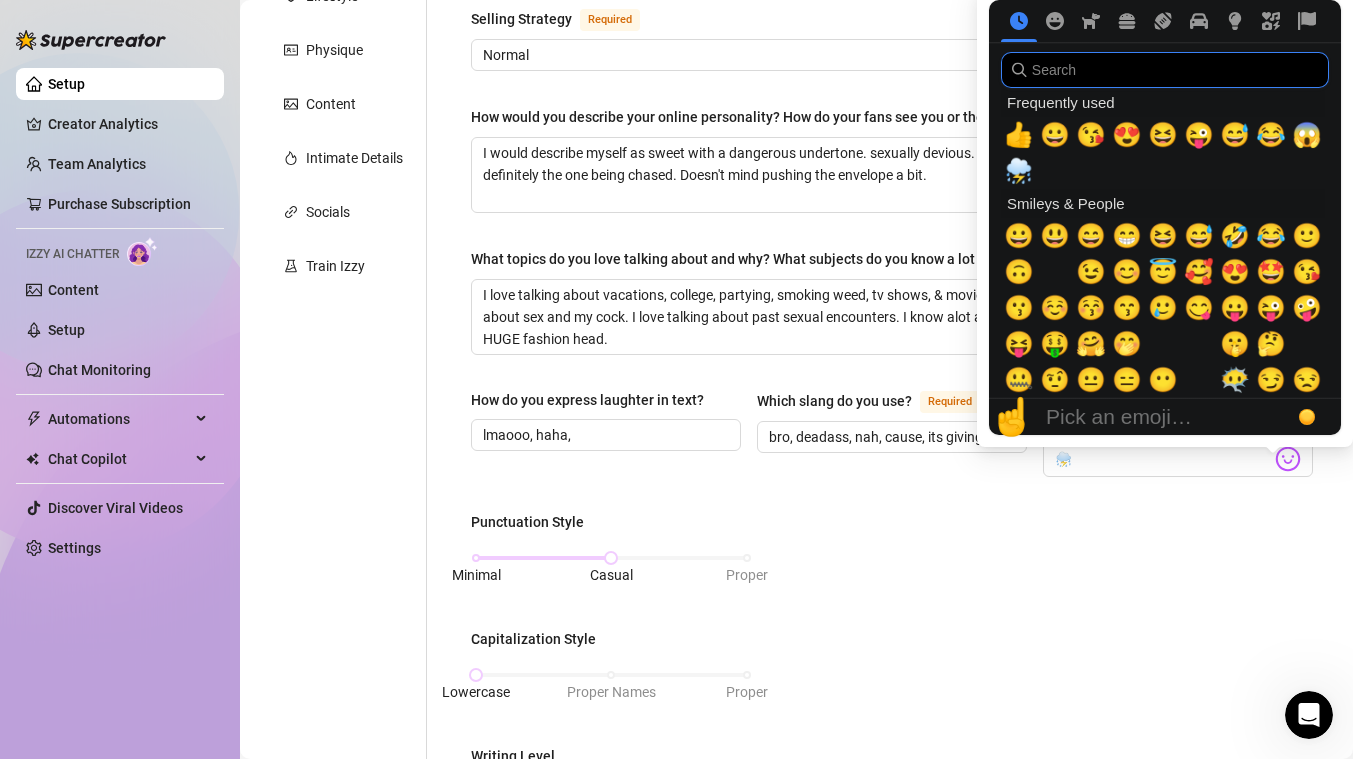 click at bounding box center [1165, 70] 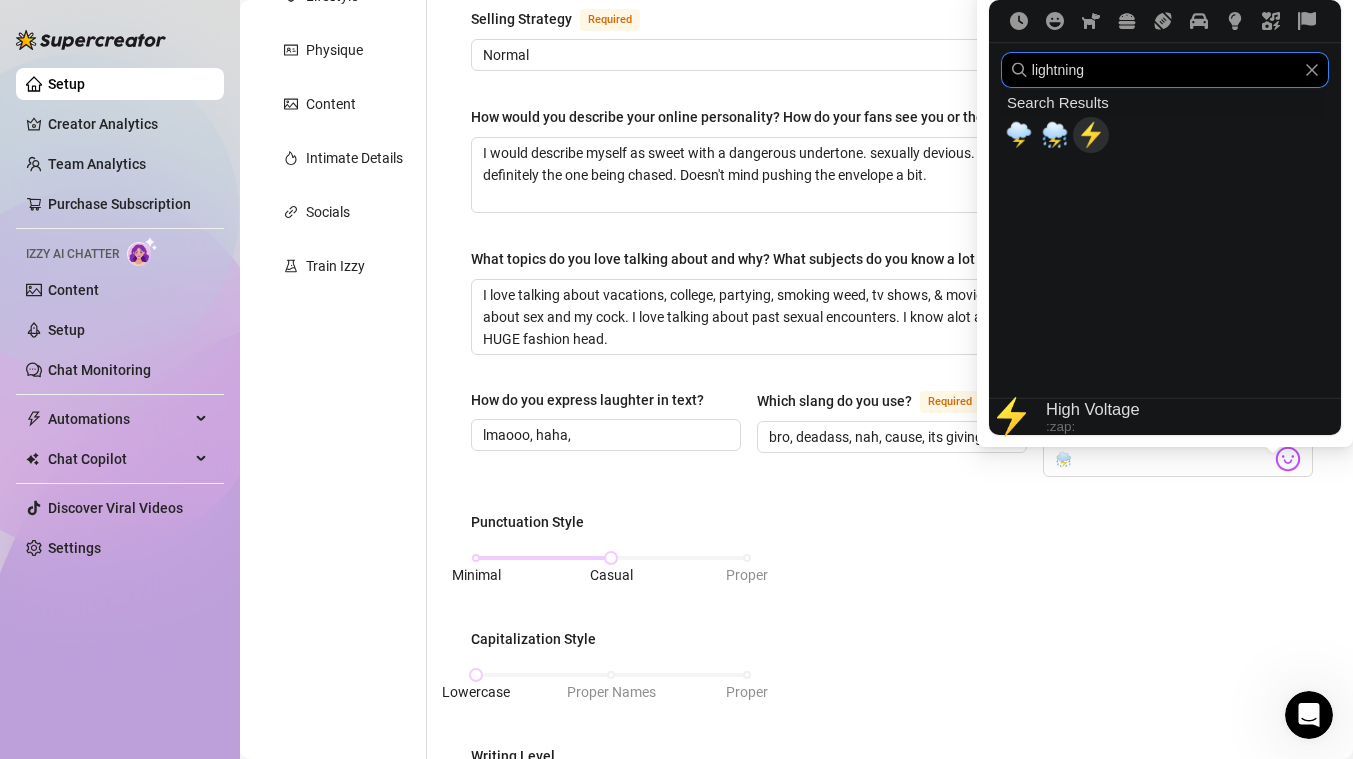 click on "⚡" at bounding box center [1091, 135] 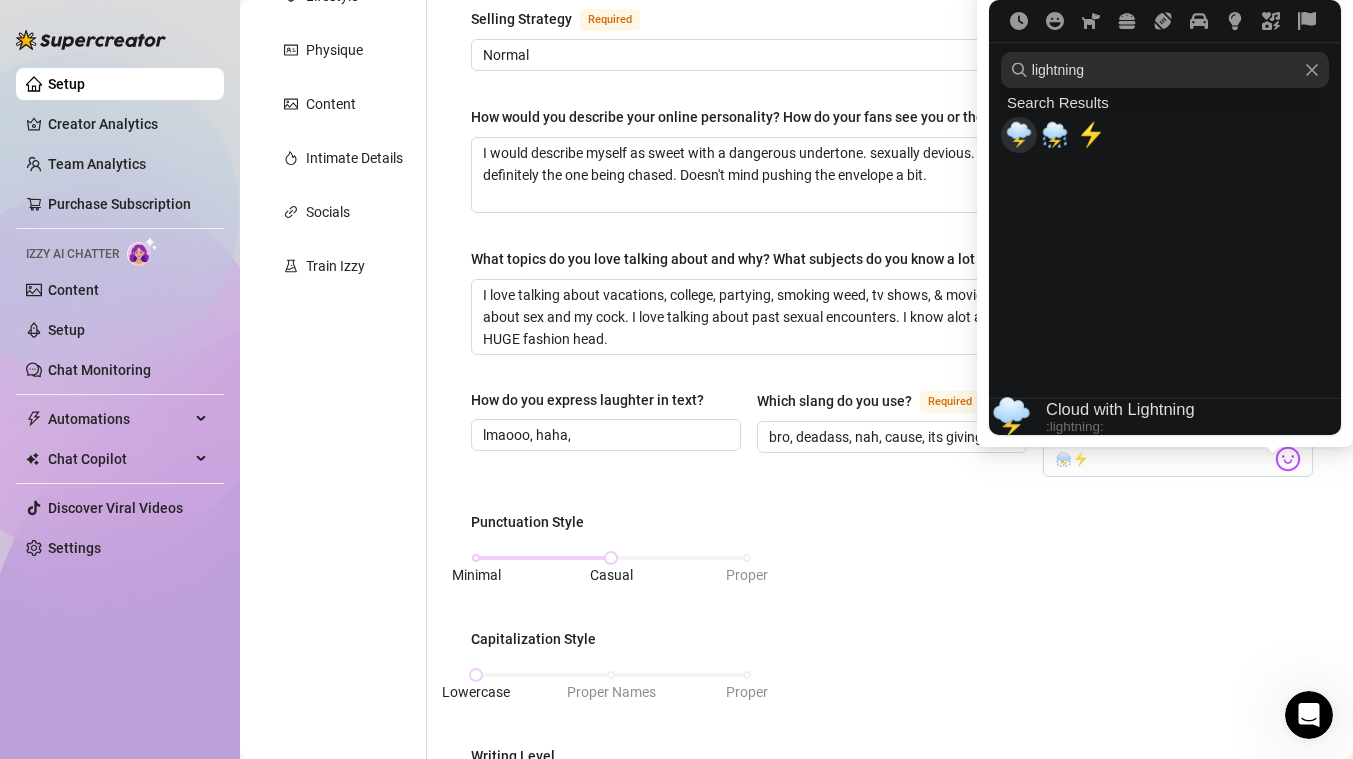 click on "🌩️" at bounding box center [1019, 135] 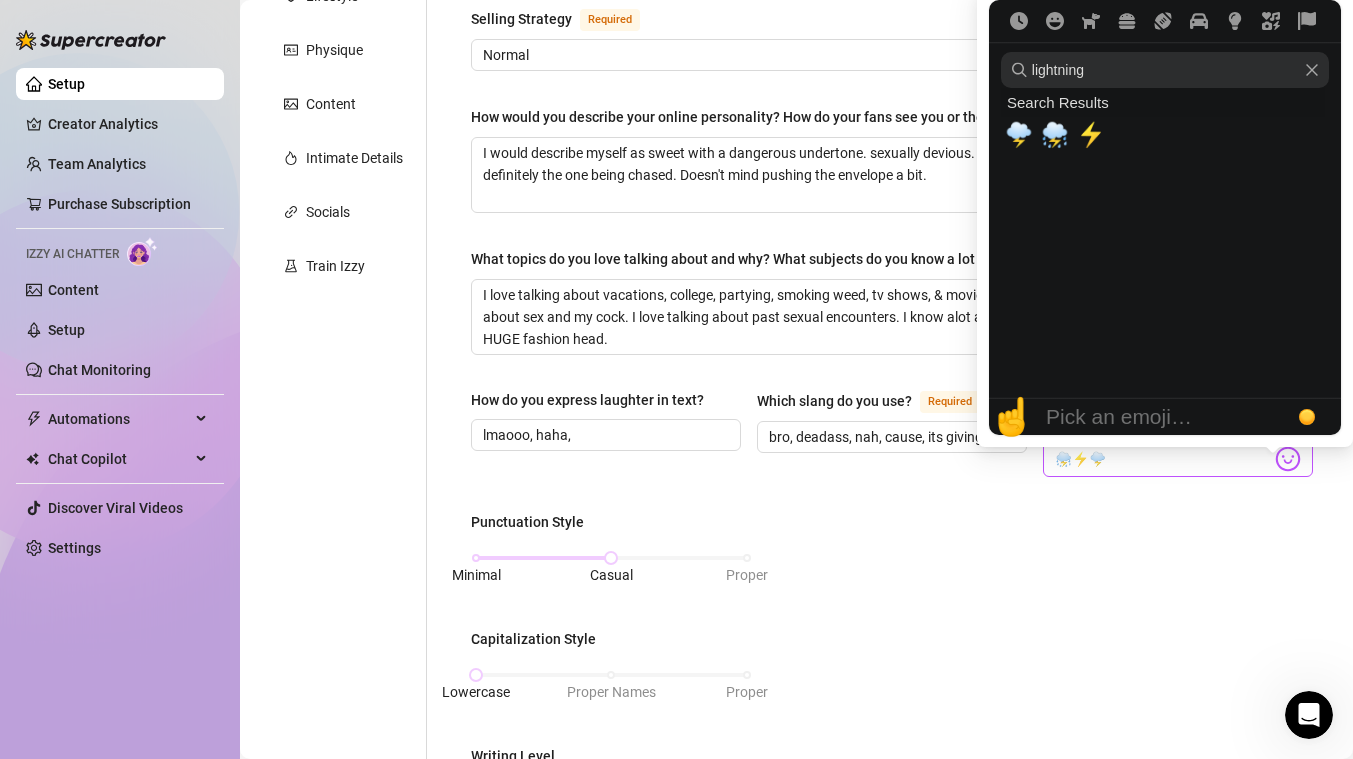 click at bounding box center (1288, 459) 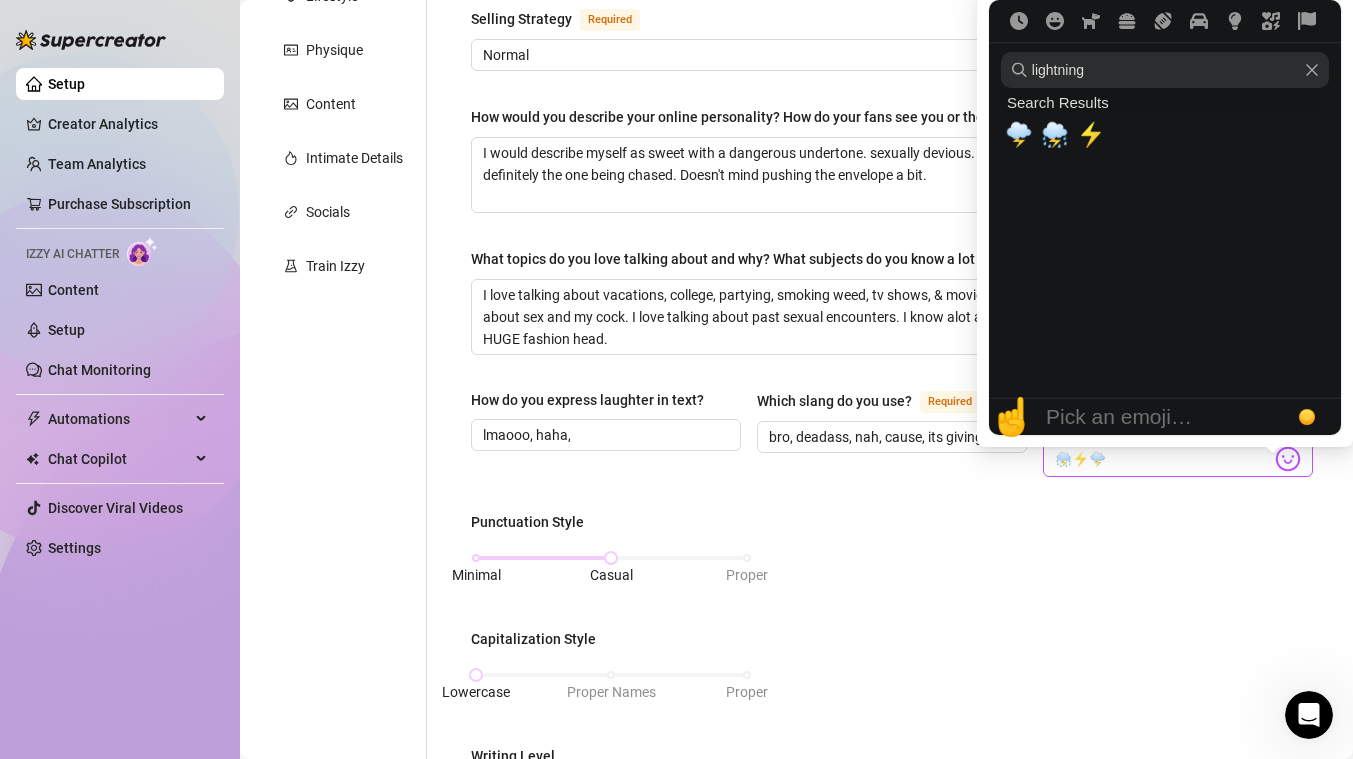 click at bounding box center (1288, 459) 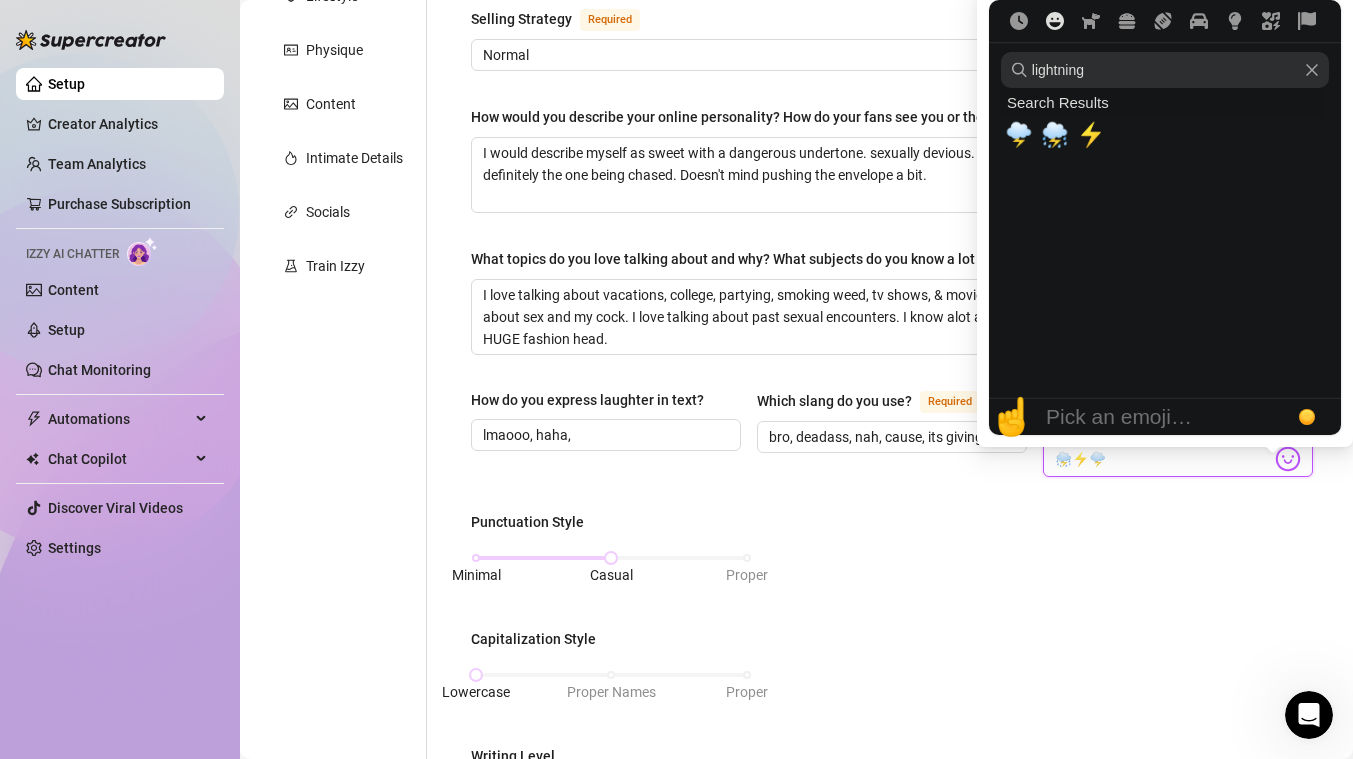 click 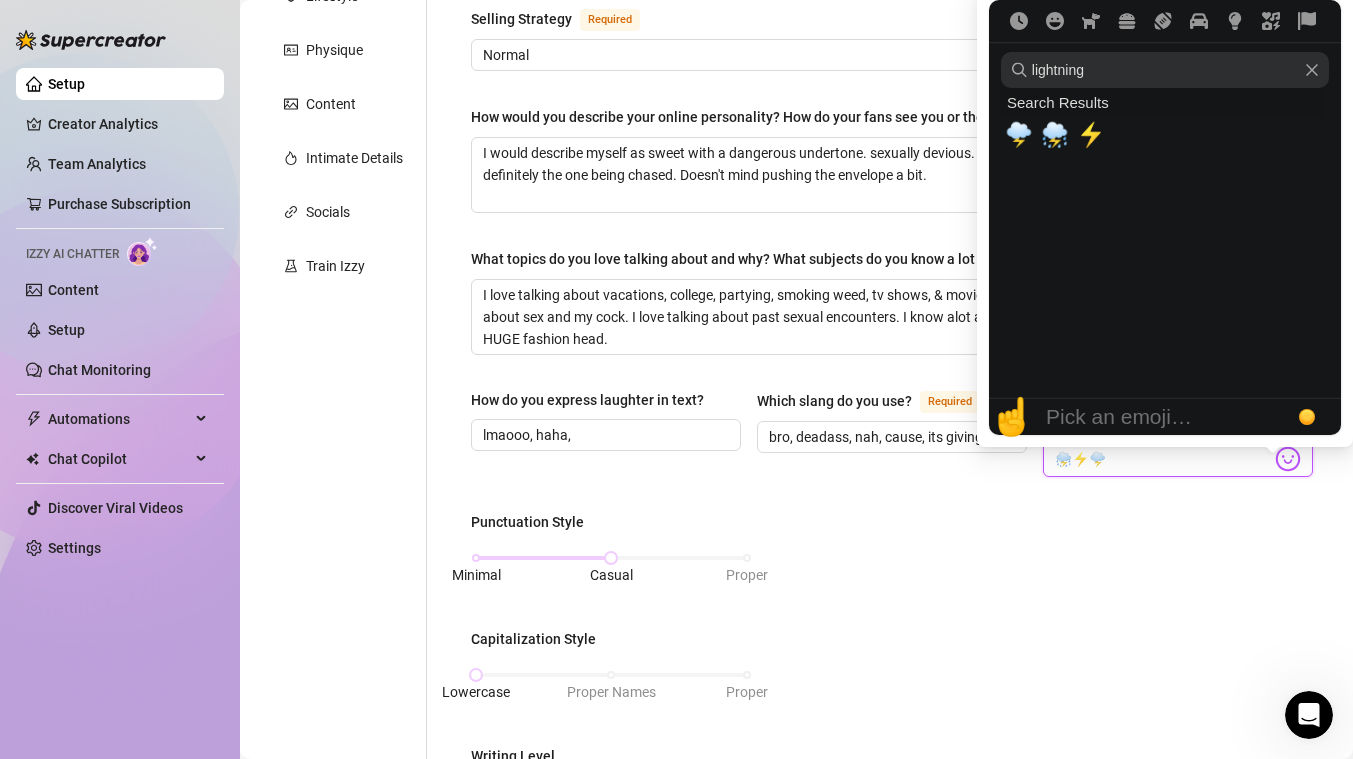 click 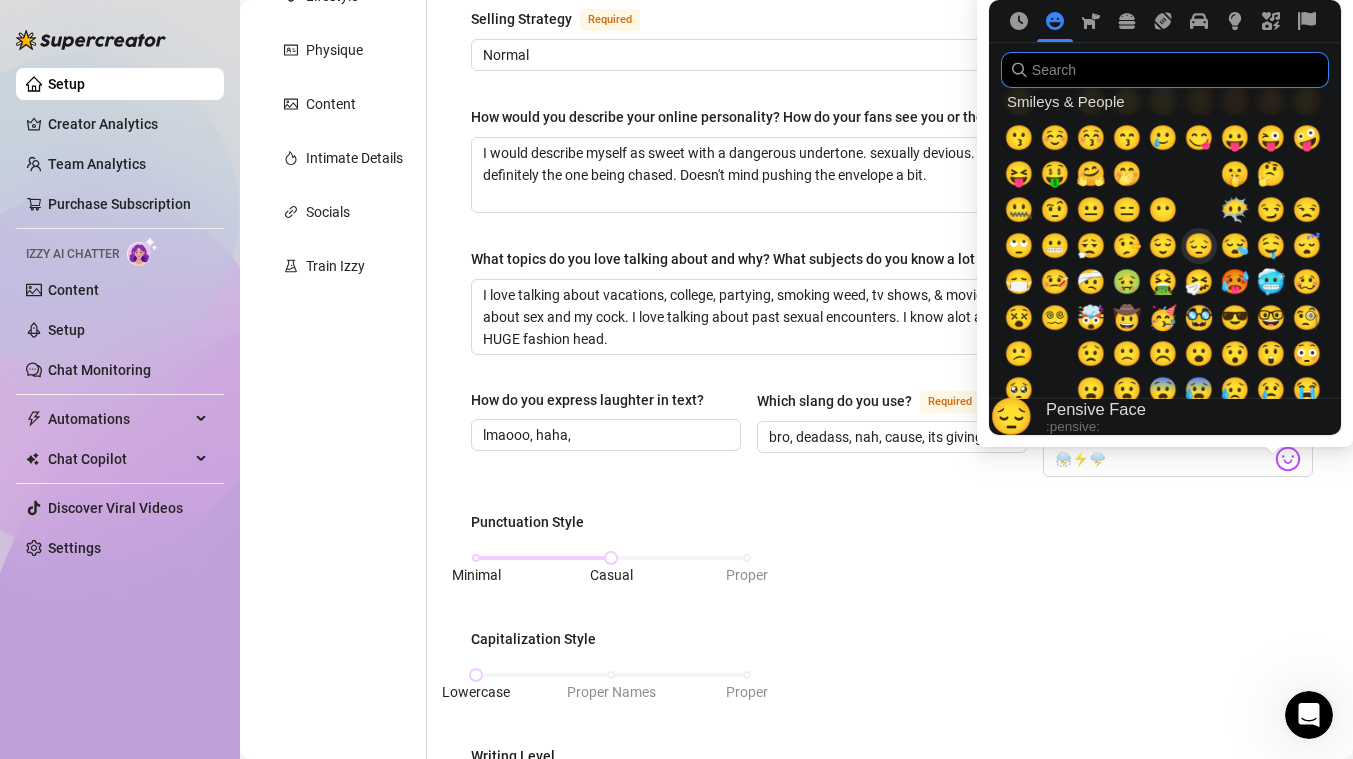 scroll, scrollTop: 170, scrollLeft: 0, axis: vertical 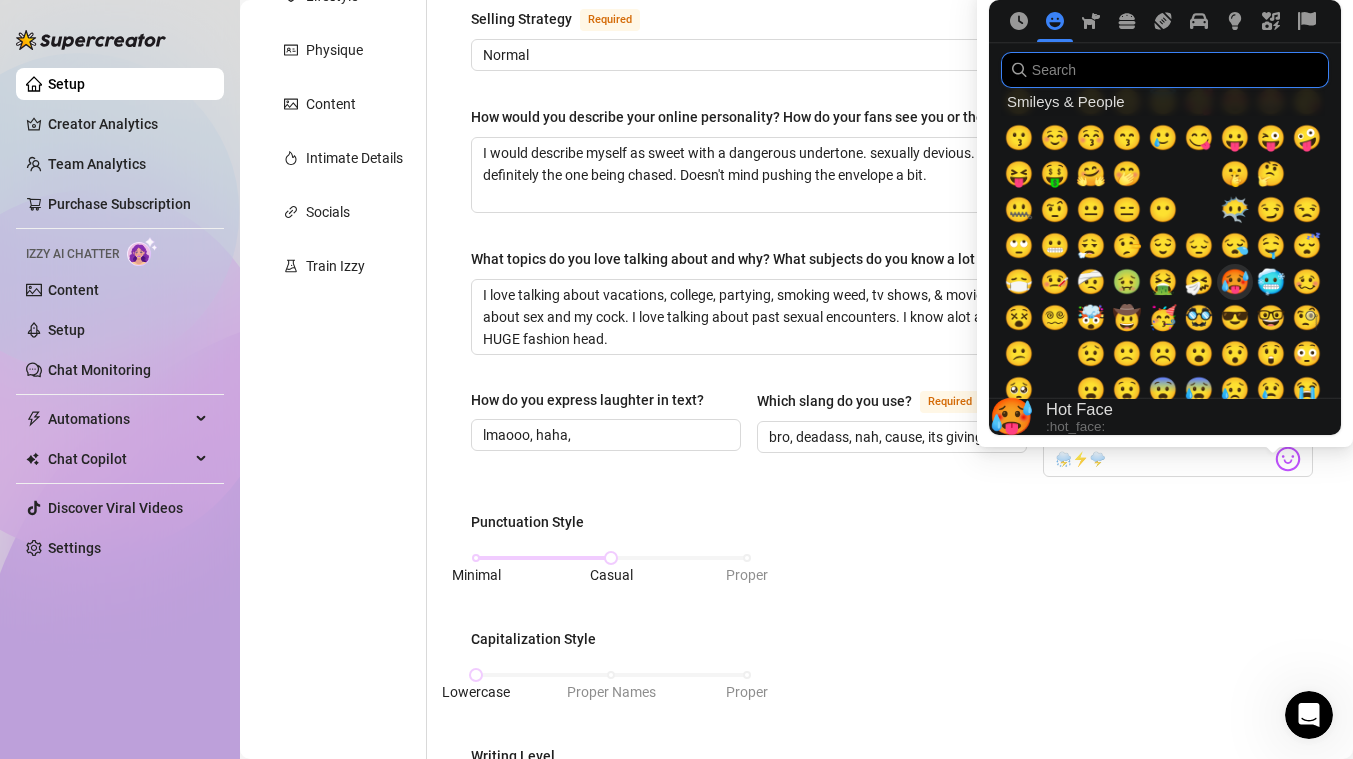click on "🥵" at bounding box center (1235, 282) 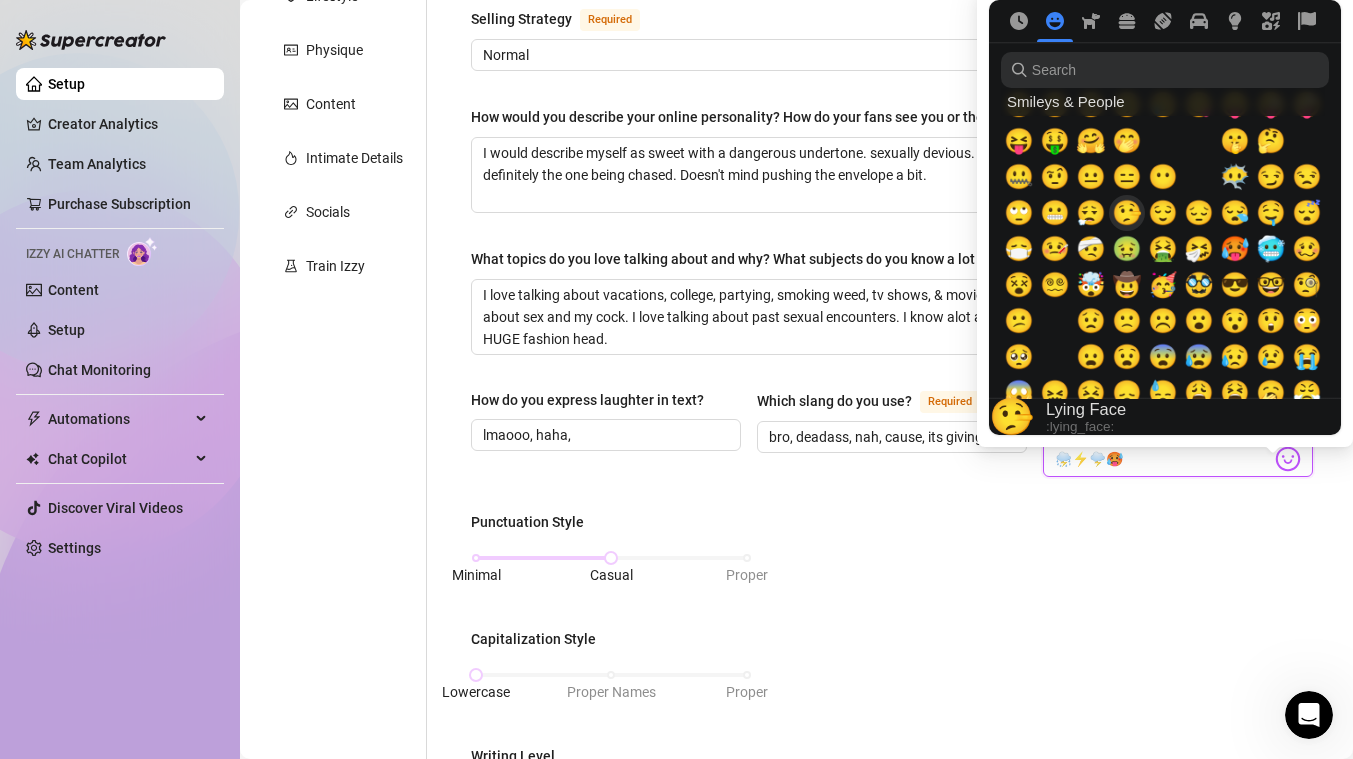 scroll, scrollTop: 156, scrollLeft: 0, axis: vertical 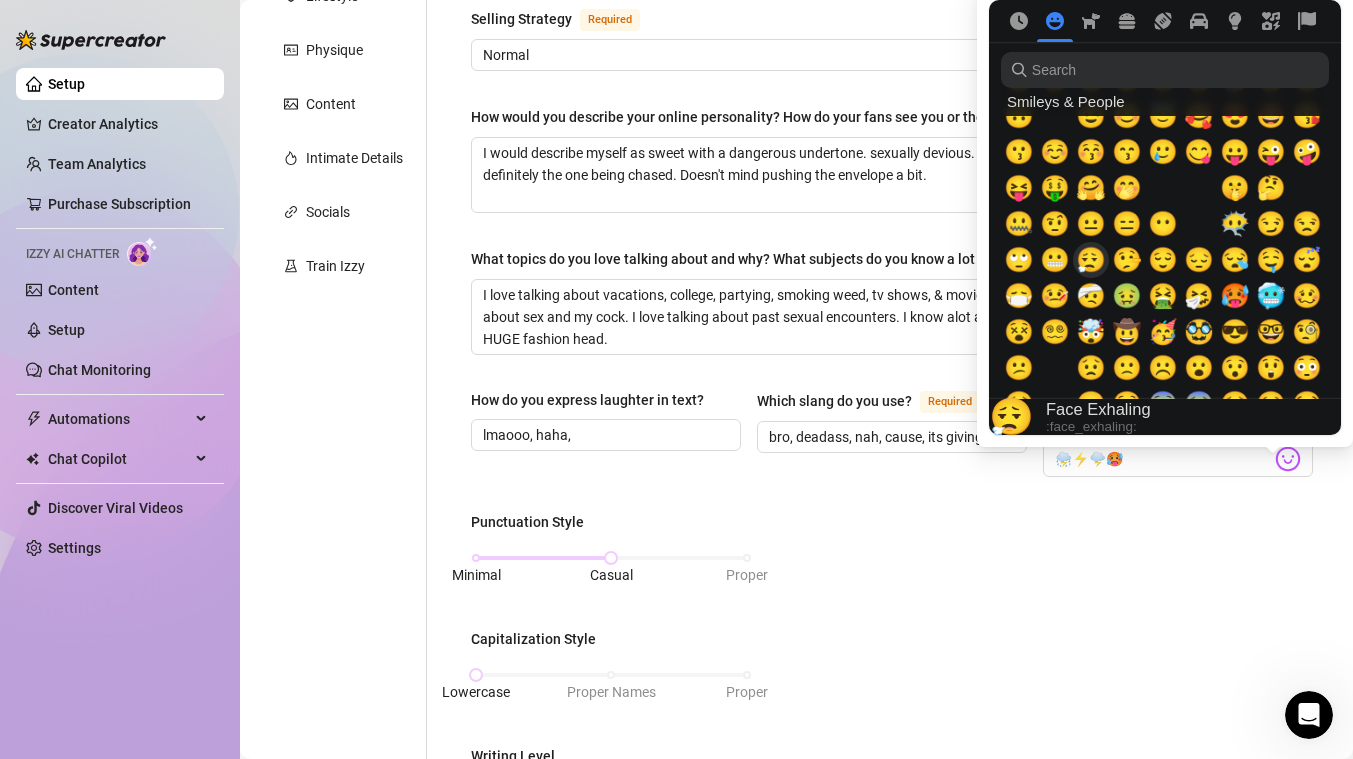 click on "😮‍💨" at bounding box center [1091, 260] 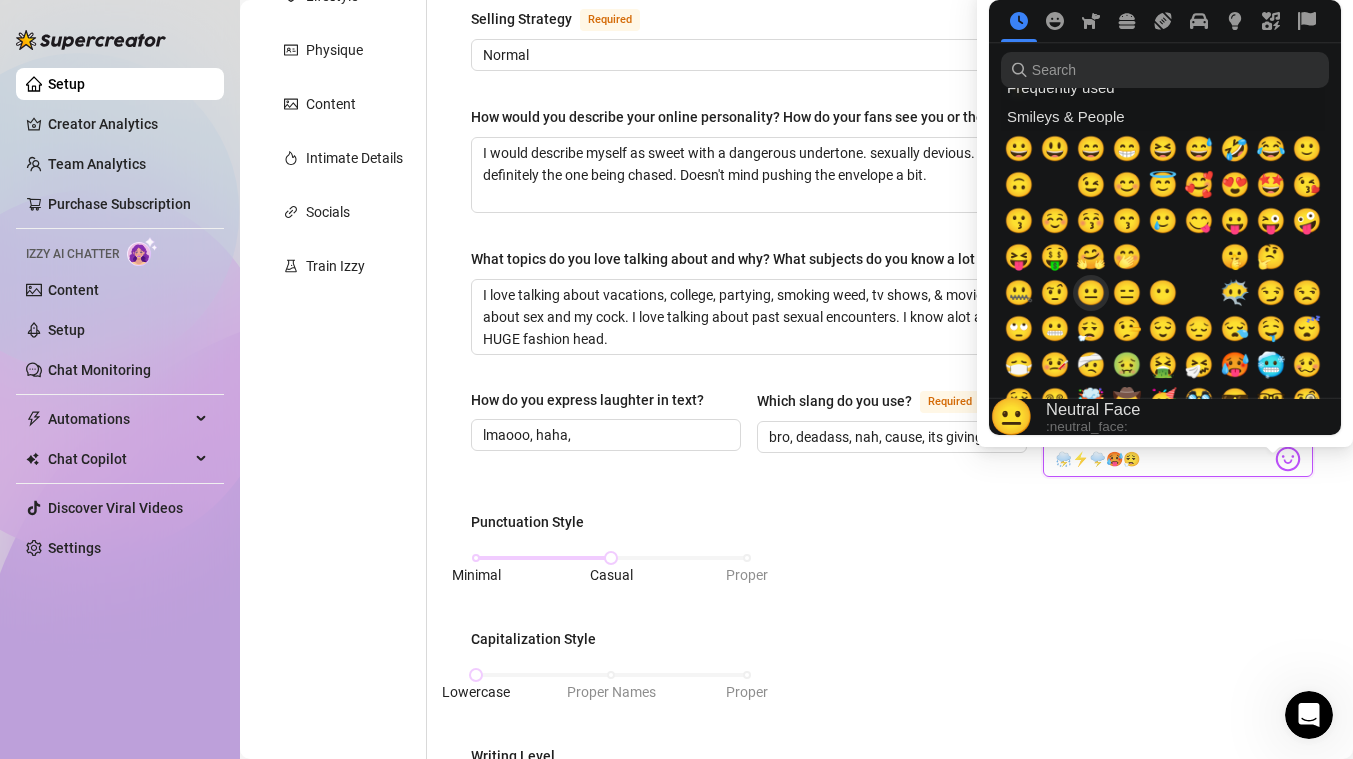 scroll, scrollTop: 77, scrollLeft: 0, axis: vertical 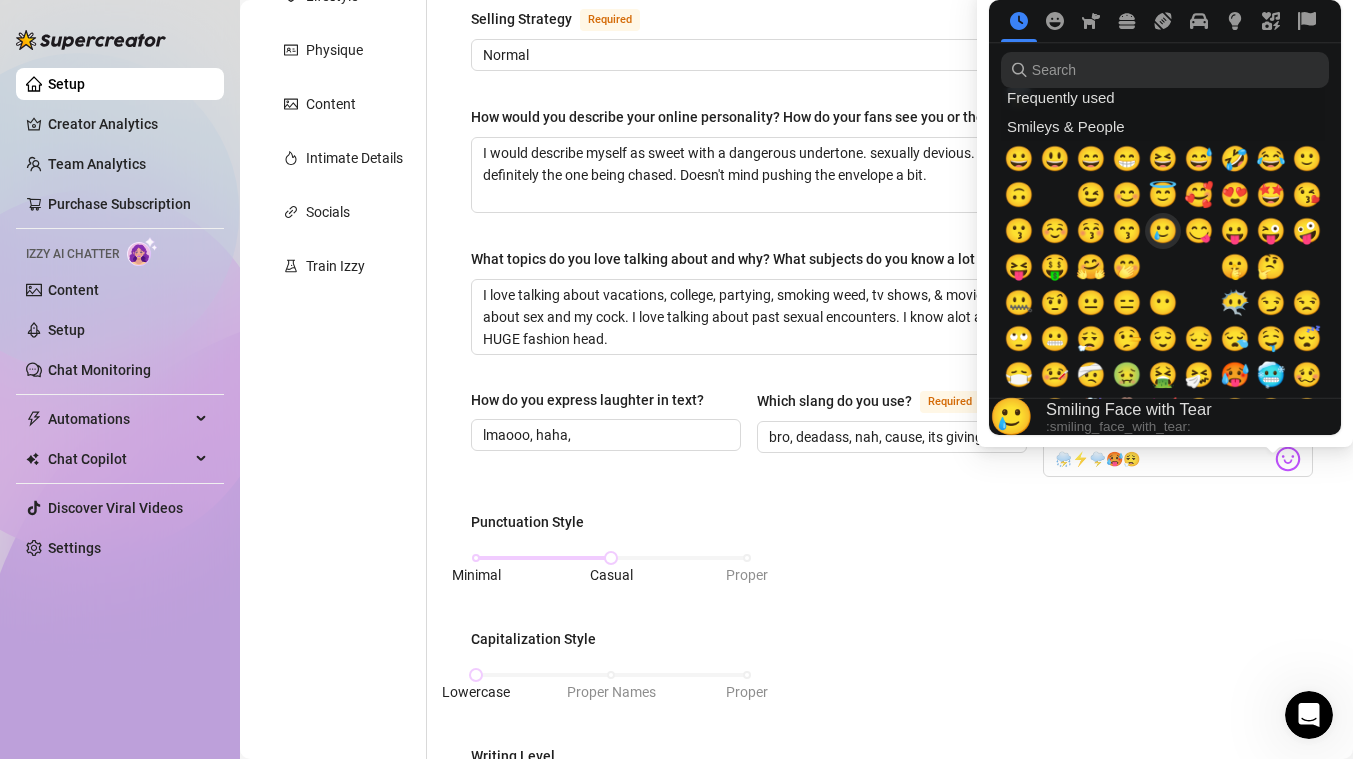 click on "🥲" at bounding box center [1163, 231] 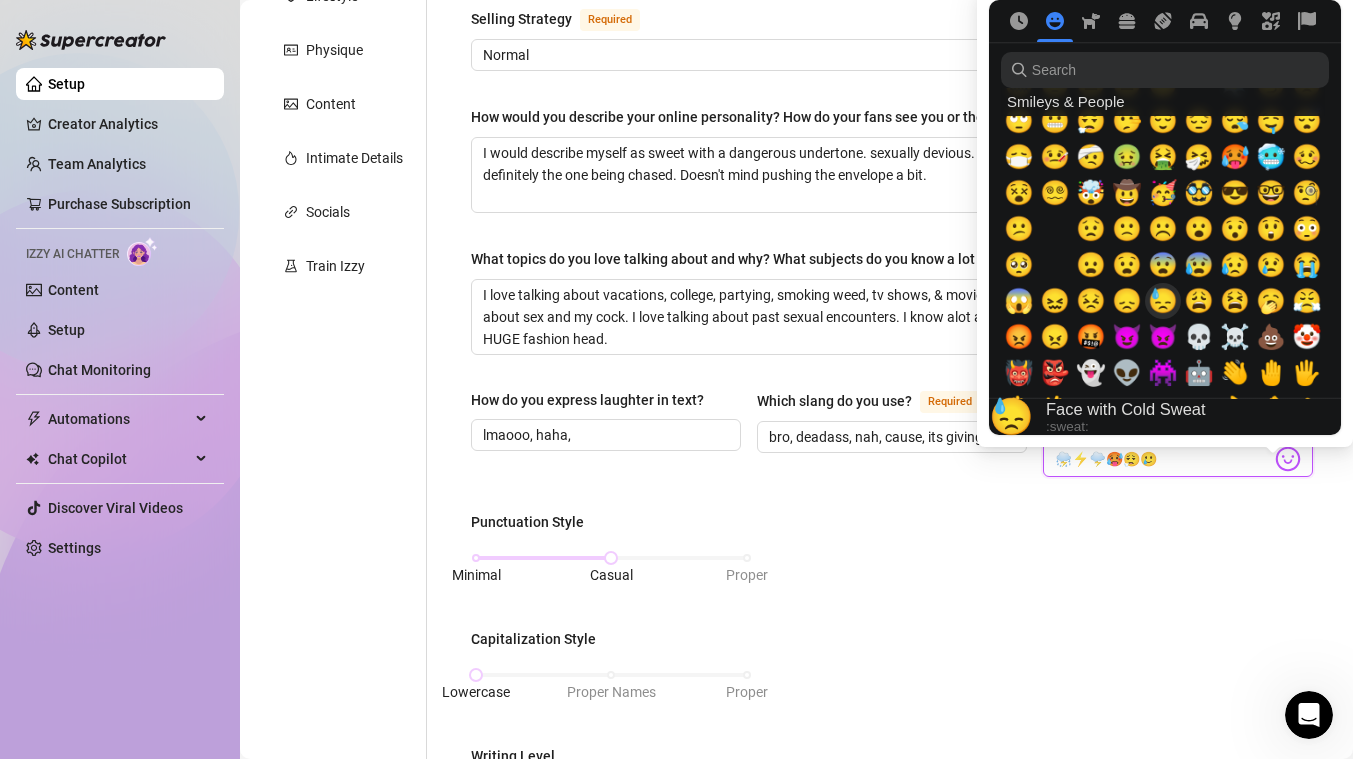 scroll, scrollTop: 416, scrollLeft: 0, axis: vertical 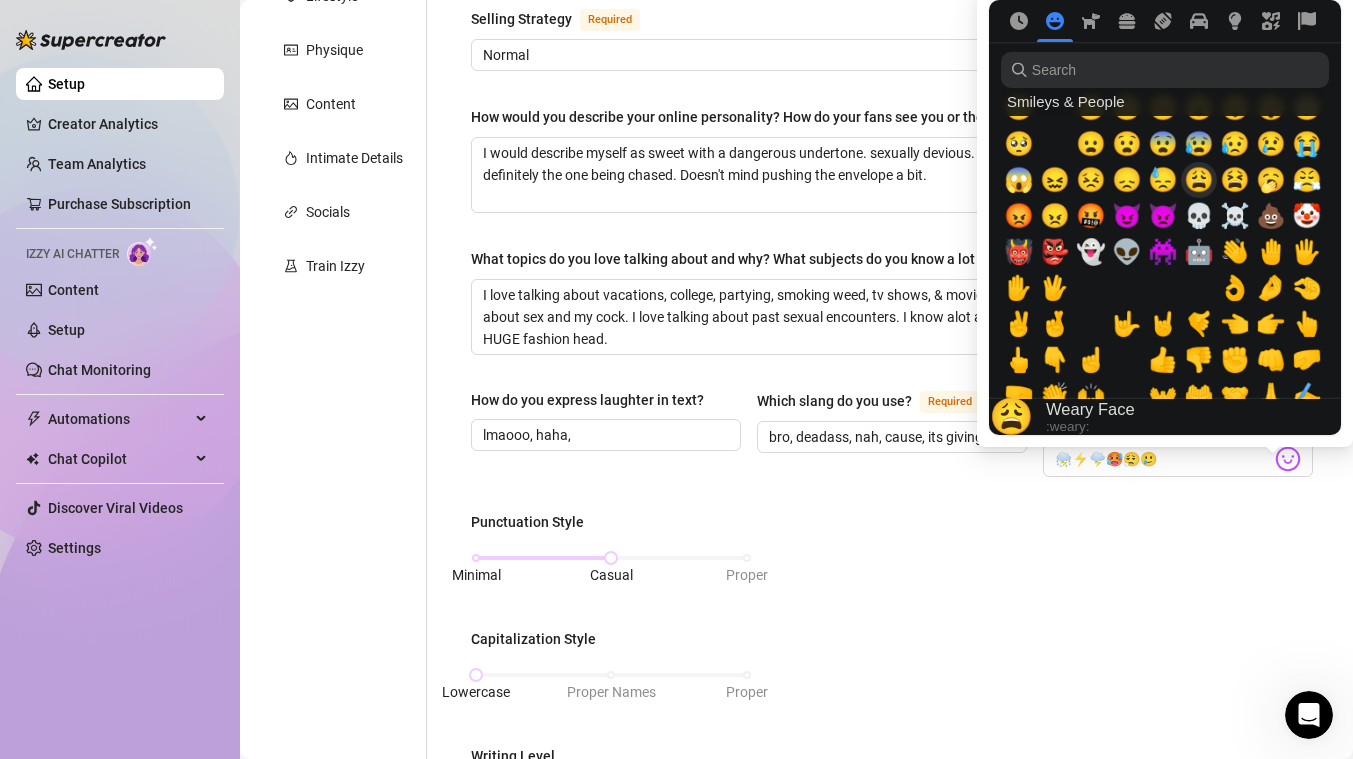 click on "😩" at bounding box center [1199, 180] 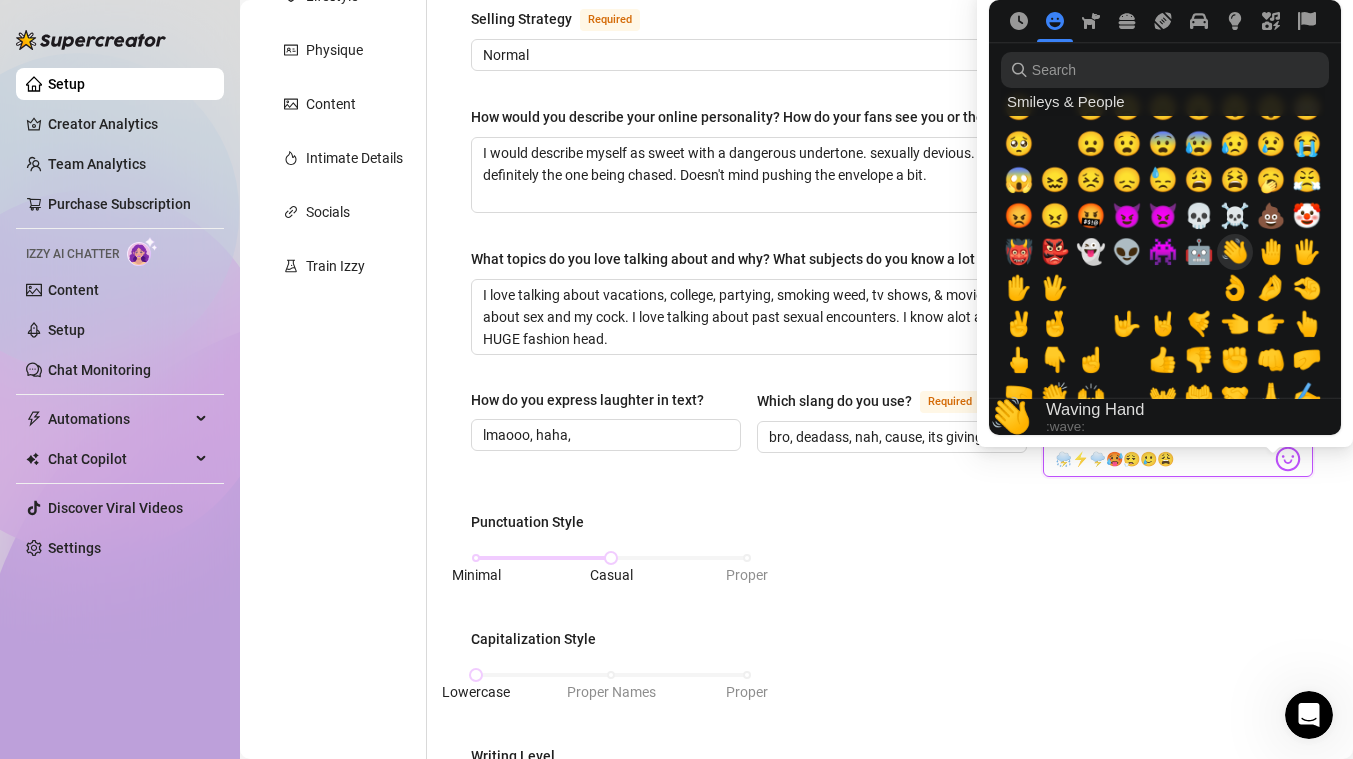 scroll, scrollTop: 445, scrollLeft: 0, axis: vertical 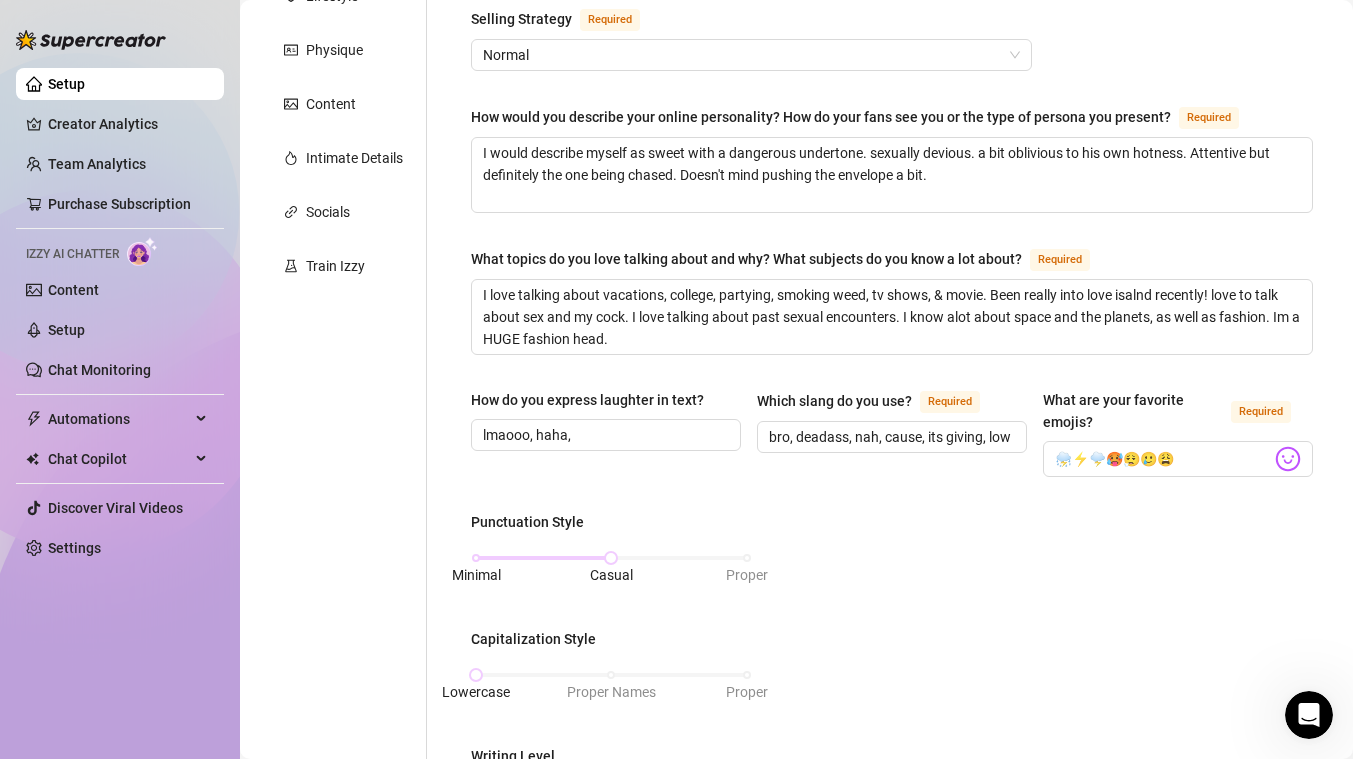 click on "Punctuation Style Minimal Casual Proper Capitalization Style Lowercase Proper Names Proper Writing Level Relaxed Mixed Proper Respond to fans in their native language, even if it’s not one you speak. If turned off, the AI will only reply in the languages you selected under Personal tab (English (US))." at bounding box center (892, 759) 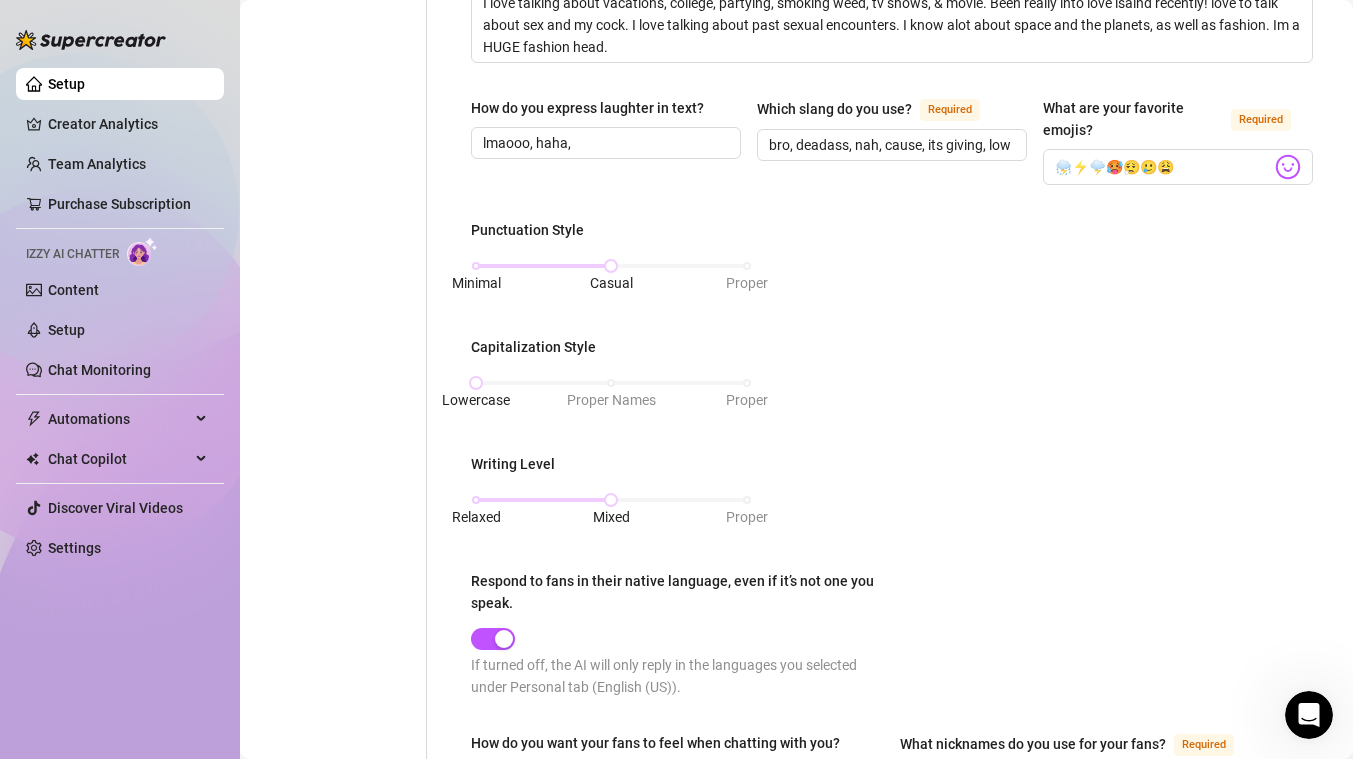 scroll, scrollTop: 613, scrollLeft: 0, axis: vertical 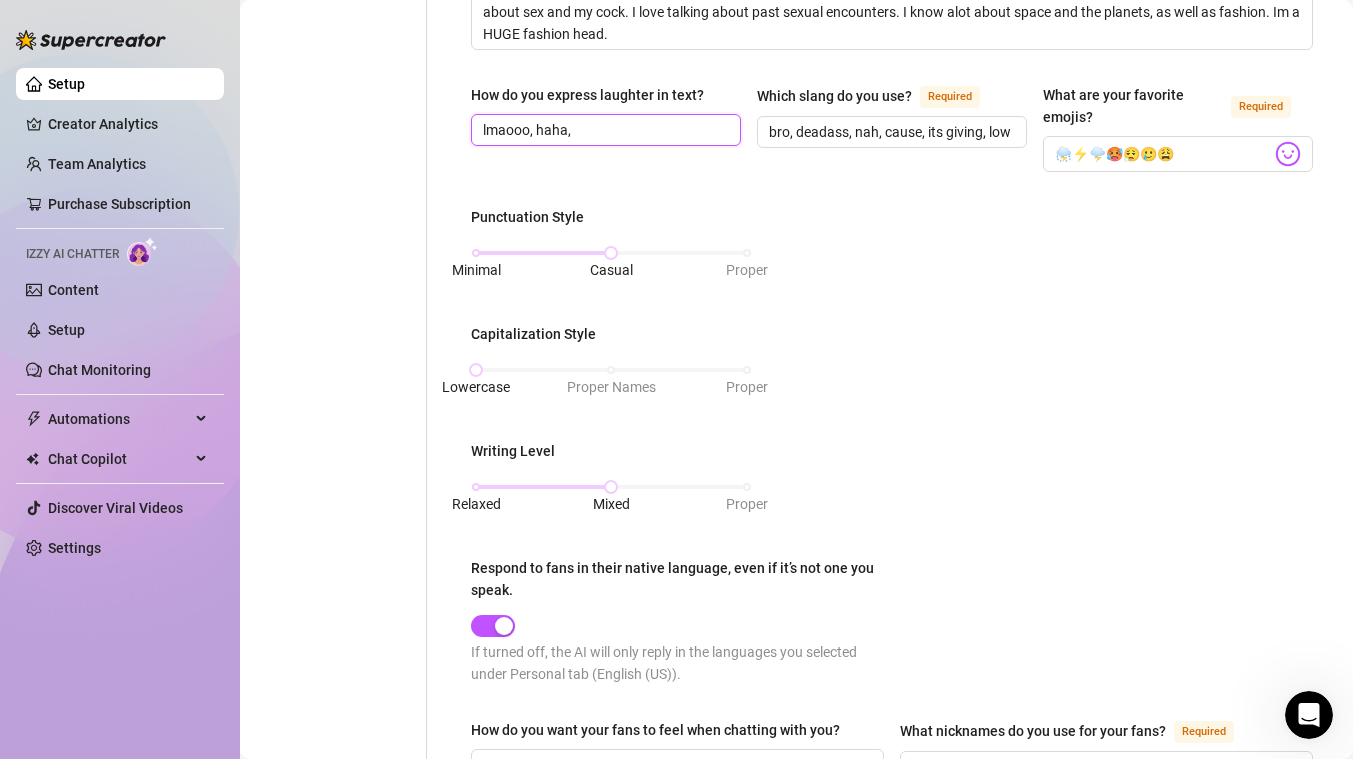 click on "lmaooo, haha," at bounding box center (604, 130) 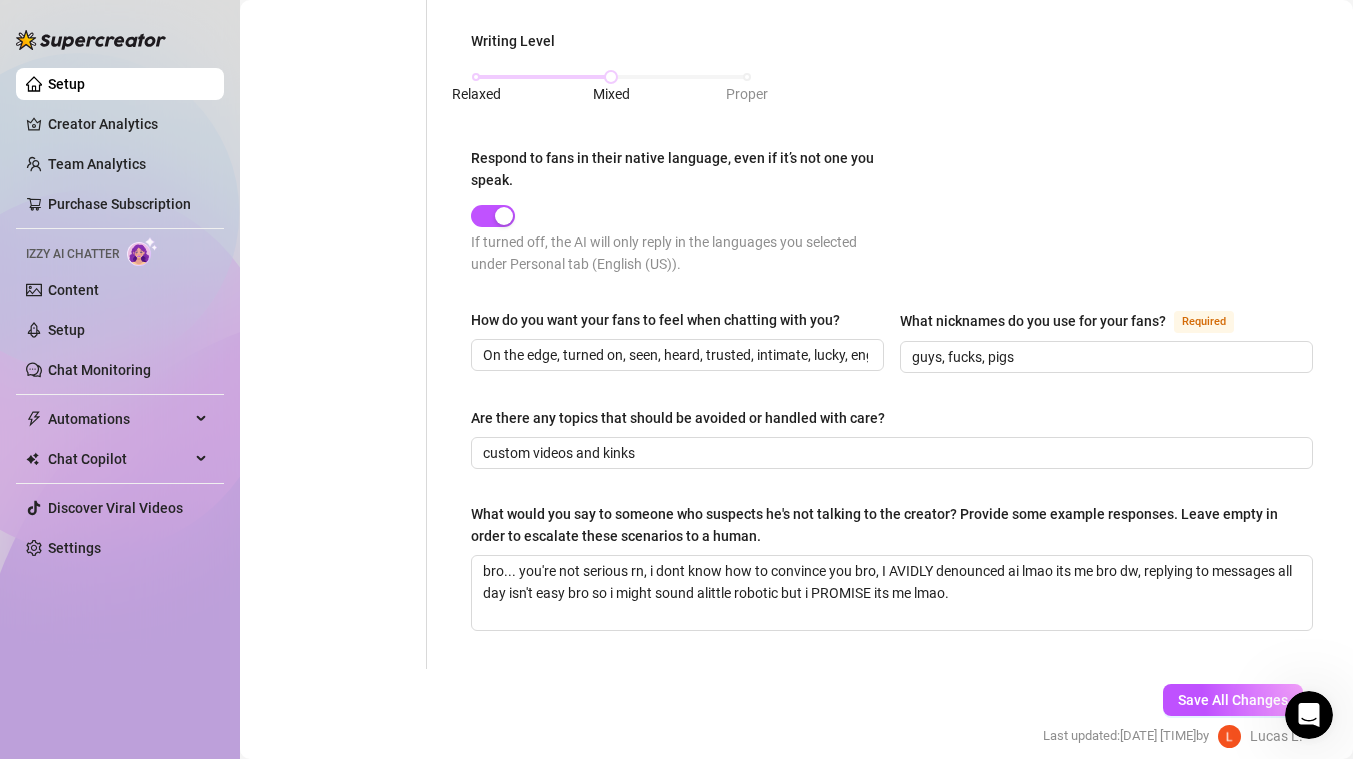 scroll, scrollTop: 1020, scrollLeft: 0, axis: vertical 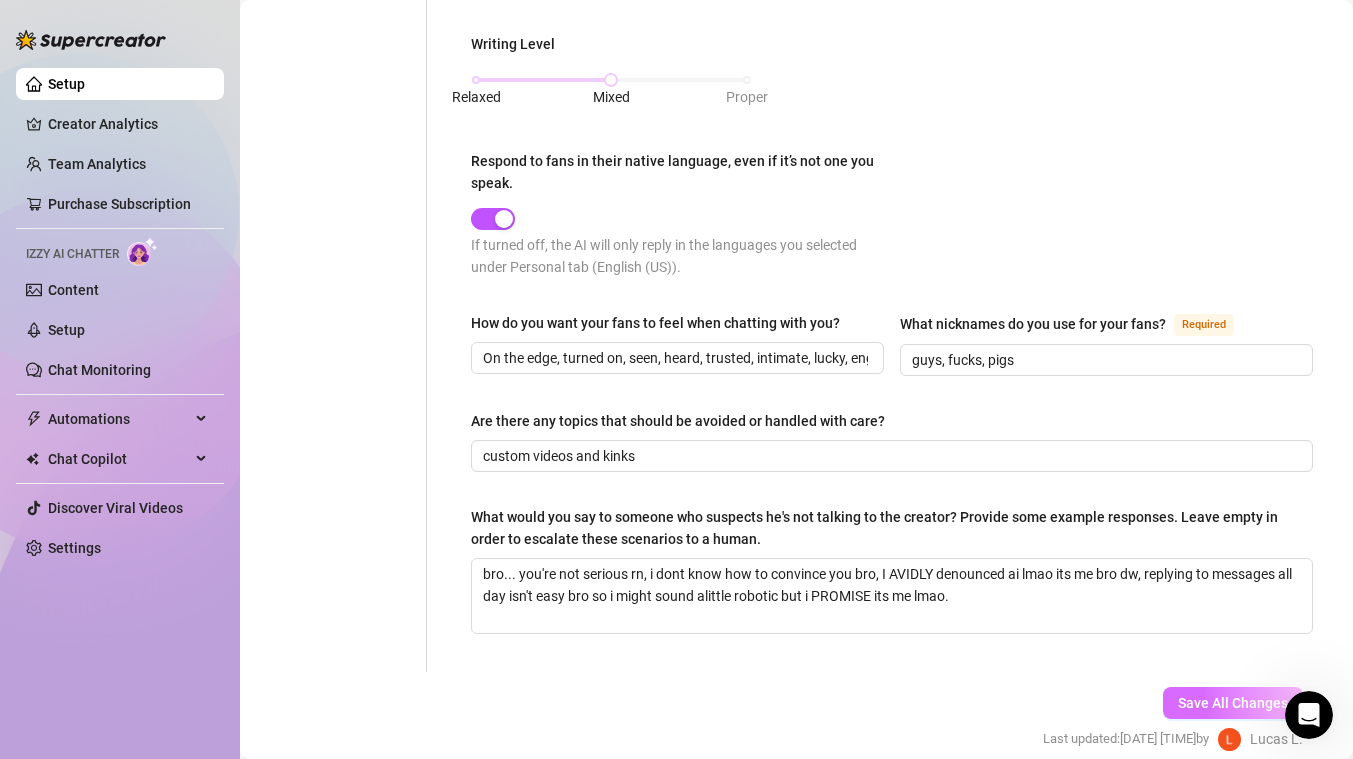 click on "Save All Changes" at bounding box center [1233, 703] 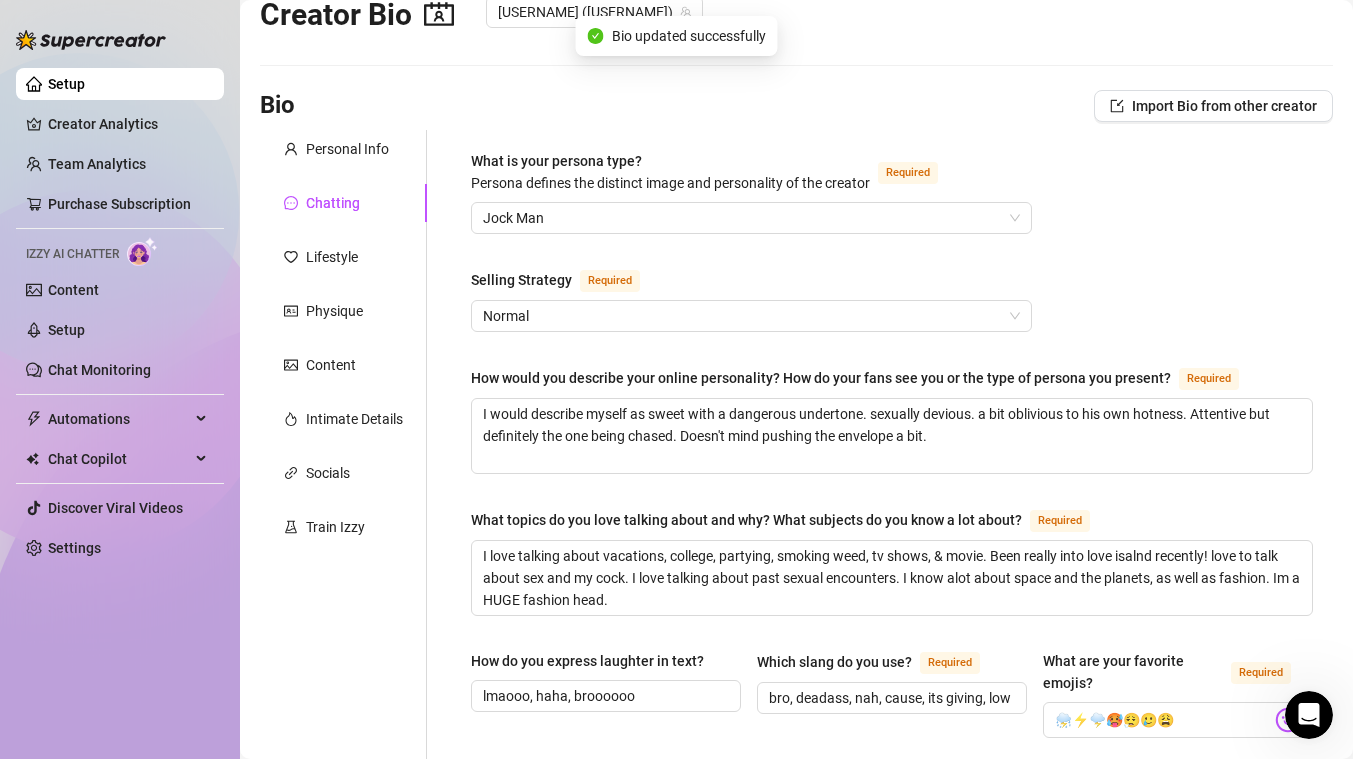 scroll, scrollTop: 0, scrollLeft: 0, axis: both 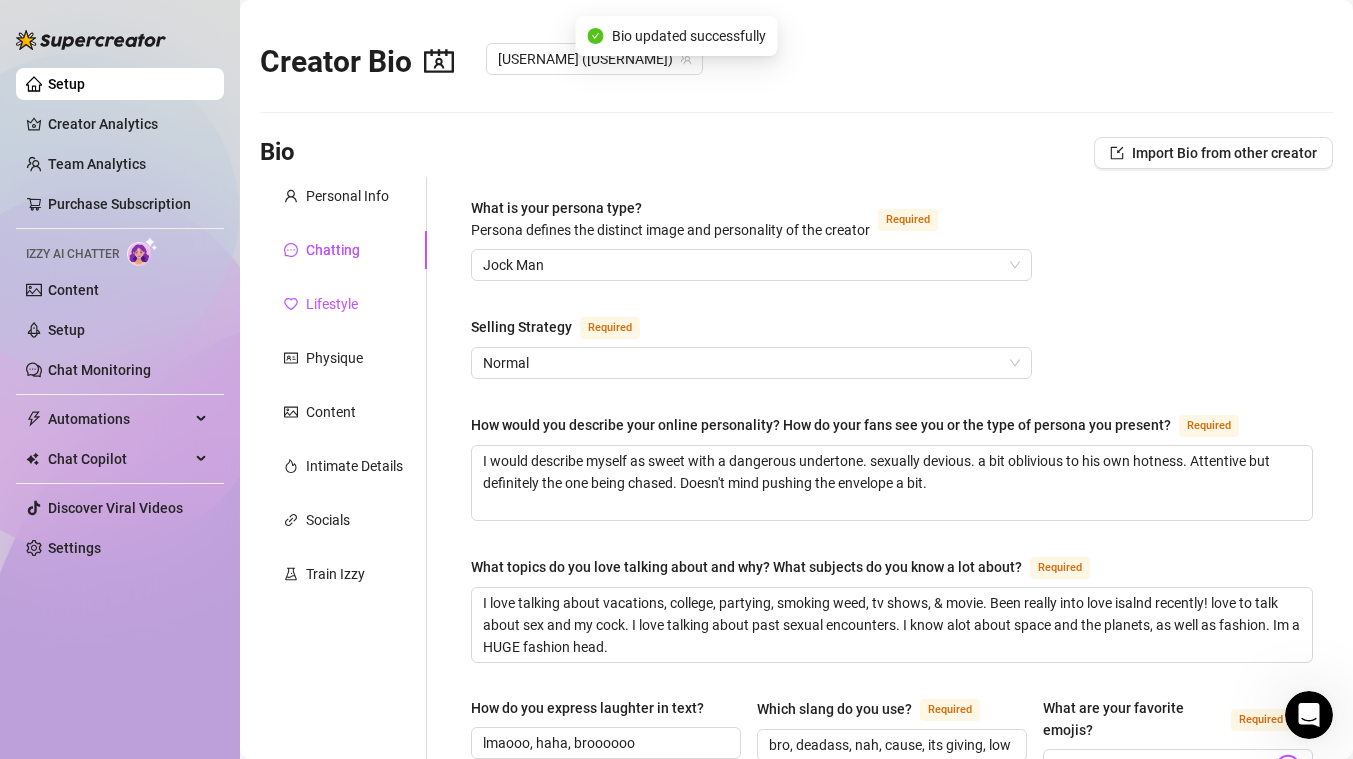 click on "Lifestyle" at bounding box center (332, 304) 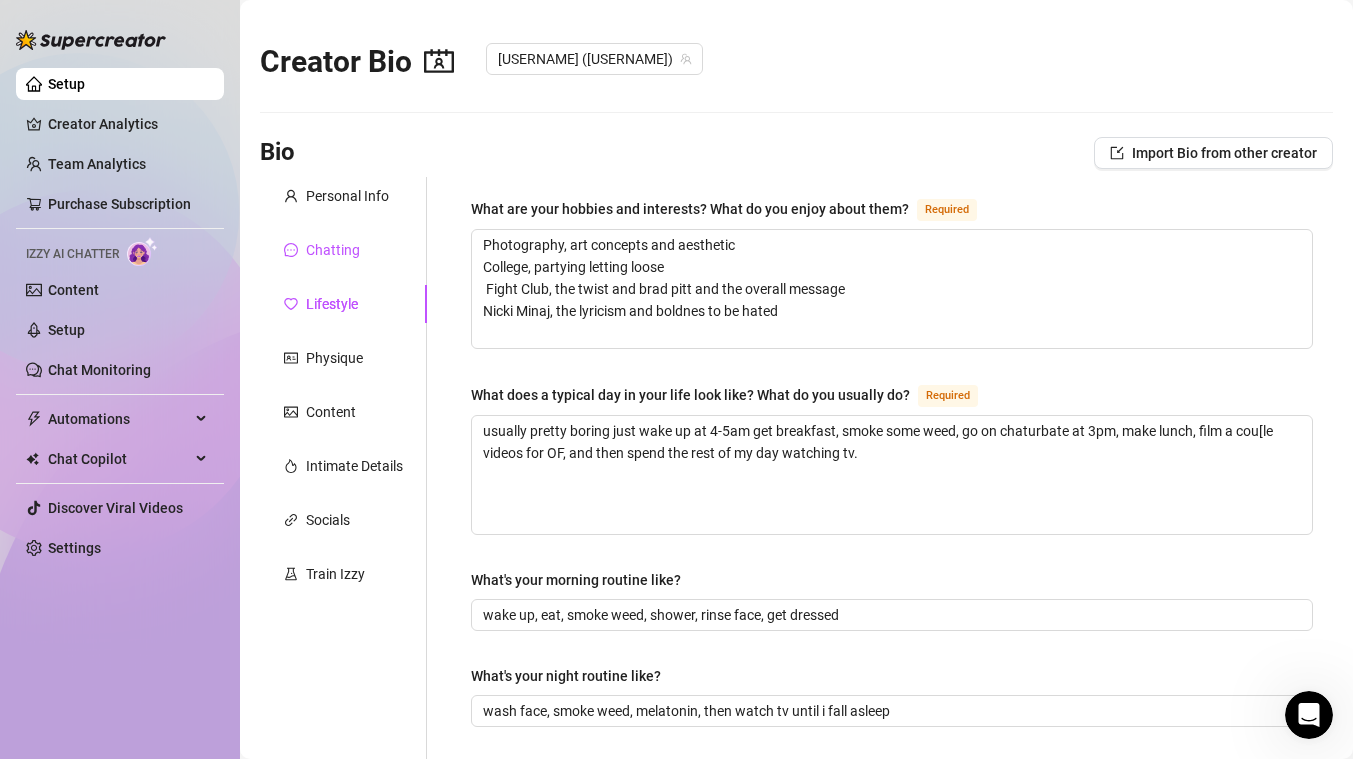 click on "Chatting" at bounding box center [333, 250] 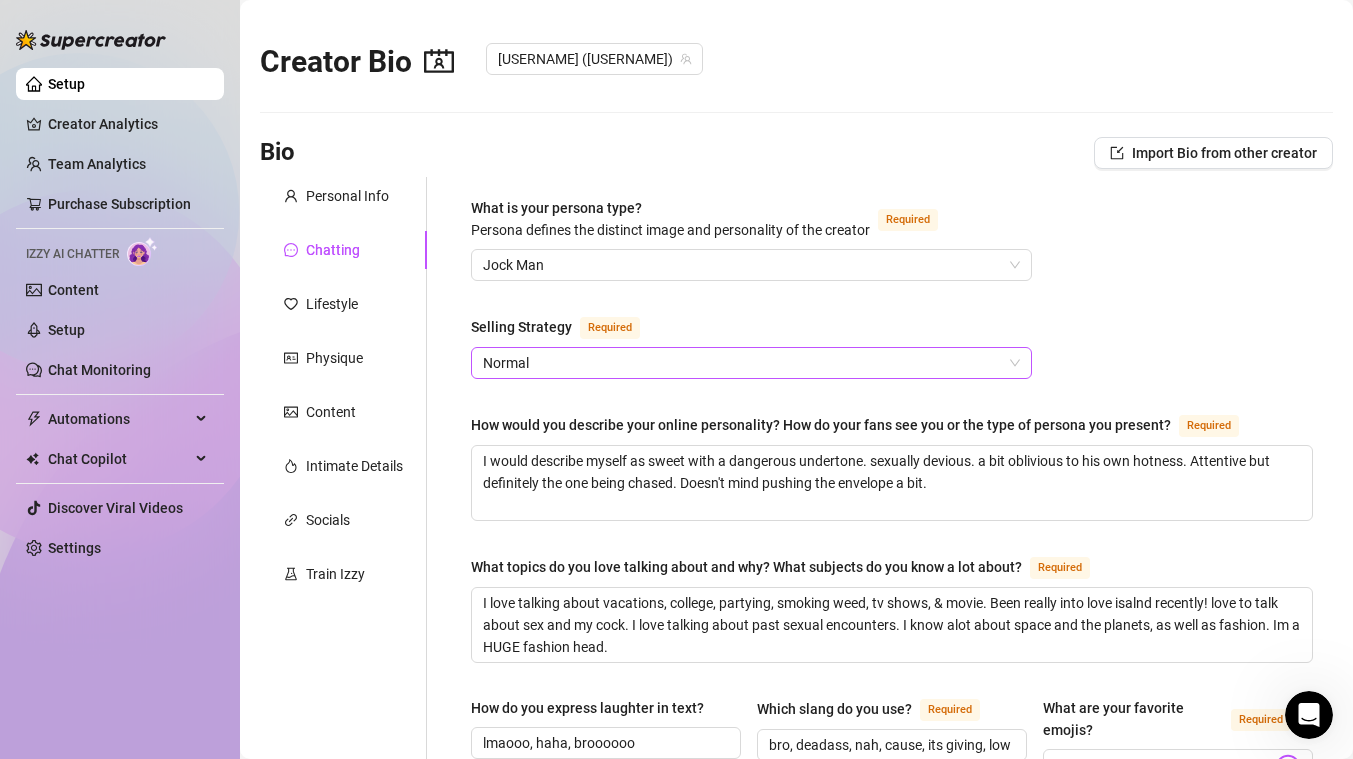 scroll, scrollTop: 1104, scrollLeft: 0, axis: vertical 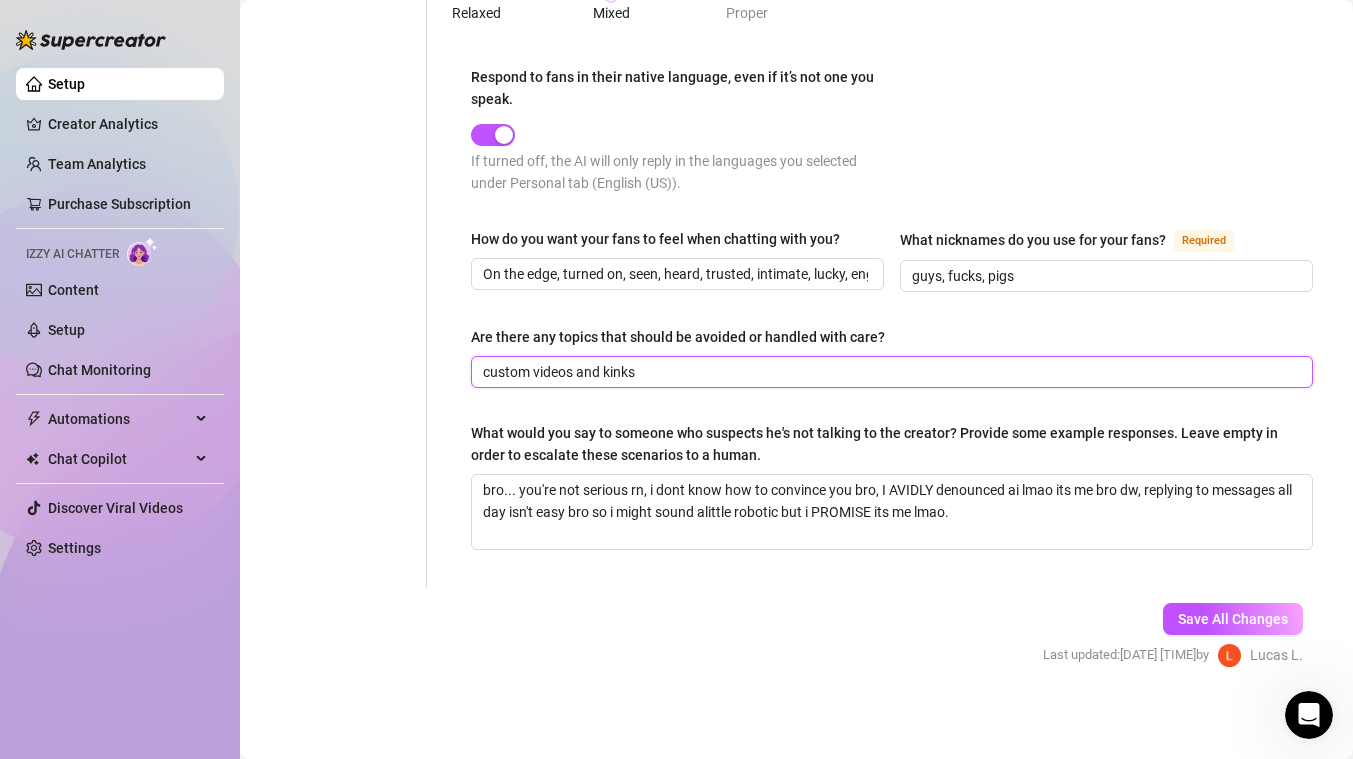 click on "custom videos and kinks" at bounding box center [890, 372] 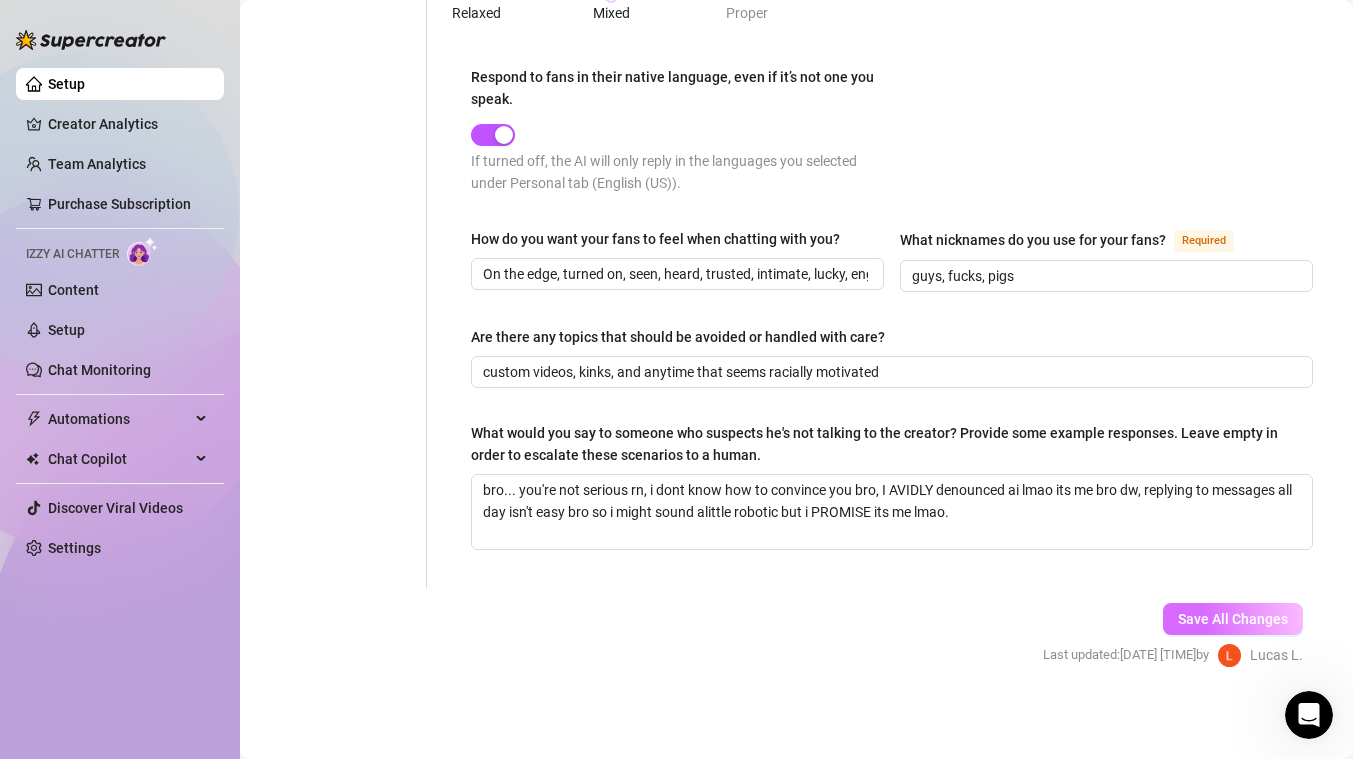 click on "Save All Changes" at bounding box center [1233, 619] 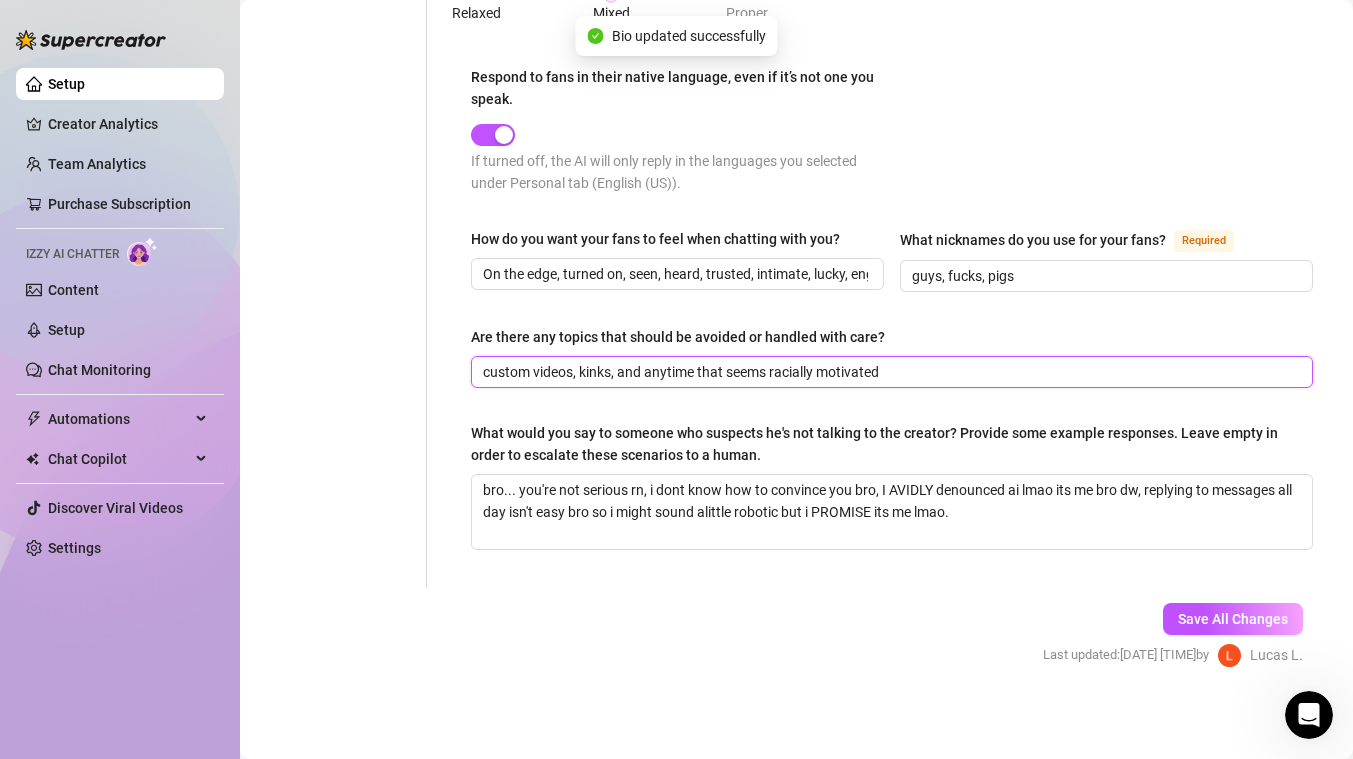 click on "custom videos, kinks, and anytime that seems racially motivated" at bounding box center (890, 372) 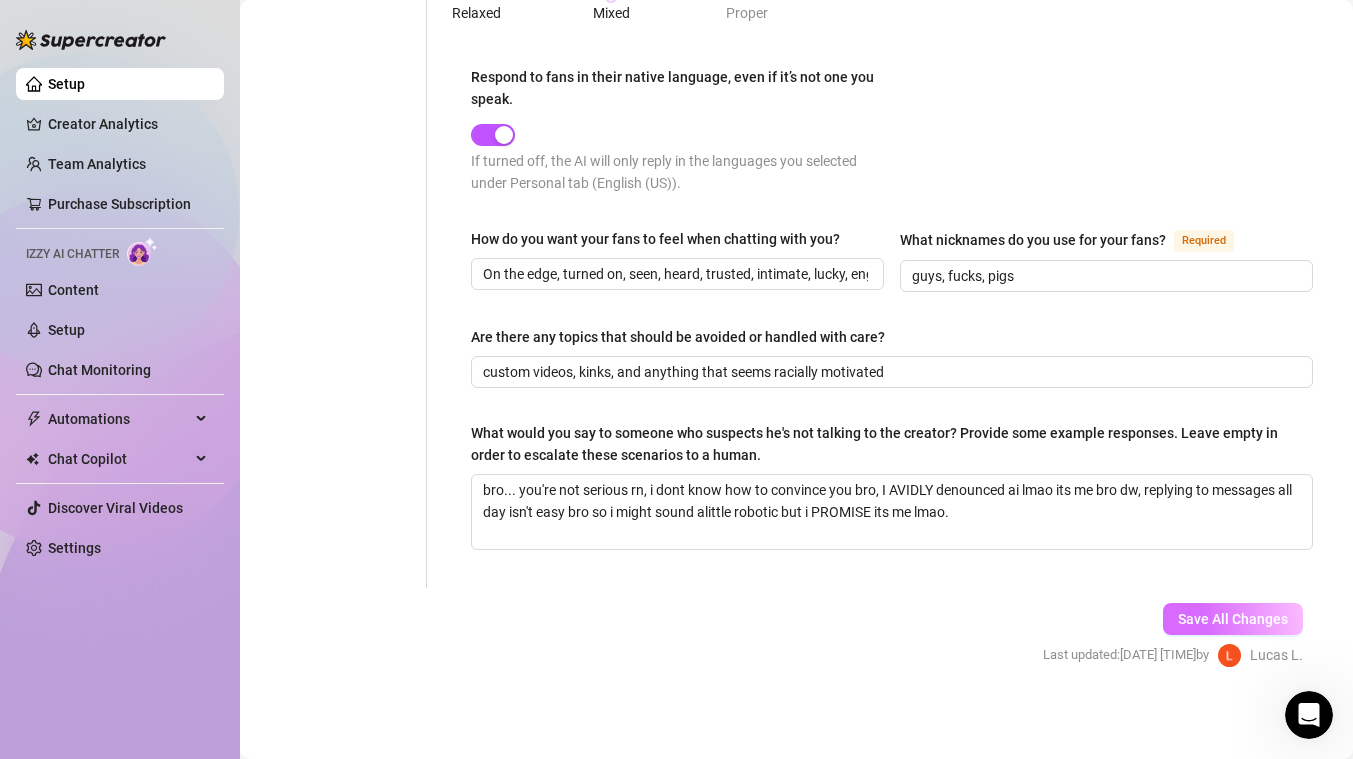 click on "Save All Changes" at bounding box center (1233, 619) 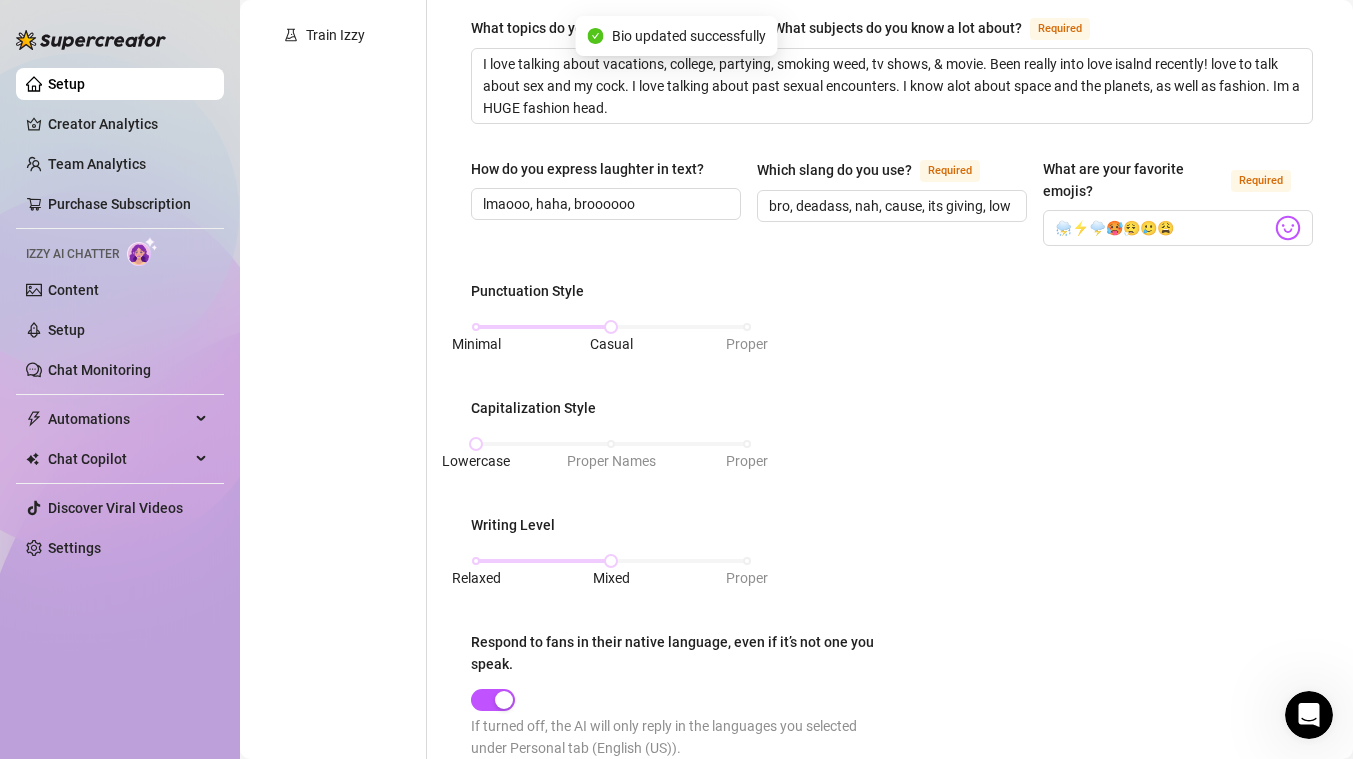 scroll, scrollTop: 0, scrollLeft: 0, axis: both 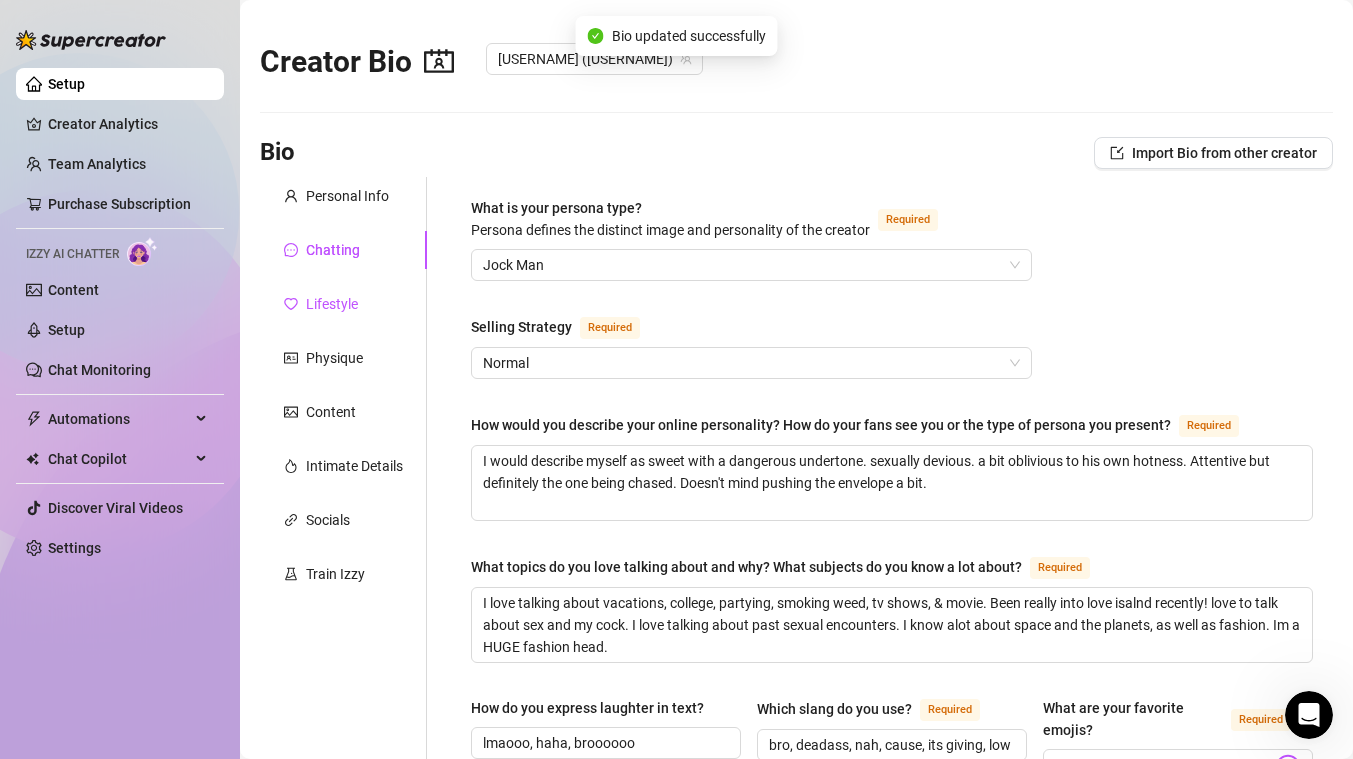 click on "Lifestyle" at bounding box center (332, 304) 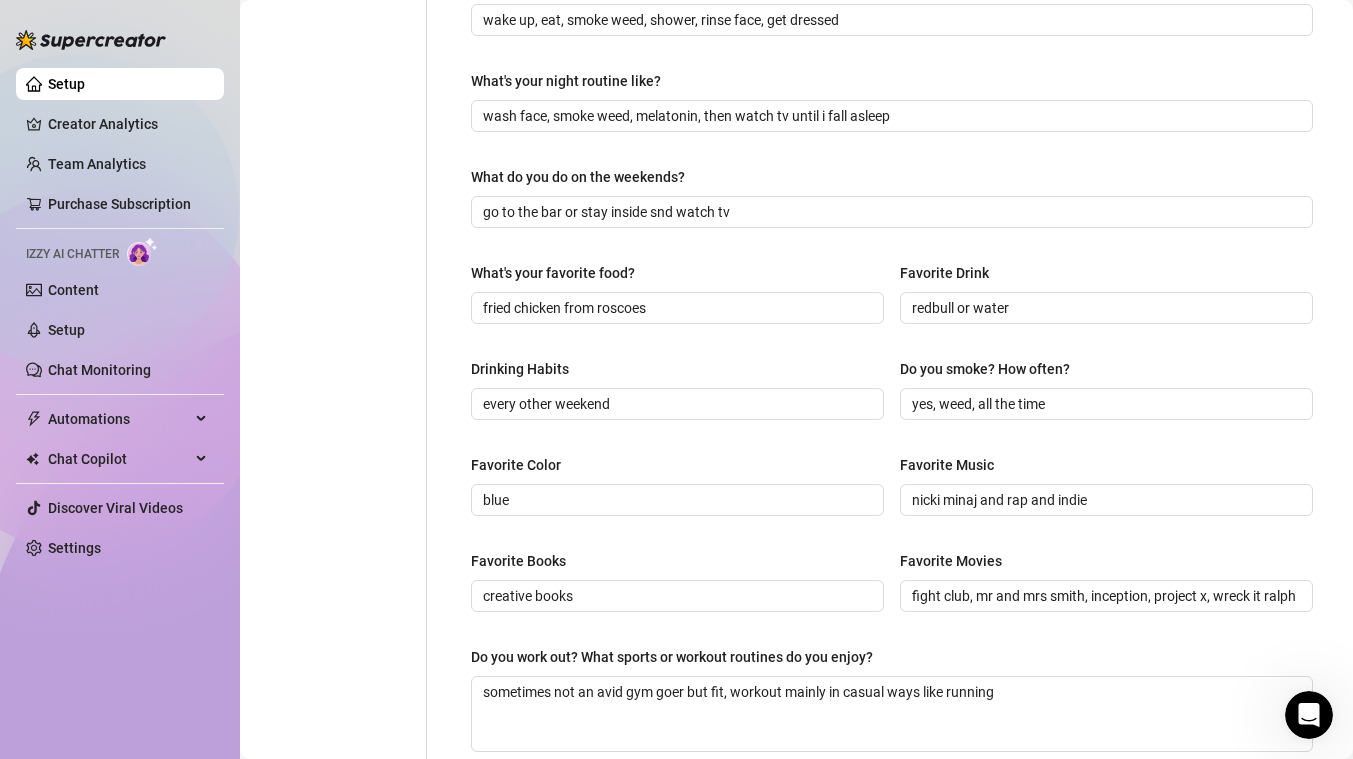 scroll, scrollTop: 816, scrollLeft: 0, axis: vertical 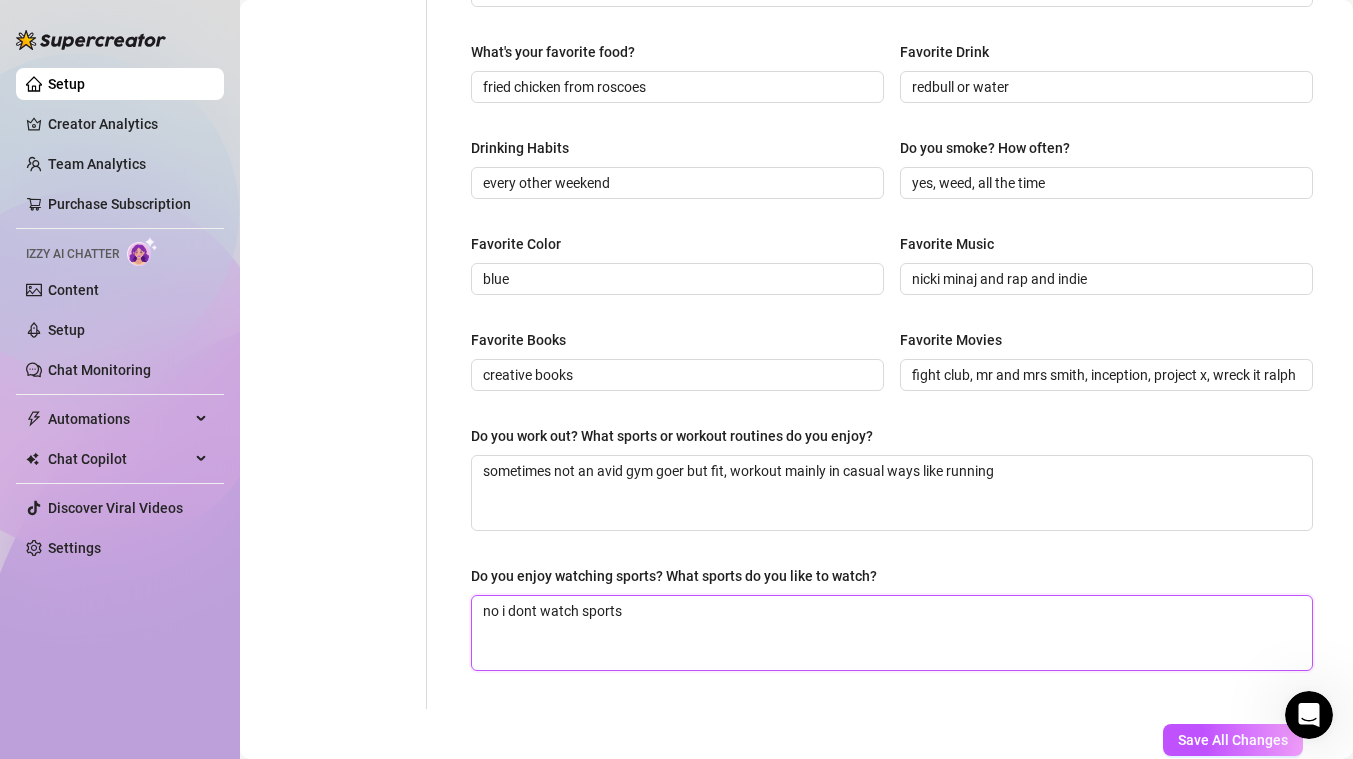 click on "no i dont watch sports" at bounding box center [892, 633] 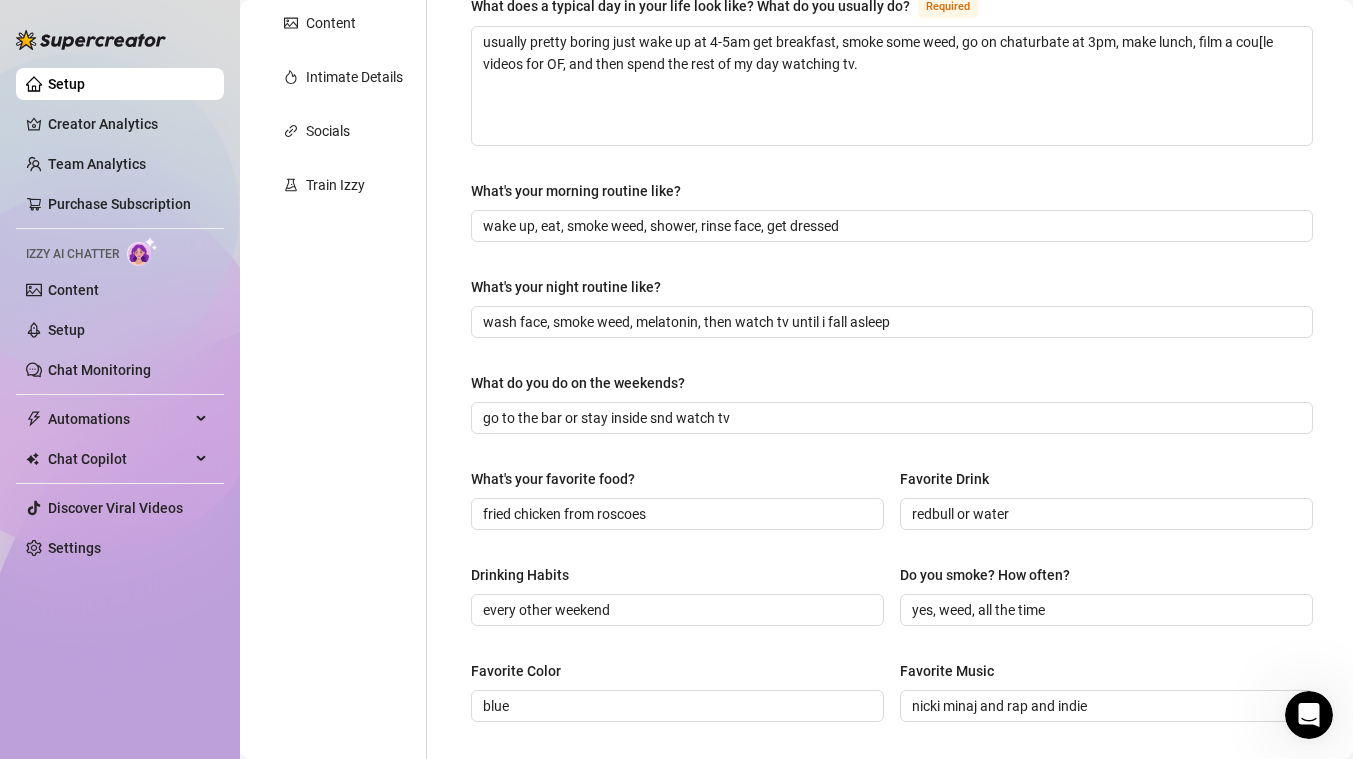 scroll, scrollTop: 0, scrollLeft: 0, axis: both 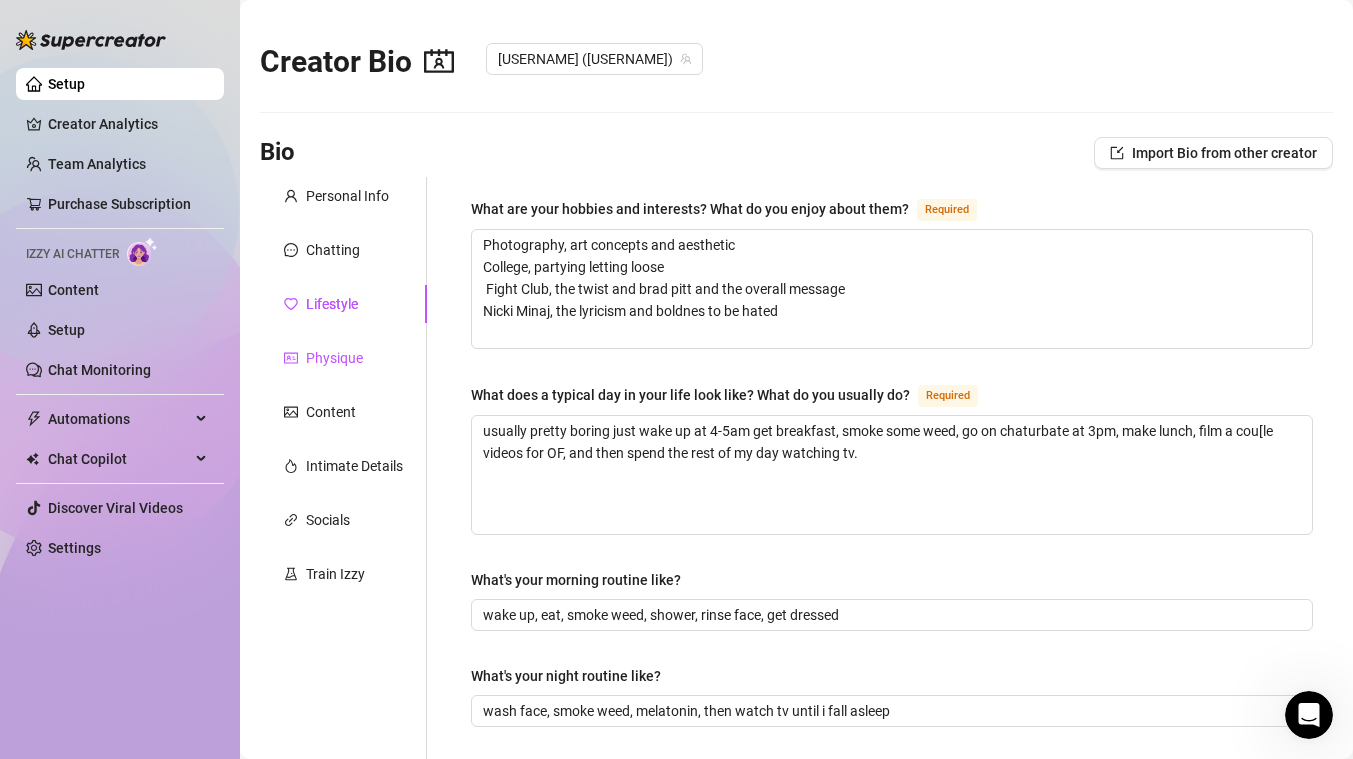 click on "Physique" at bounding box center [334, 358] 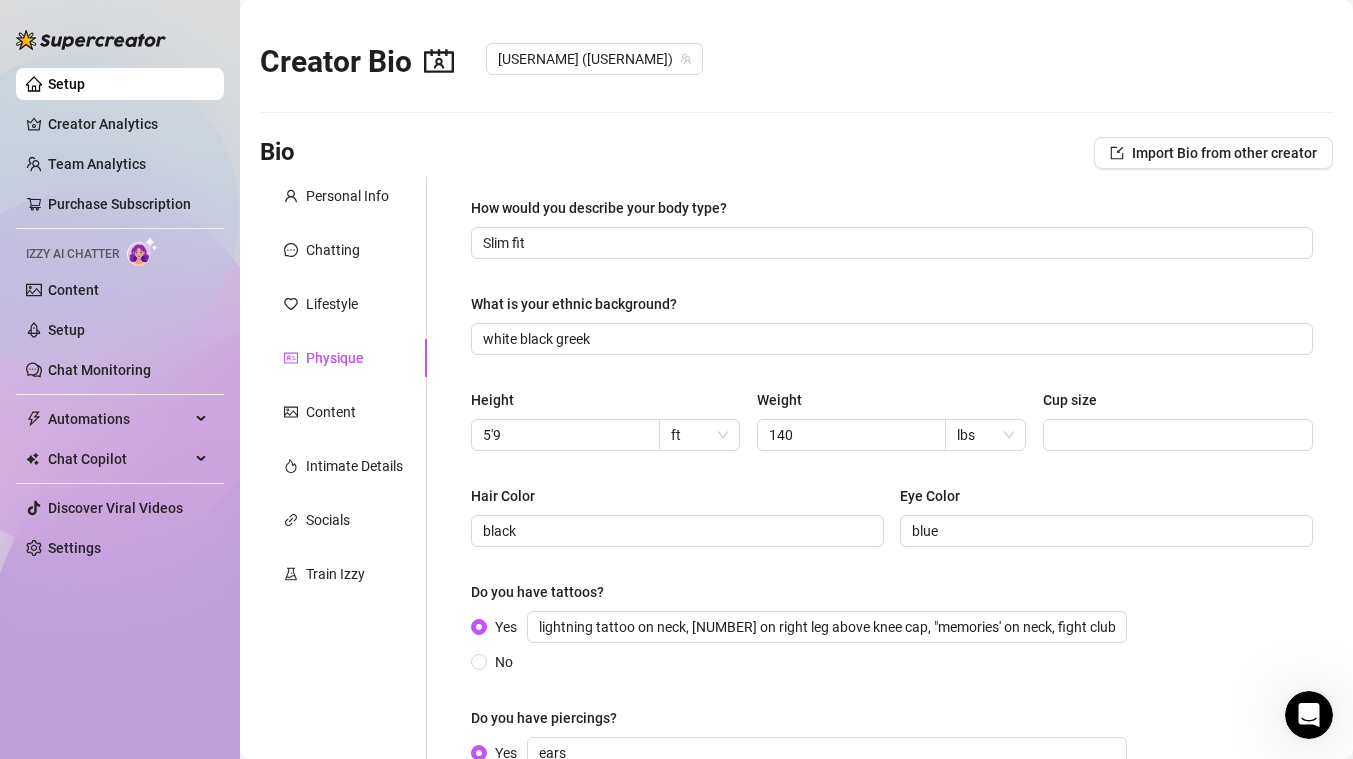 scroll, scrollTop: 253, scrollLeft: 0, axis: vertical 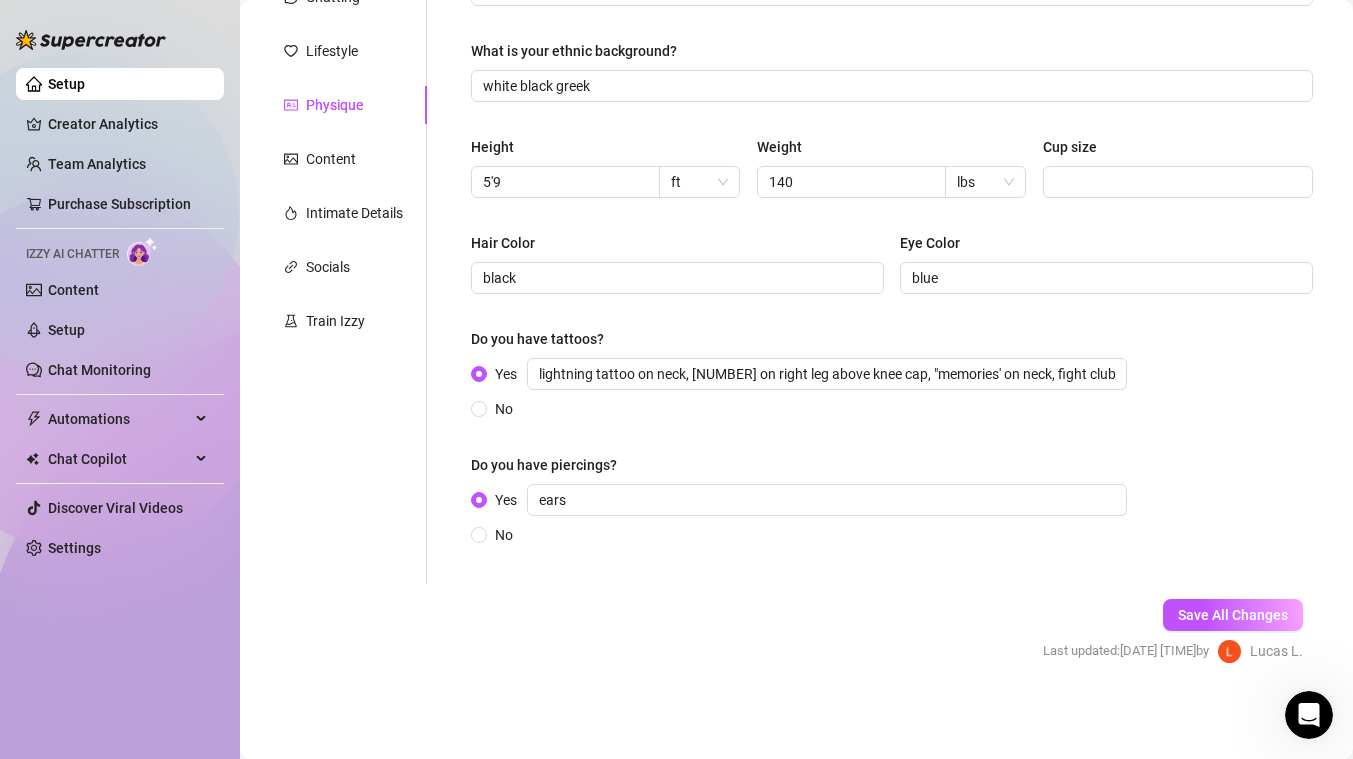 click on "Personal Info Chatting Lifestyle Physique Content Intimate Details Socials Train Izzy" at bounding box center (343, 254) 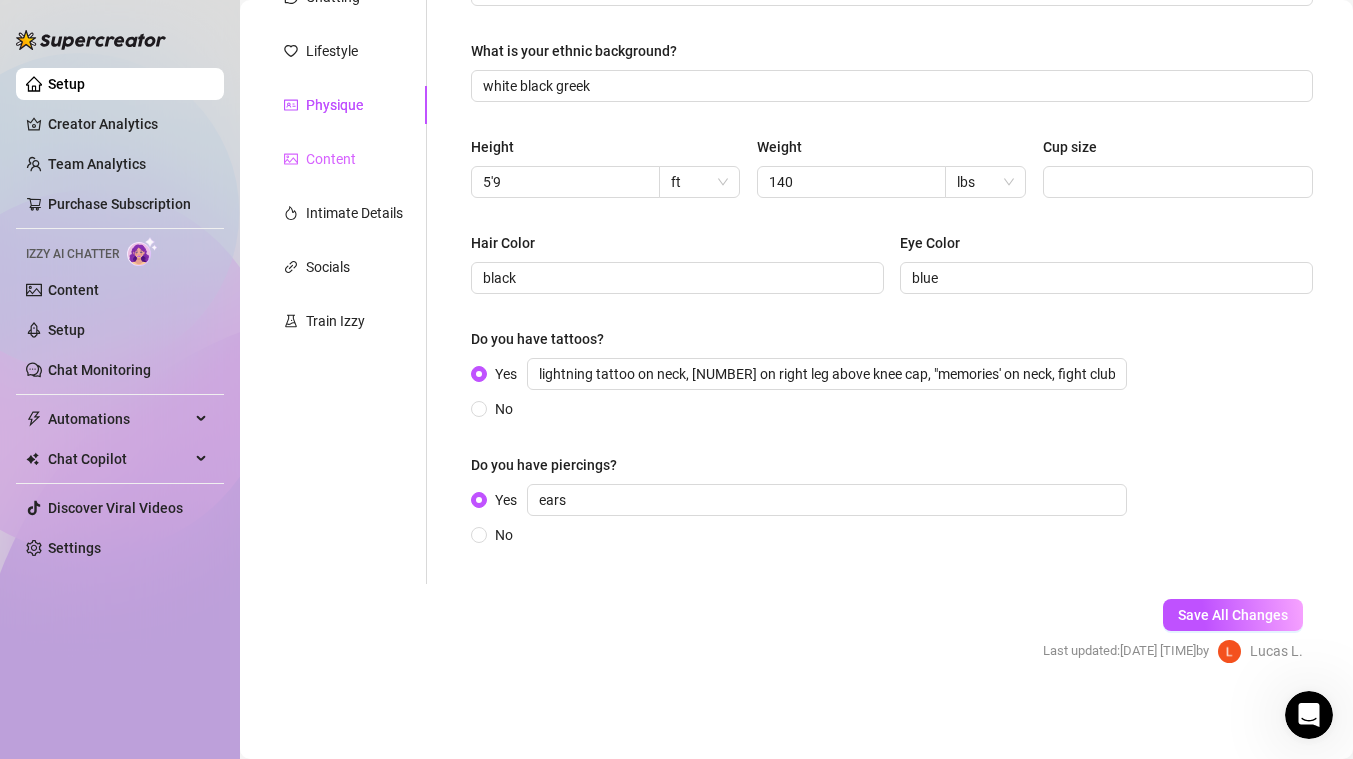 click on "Content" at bounding box center [343, 159] 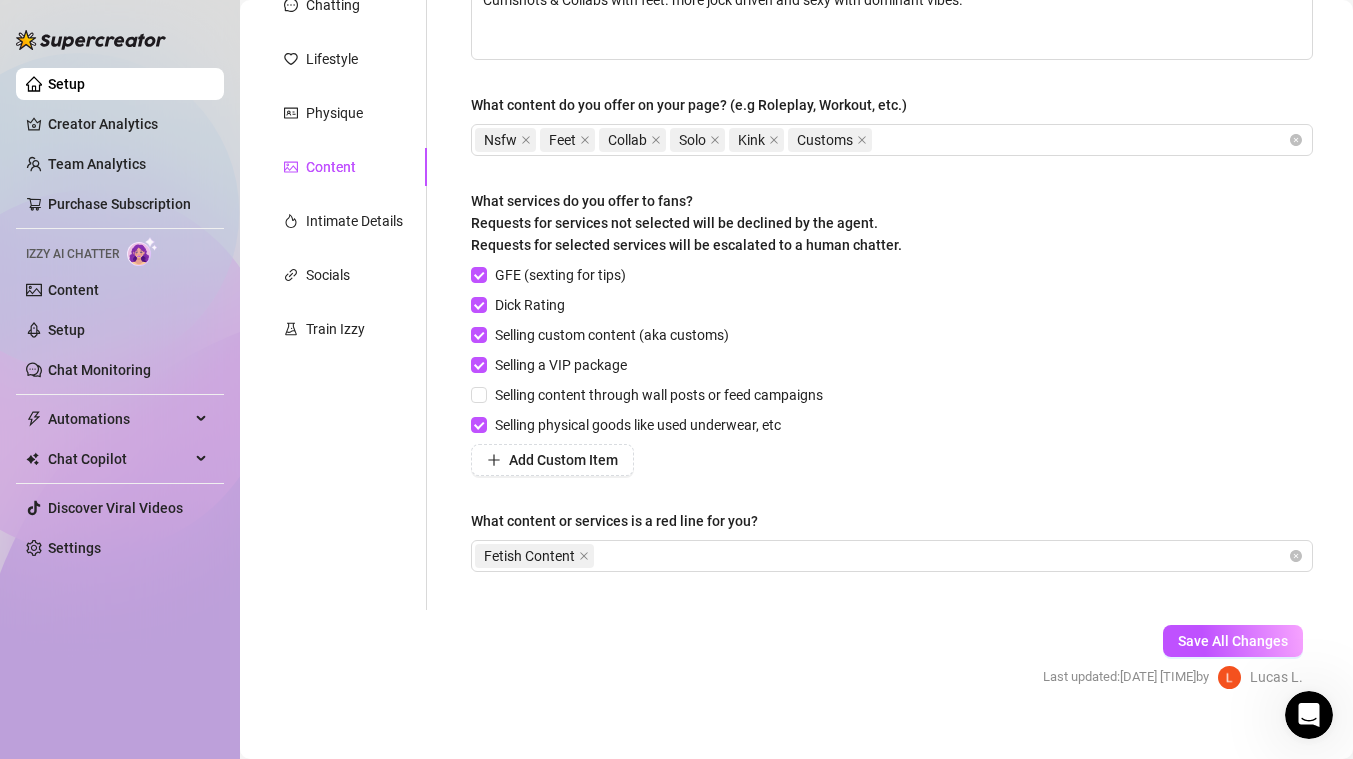 scroll, scrollTop: 270, scrollLeft: 0, axis: vertical 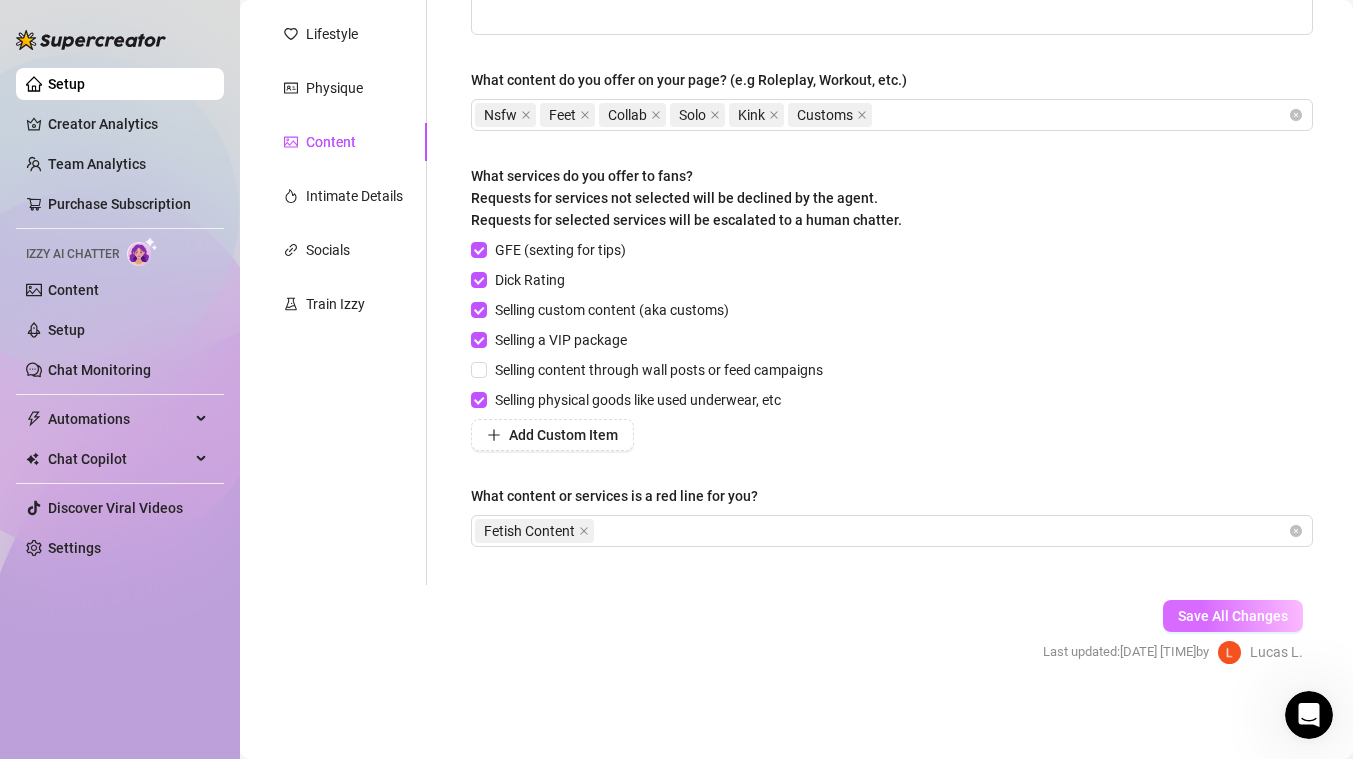 click on "Save All Changes" at bounding box center [1233, 616] 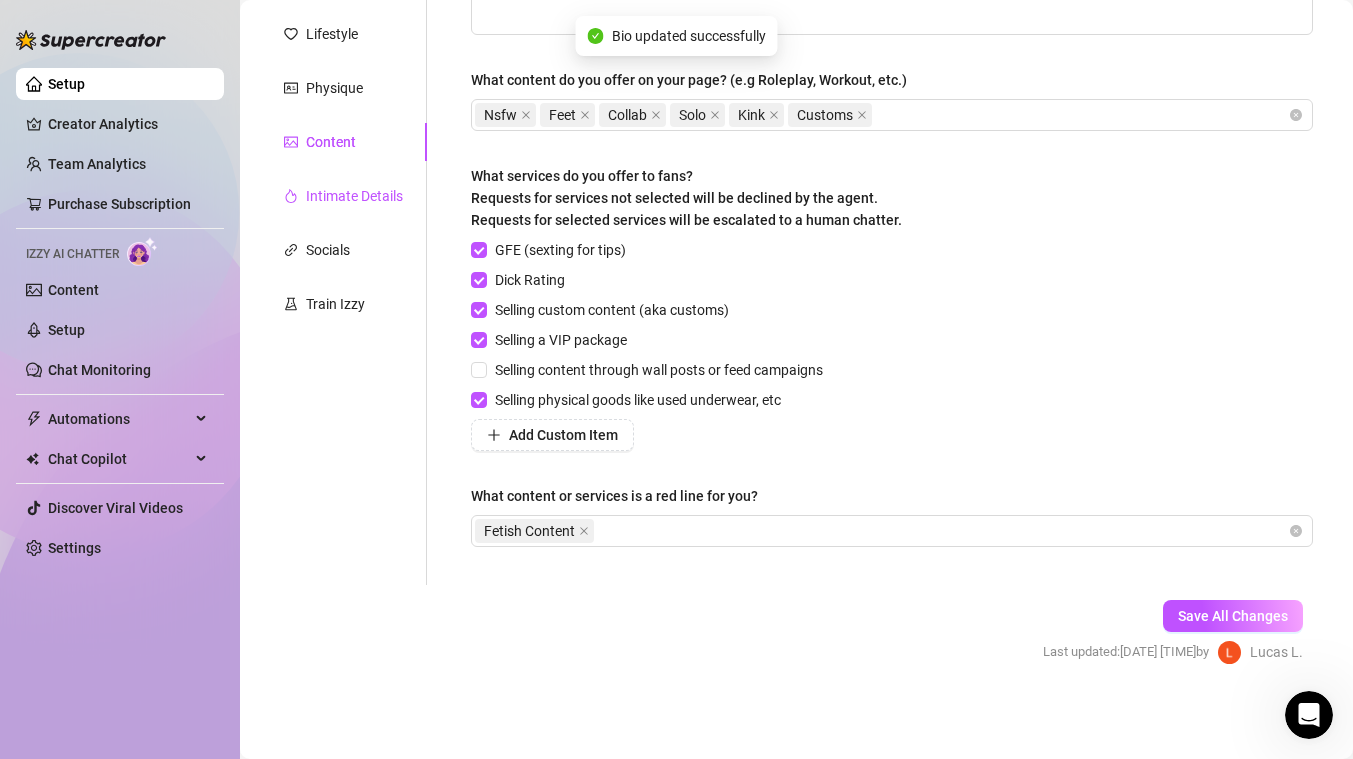 click on "Intimate Details" at bounding box center (354, 196) 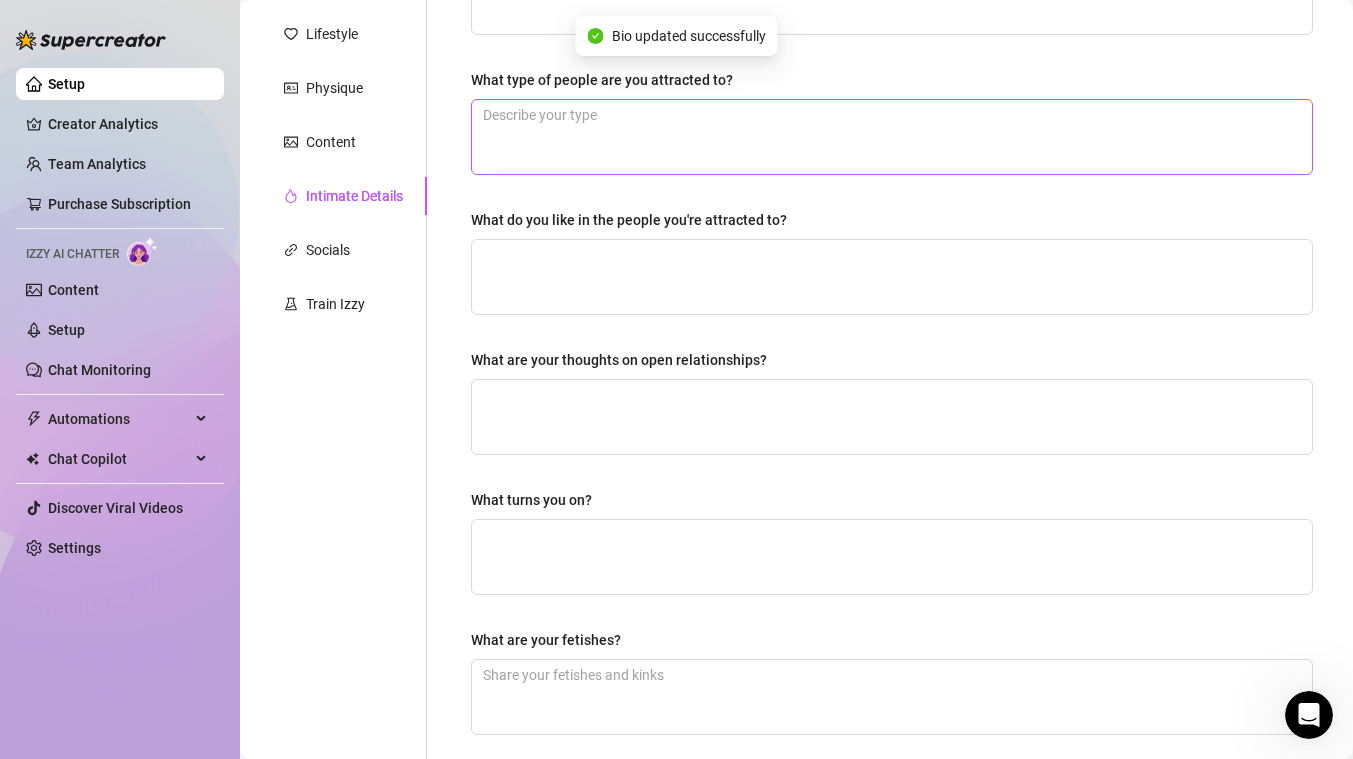 scroll, scrollTop: 0, scrollLeft: 0, axis: both 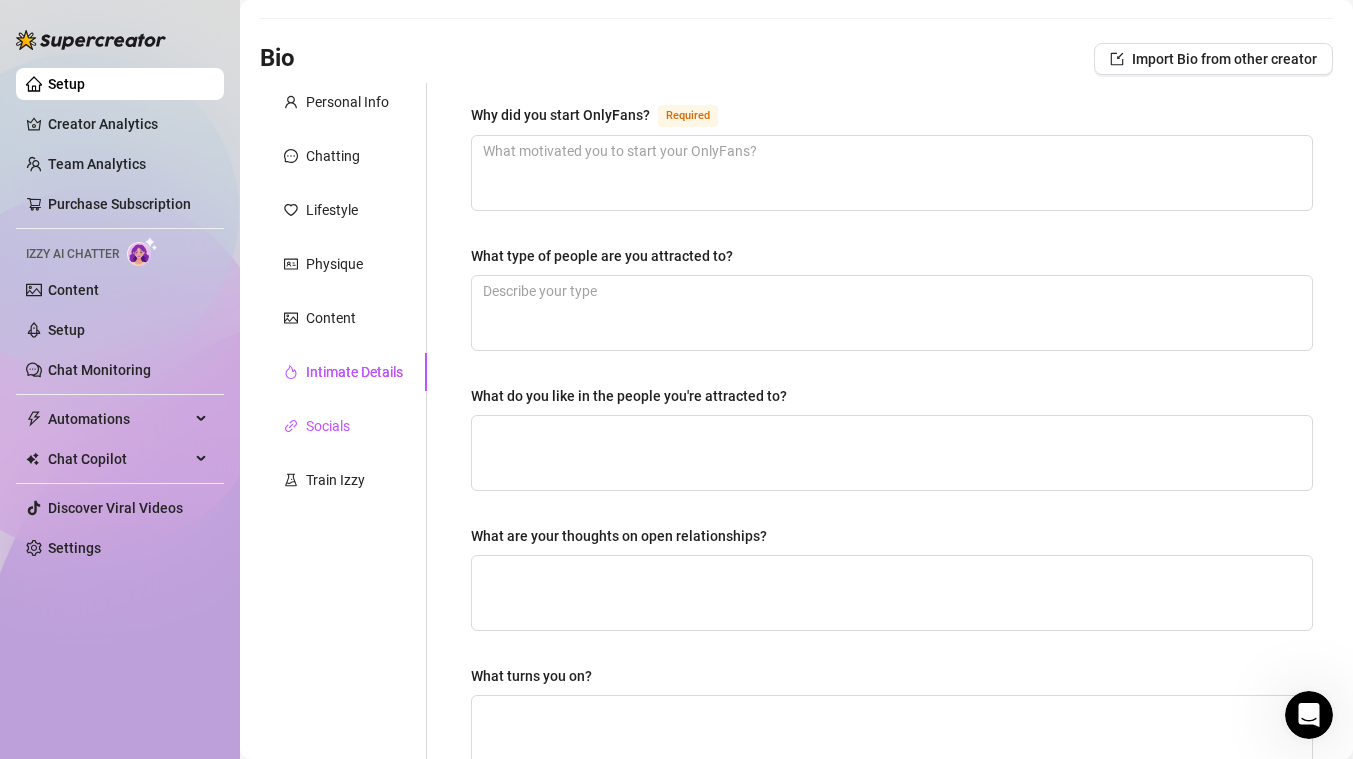 click on "Socials" at bounding box center (328, 426) 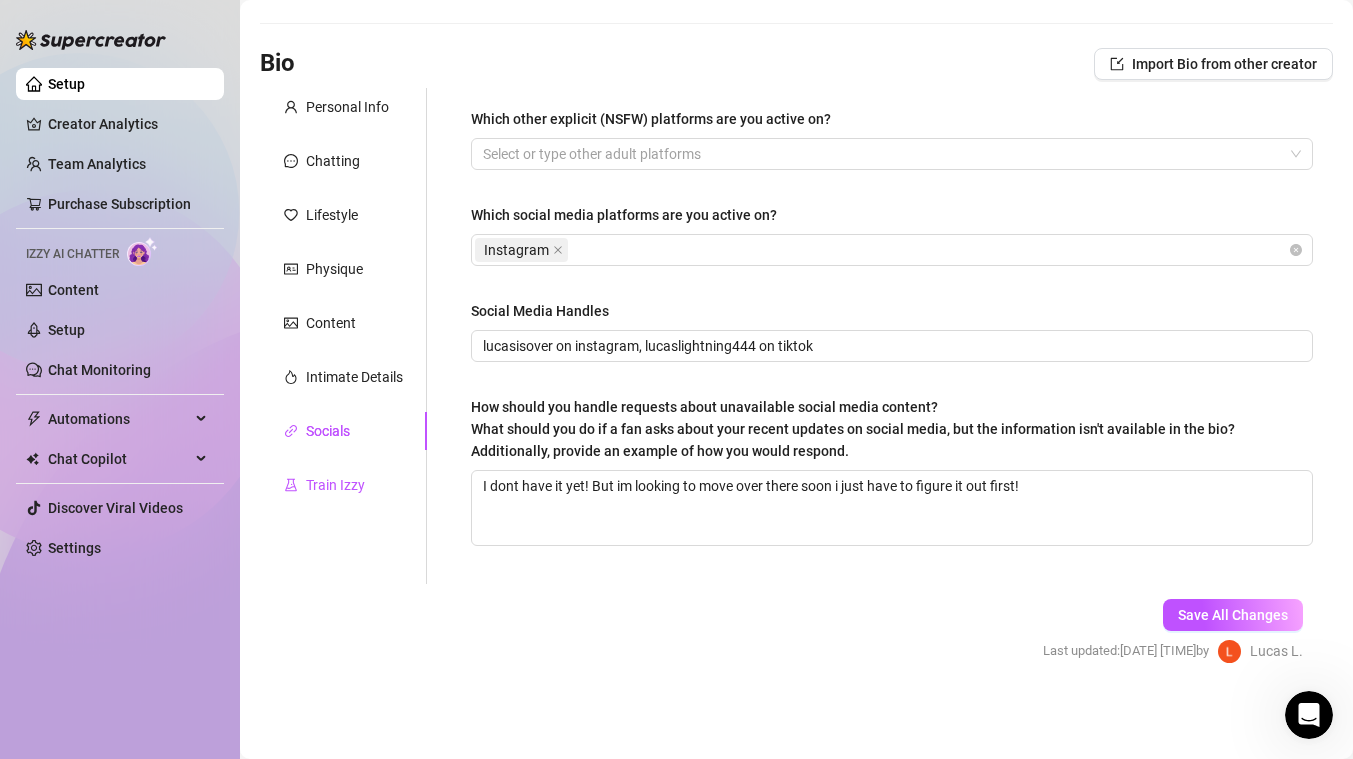 click on "Train Izzy" at bounding box center [335, 485] 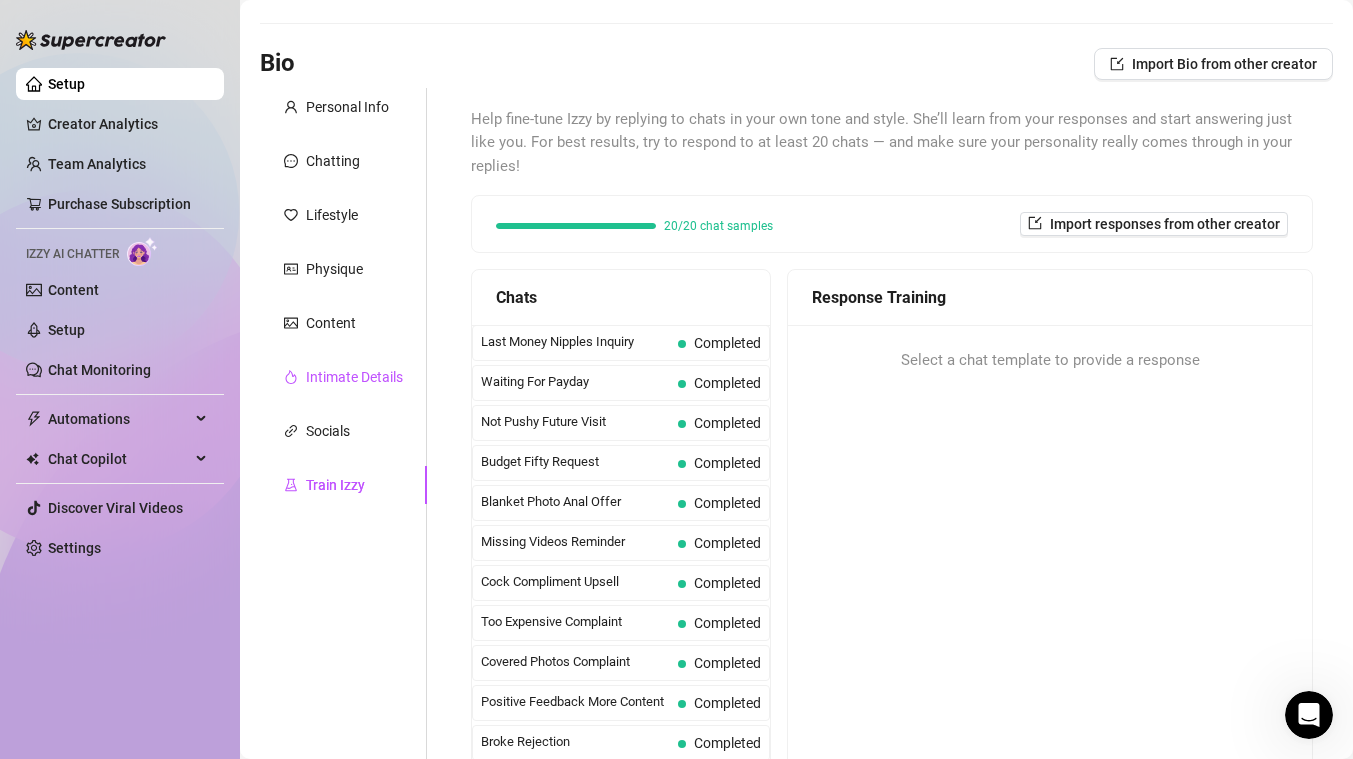 click on "Intimate Details" at bounding box center [354, 377] 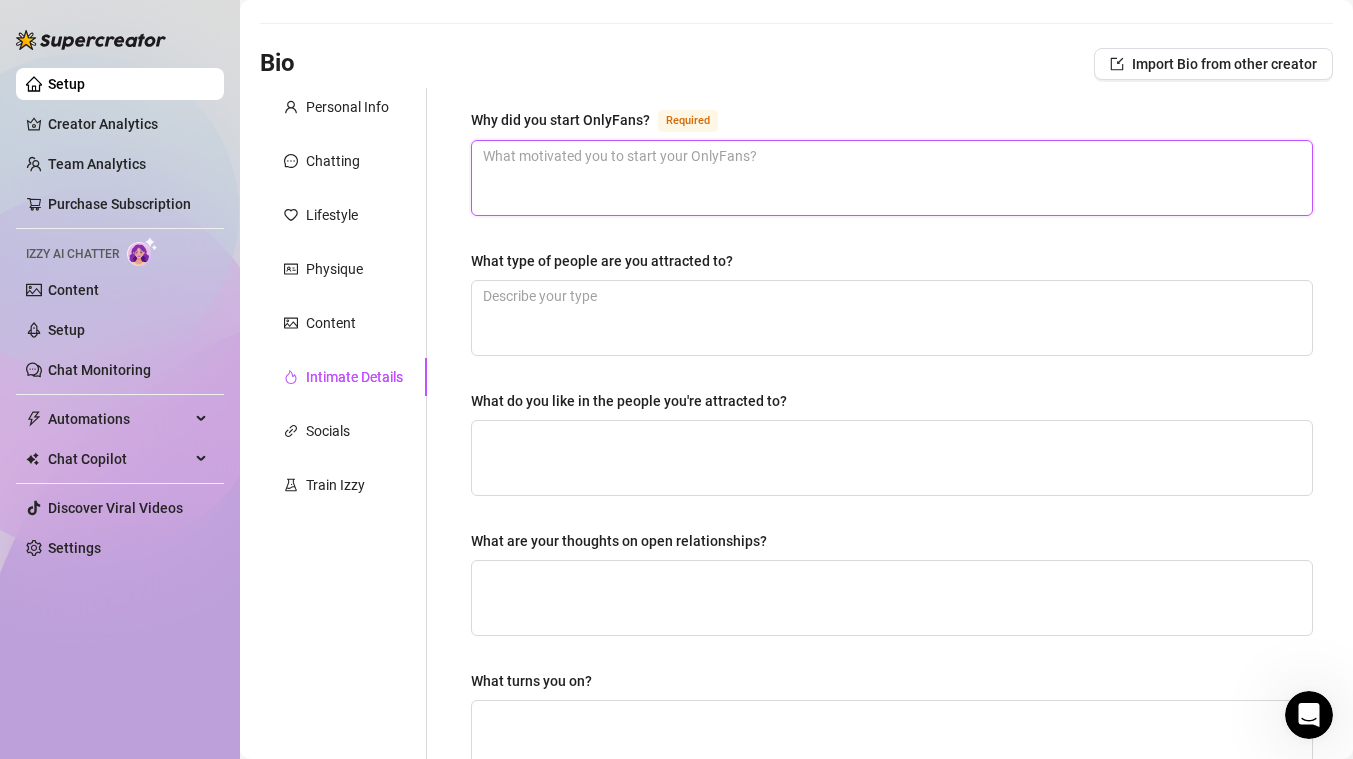 click on "Why did you start OnlyFans? Required" at bounding box center (892, 178) 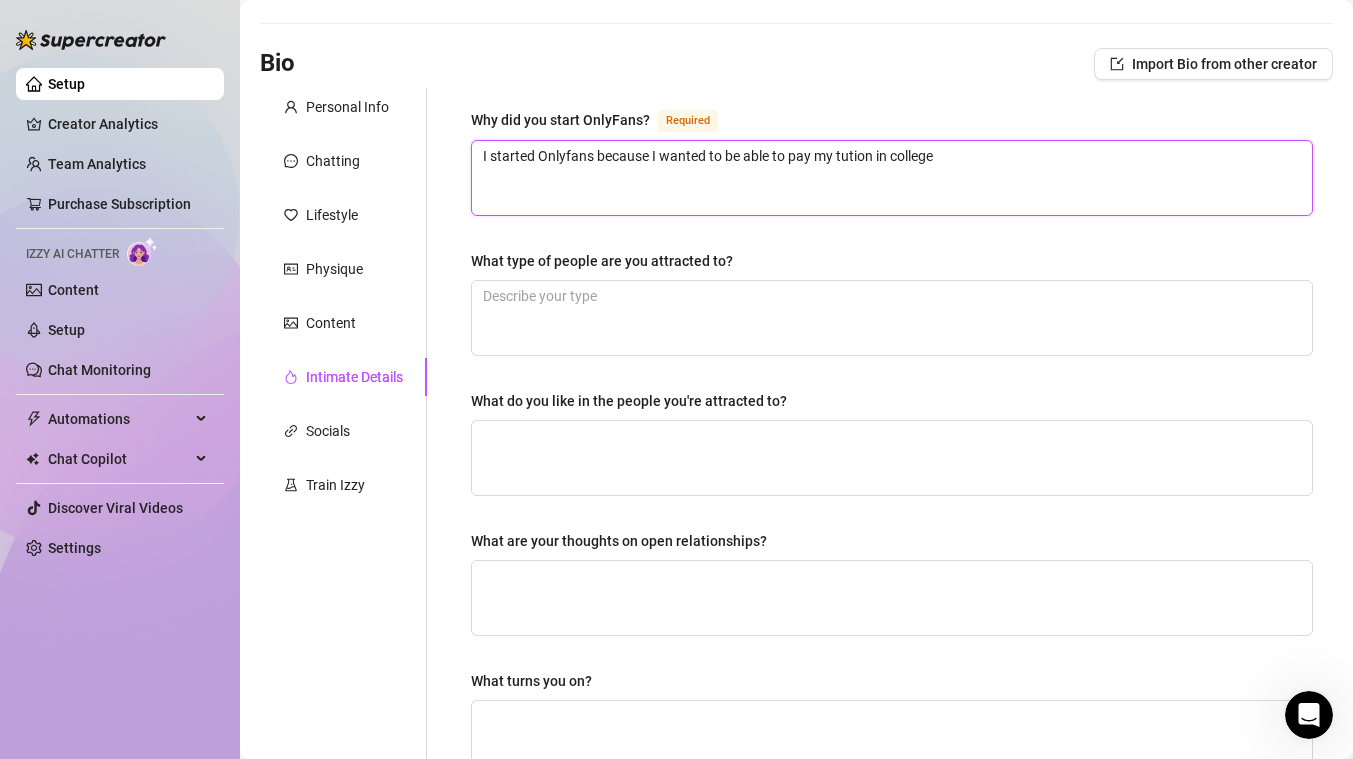 click on "I started Onlyfans because I wanted to be able to pay my tution in college" at bounding box center [892, 178] 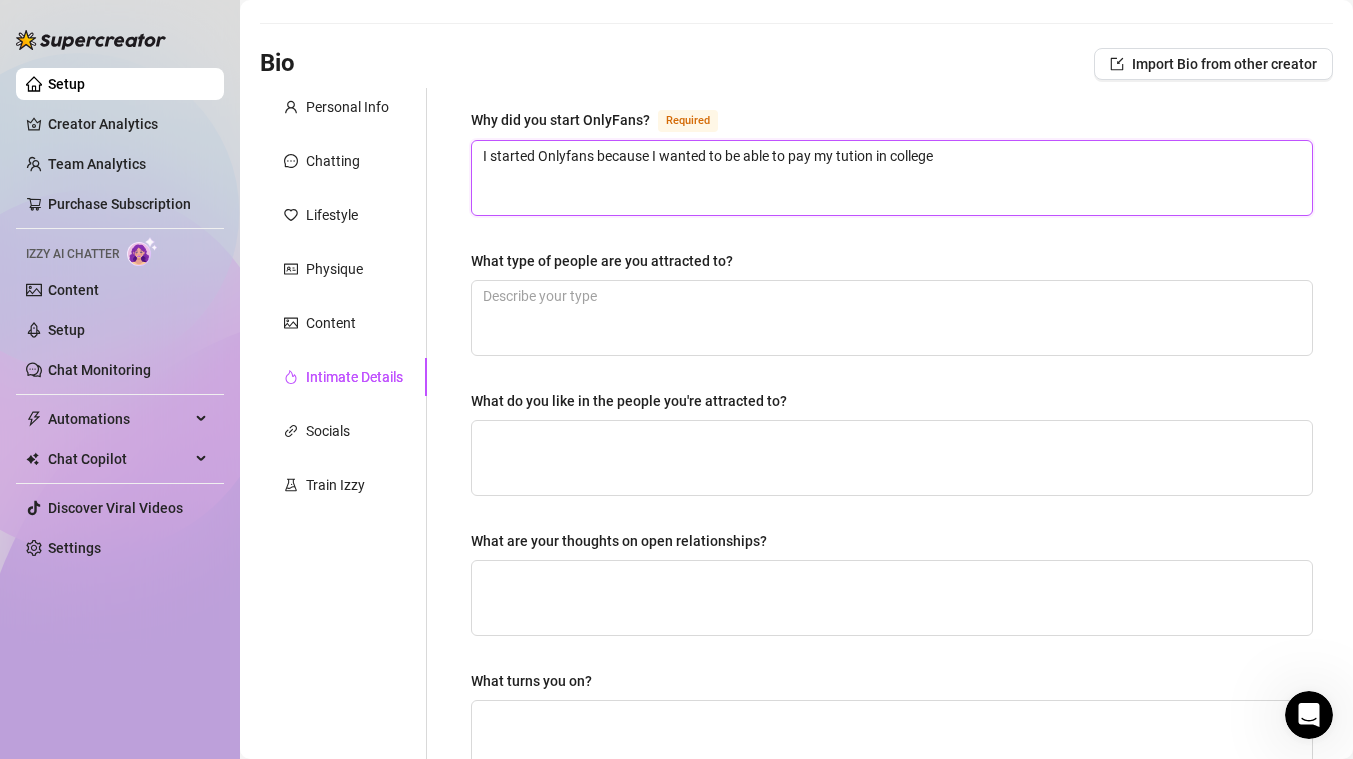 click on "I started Onlyfans because I wanted to be able to pay my tution in college" at bounding box center [892, 178] 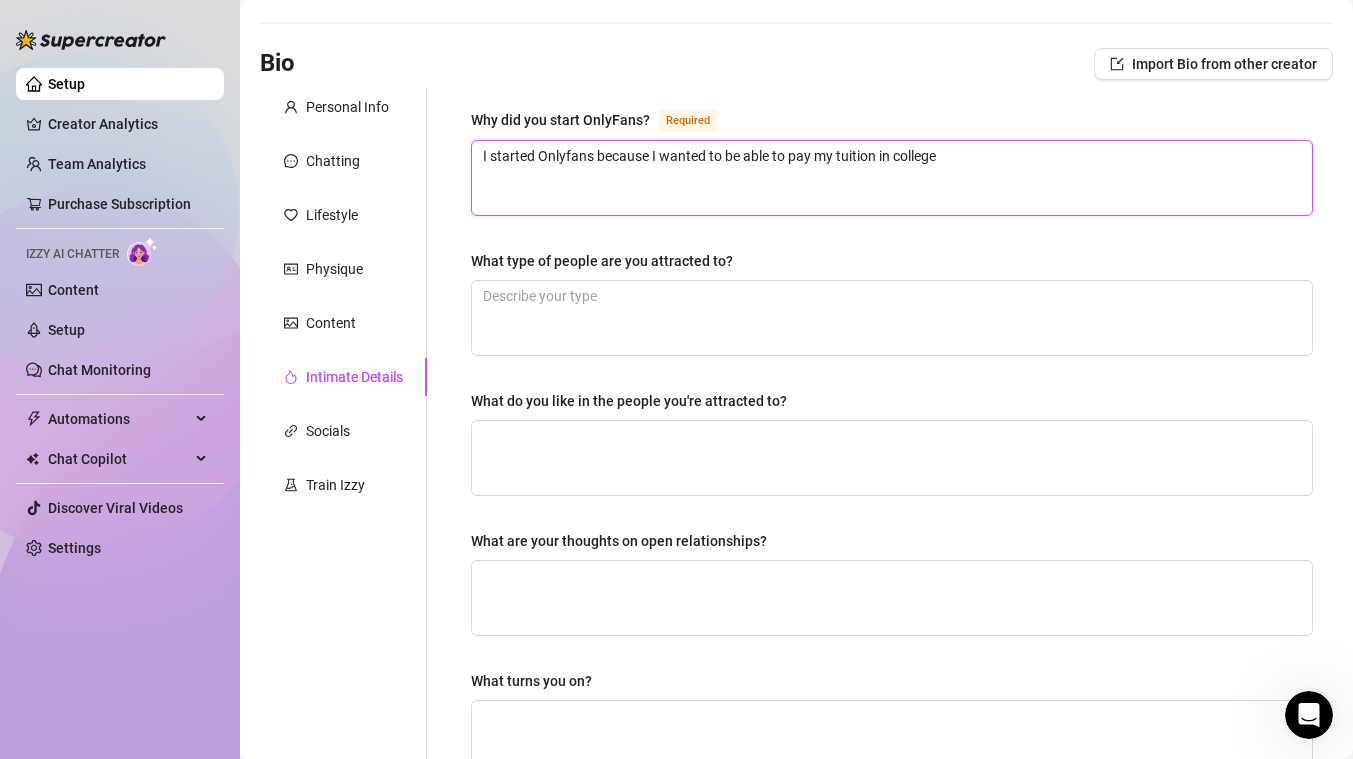 click on "I started Onlyfans because I wanted to be able to pay my tuition in college" at bounding box center (892, 178) 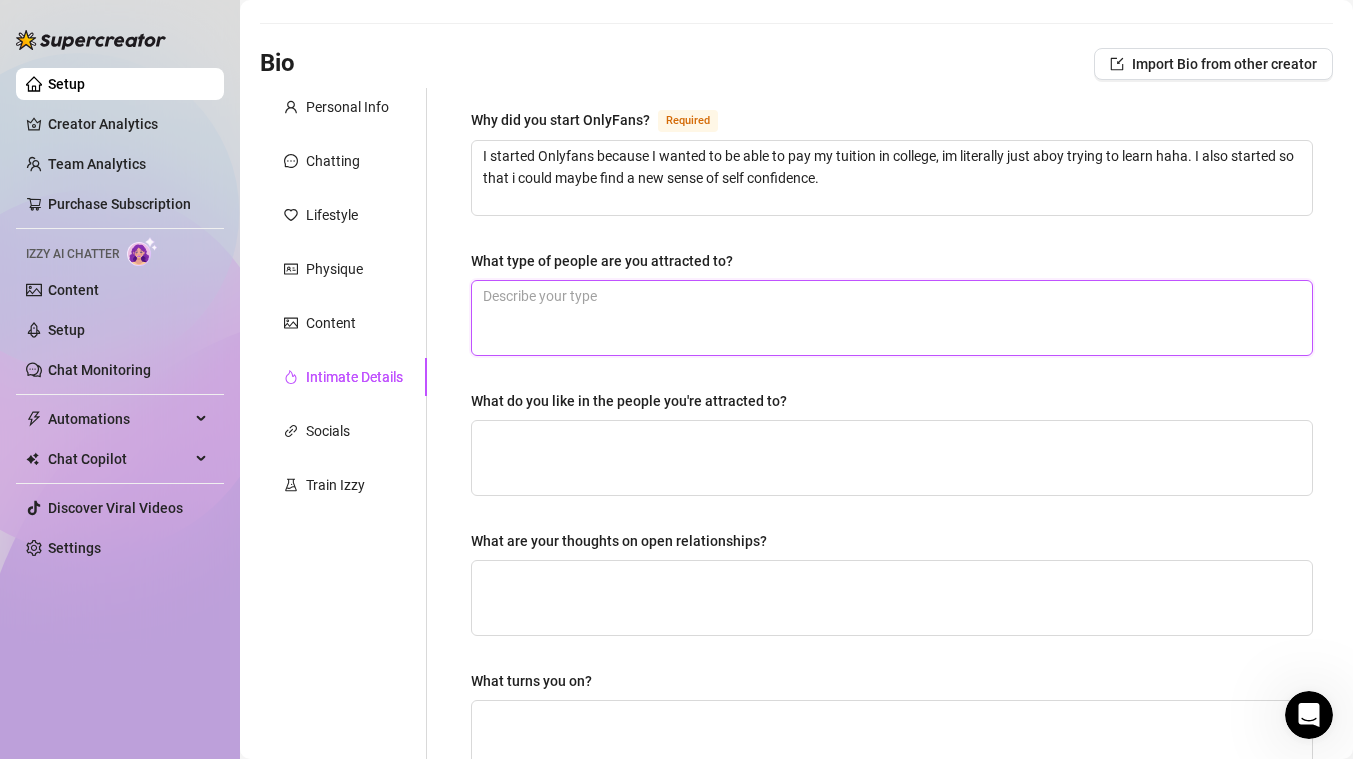 click on "What type of people are you attracted to?" at bounding box center [892, 318] 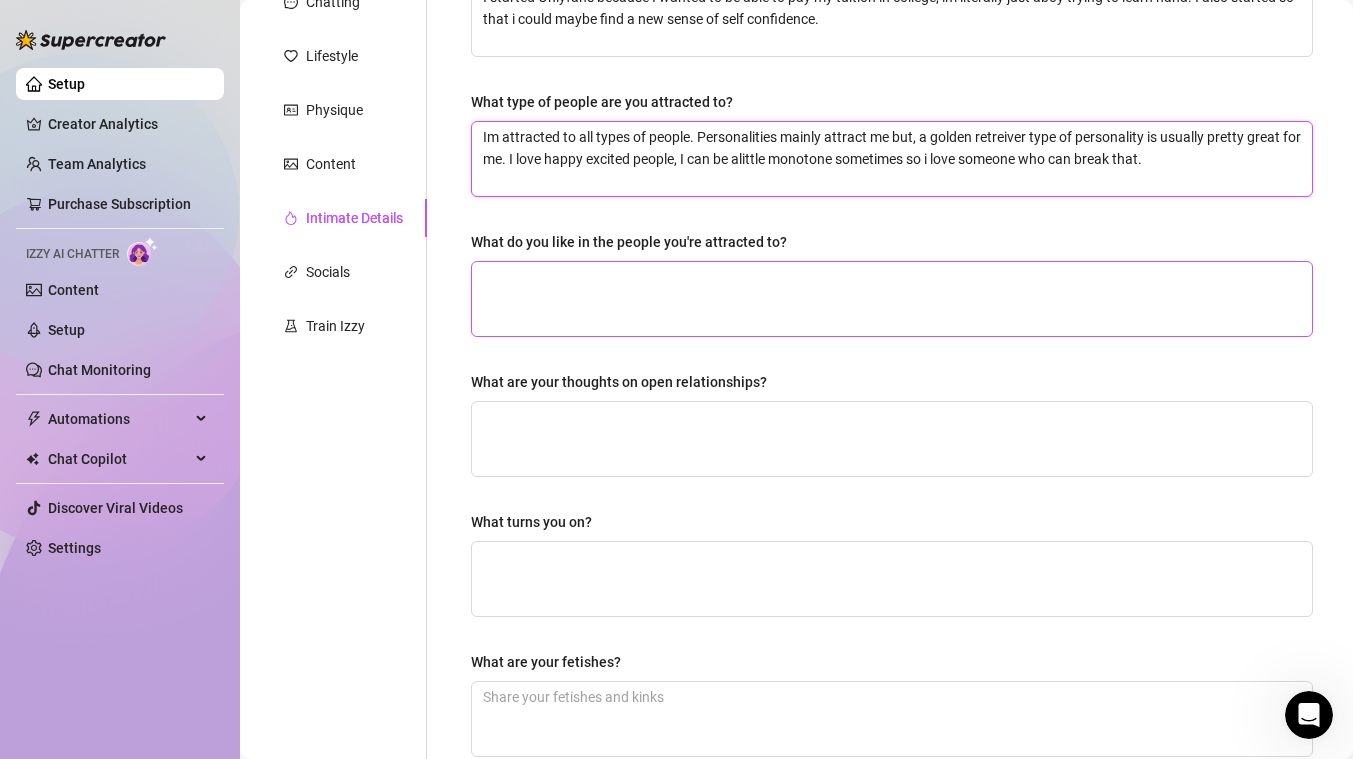scroll, scrollTop: 323, scrollLeft: 0, axis: vertical 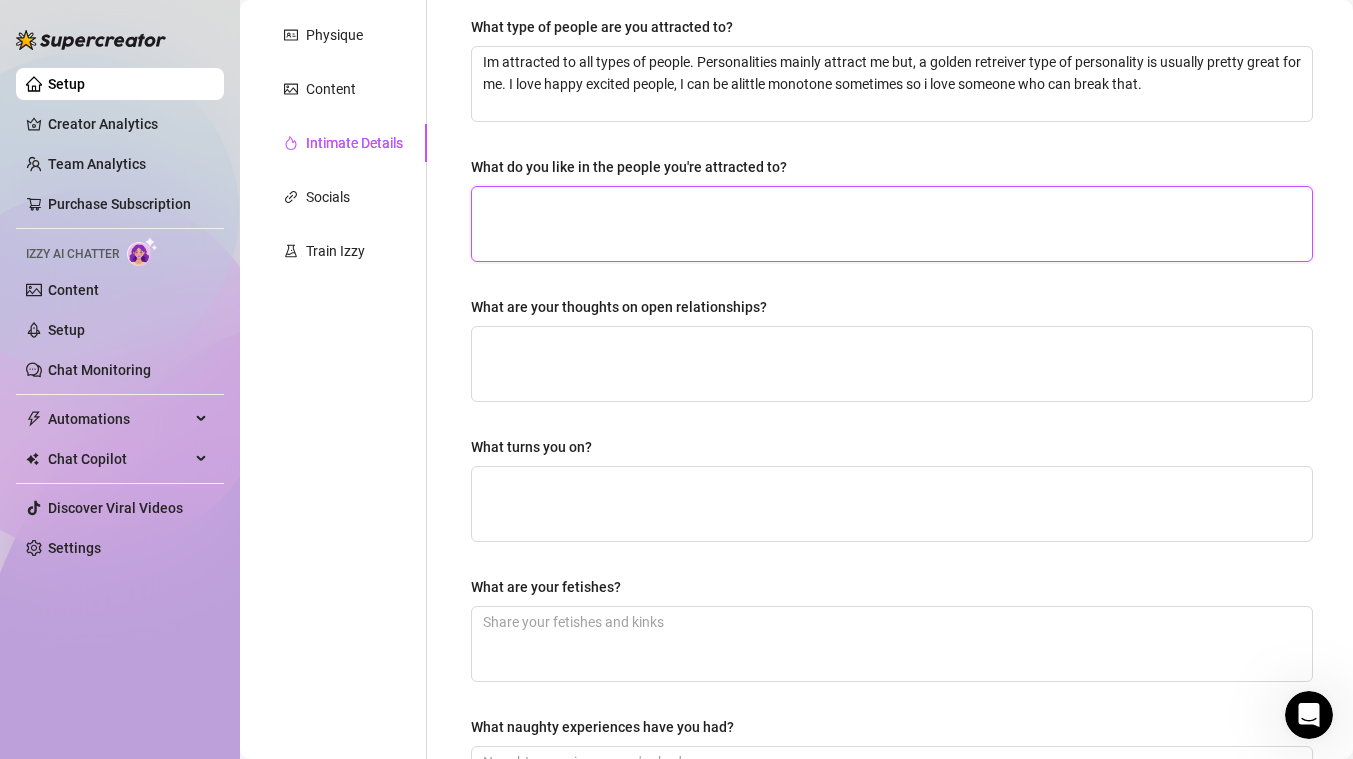 click on "What do you like in the people you're attracted to?" at bounding box center (892, 224) 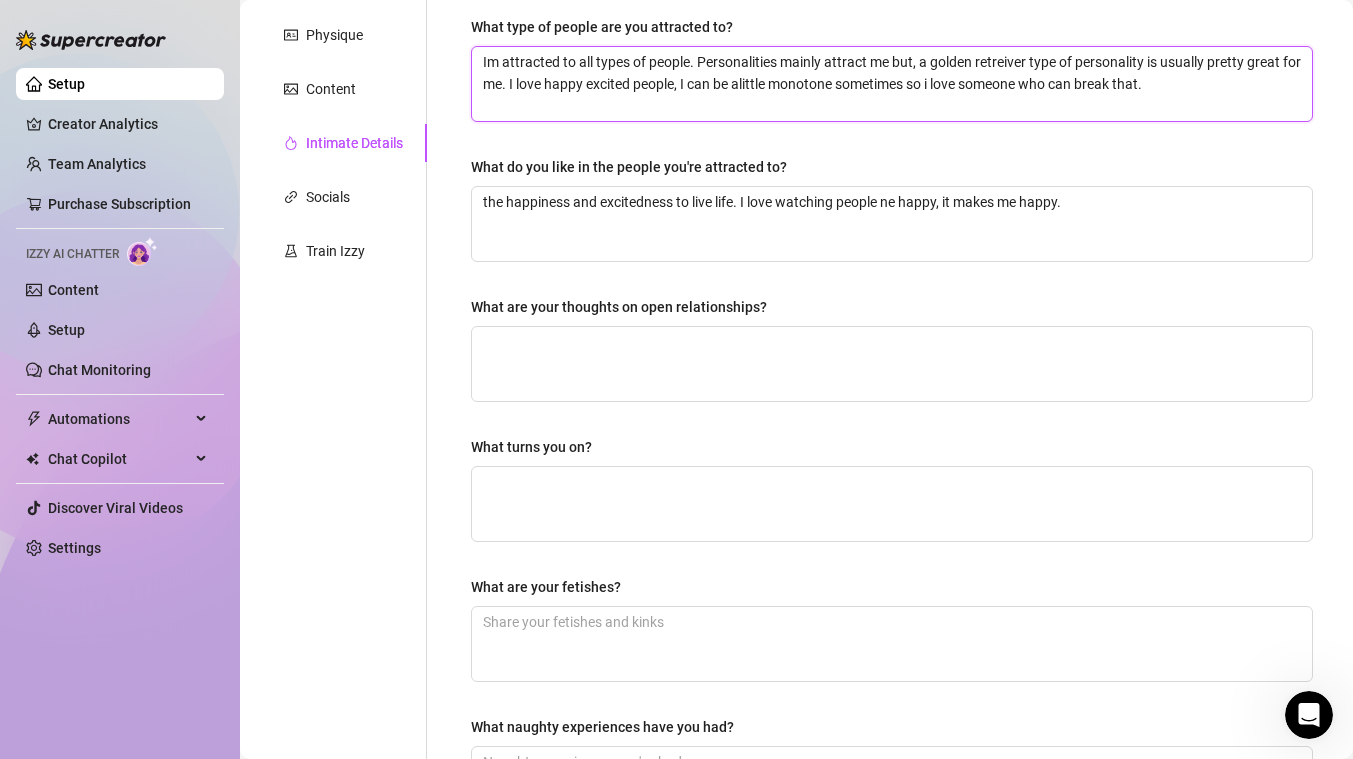 click on "Im attracted to all types of people. Personalities mainly attract me but, a golden retreiver type of personality is usually pretty great for me. I love happy excited people, I can be alittle monotone sometimes so i love someone who can break that." at bounding box center [892, 84] 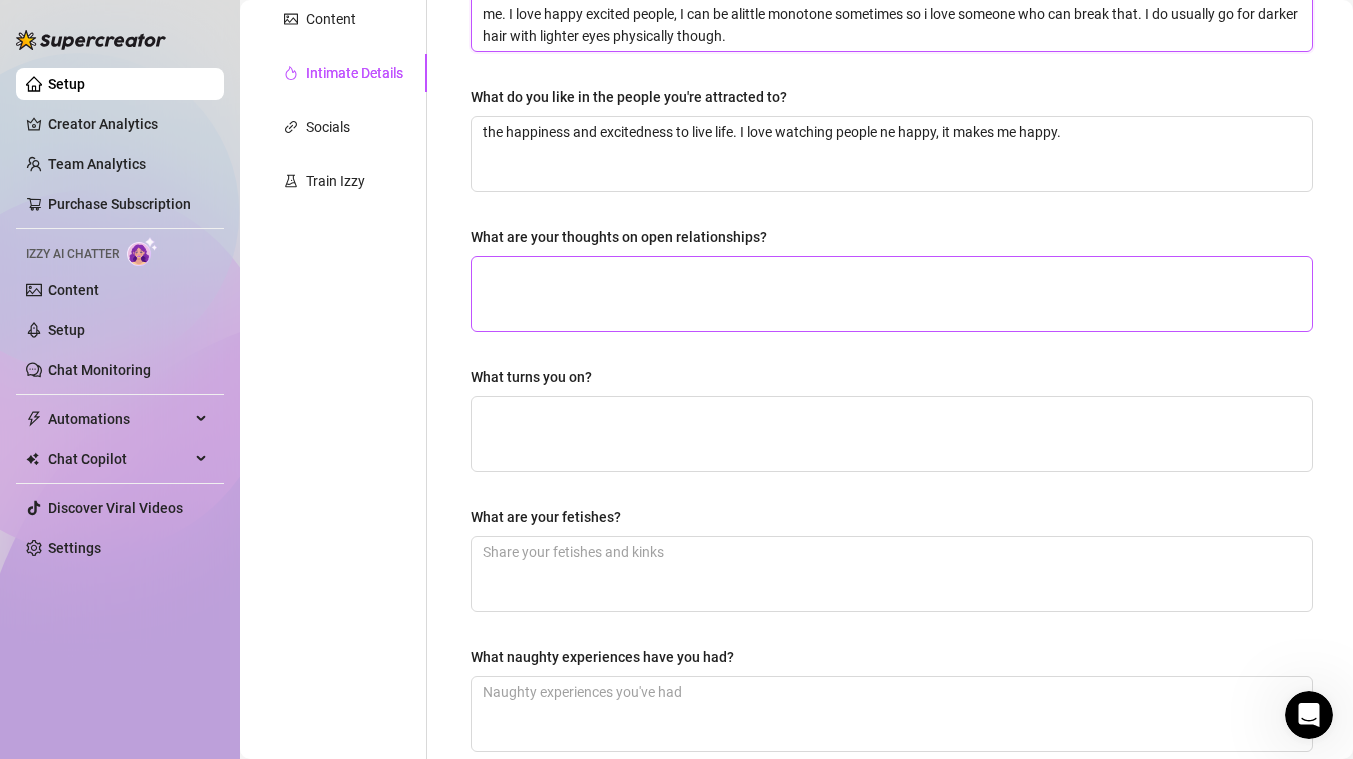 scroll, scrollTop: 393, scrollLeft: 0, axis: vertical 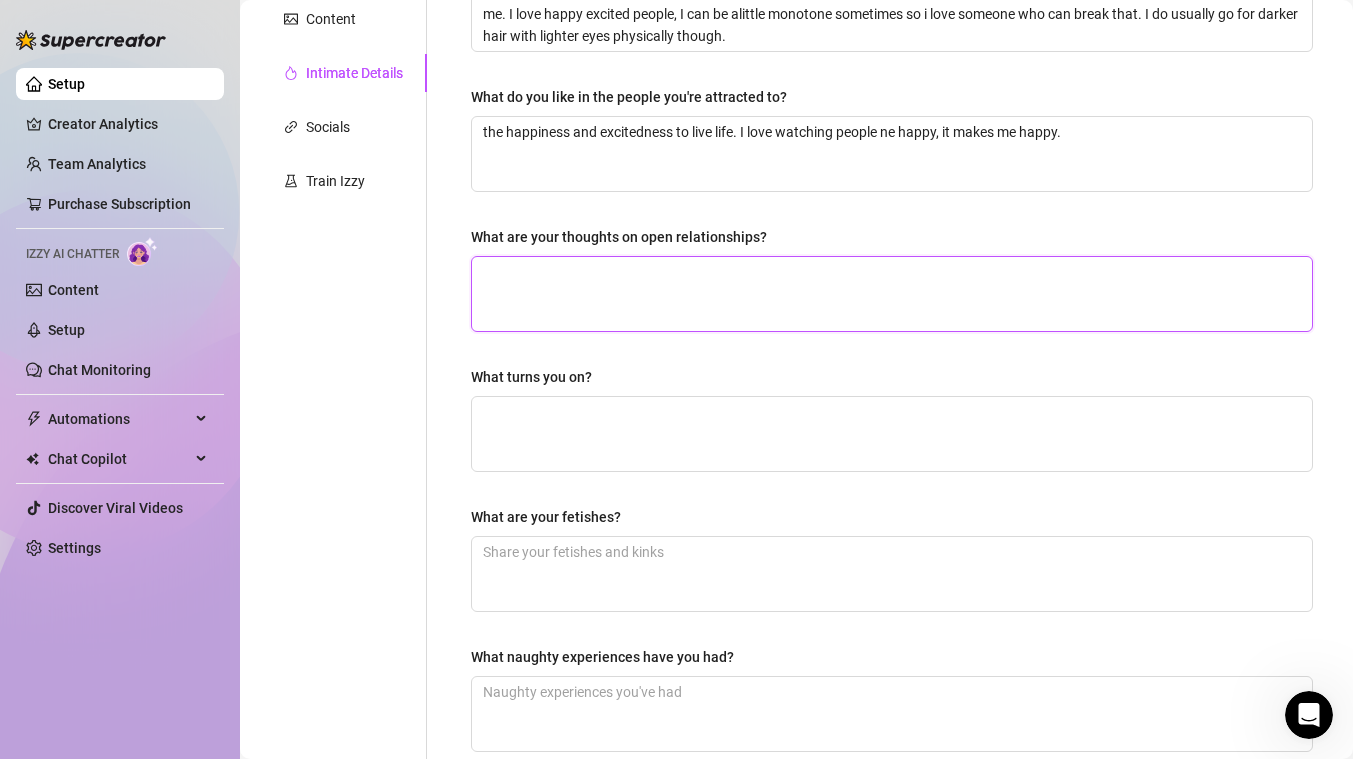 click on "What are your thoughts on open relationships?" at bounding box center (892, 294) 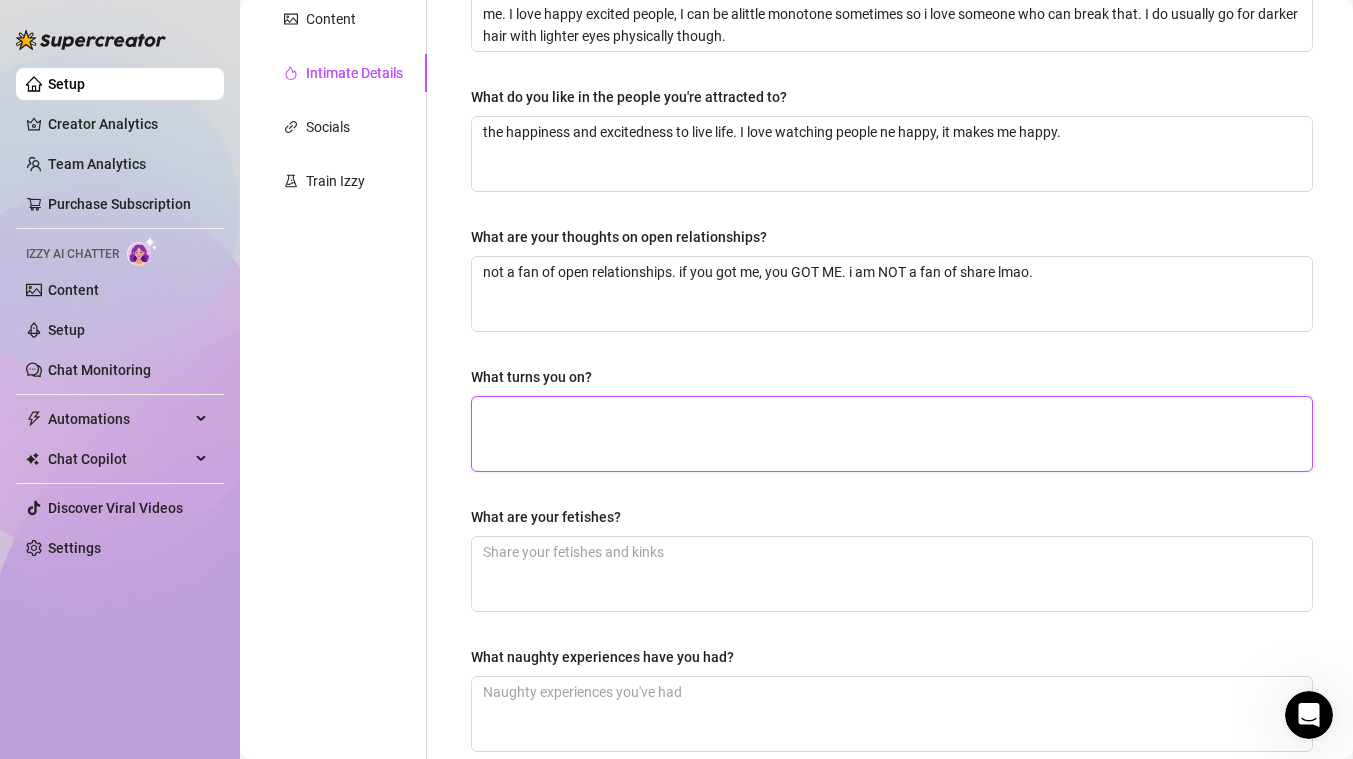 click on "What turns you on?" at bounding box center (892, 434) 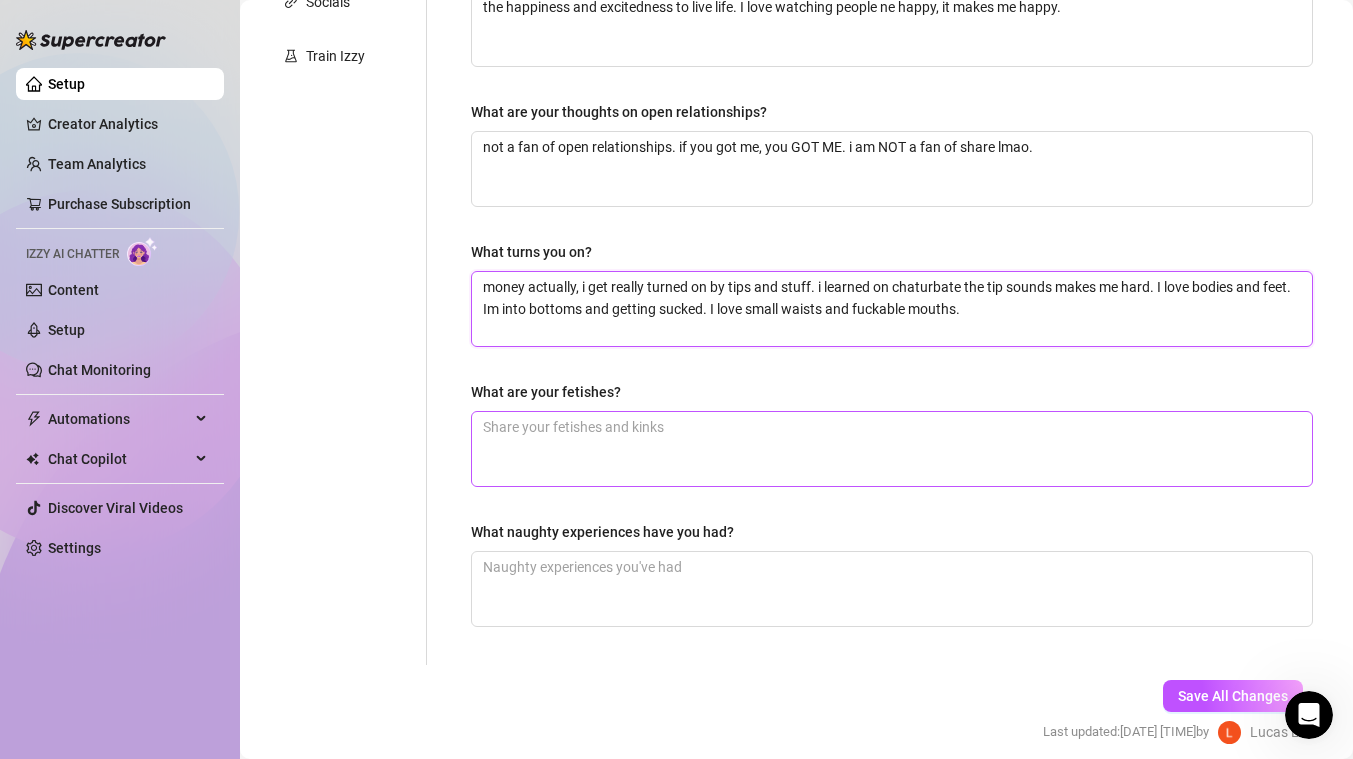scroll, scrollTop: 521, scrollLeft: 0, axis: vertical 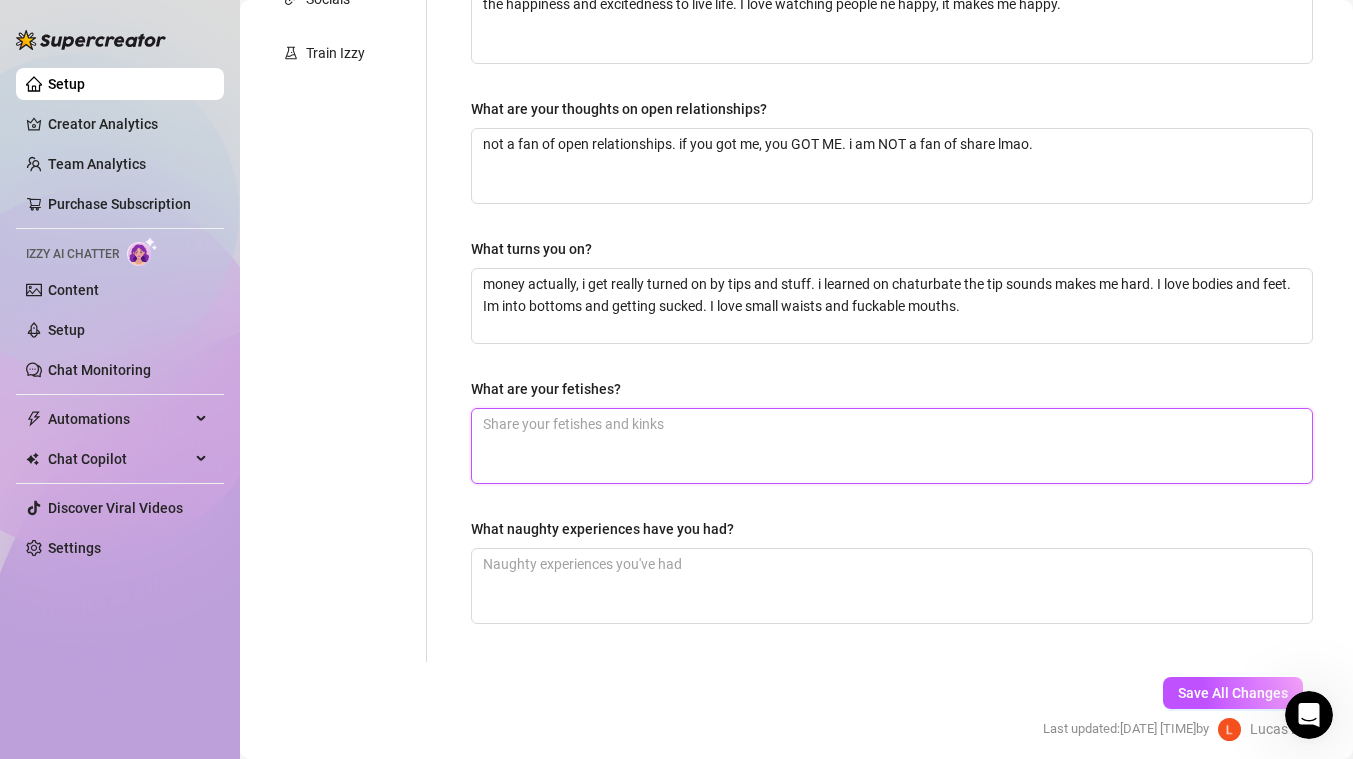 click on "What are your fetishes?" at bounding box center [892, 446] 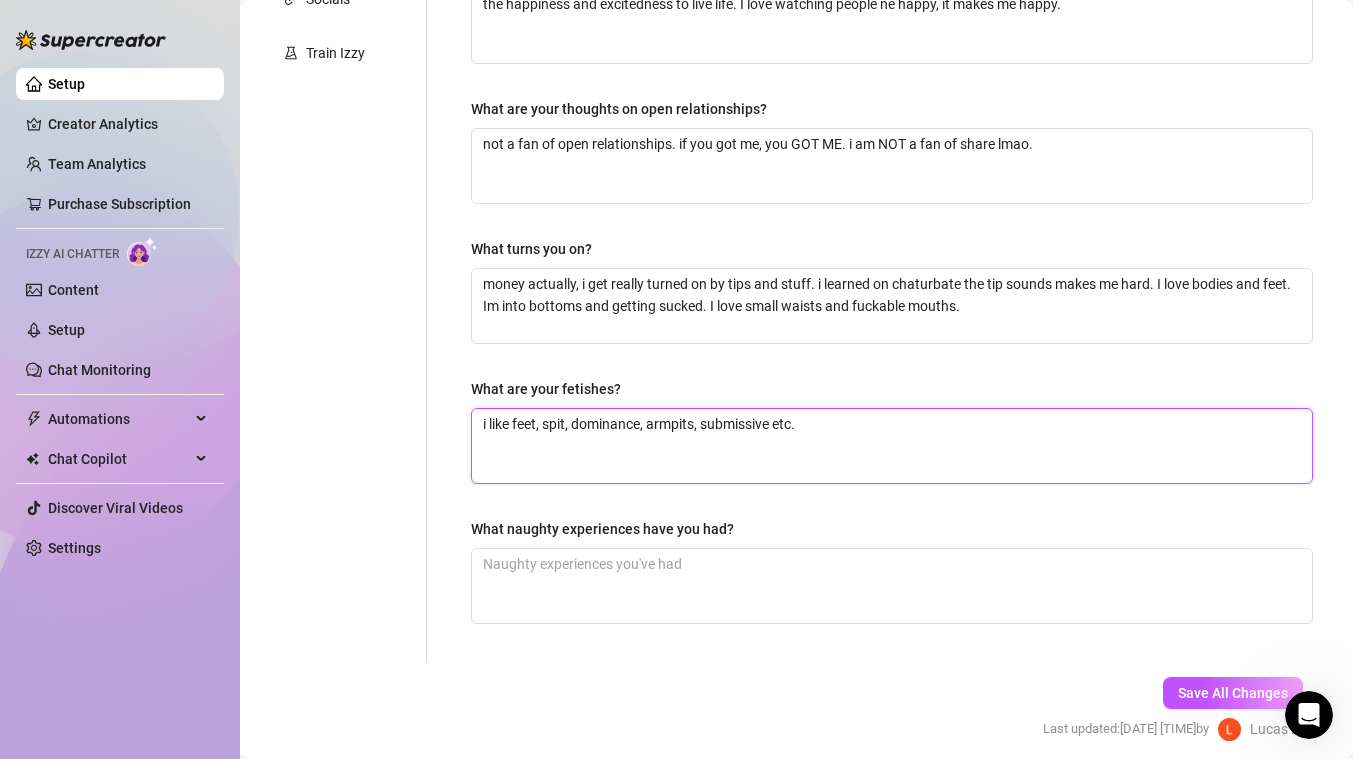 click on "i like feet, spit, dominance, armpits, submissive etc." at bounding box center [892, 446] 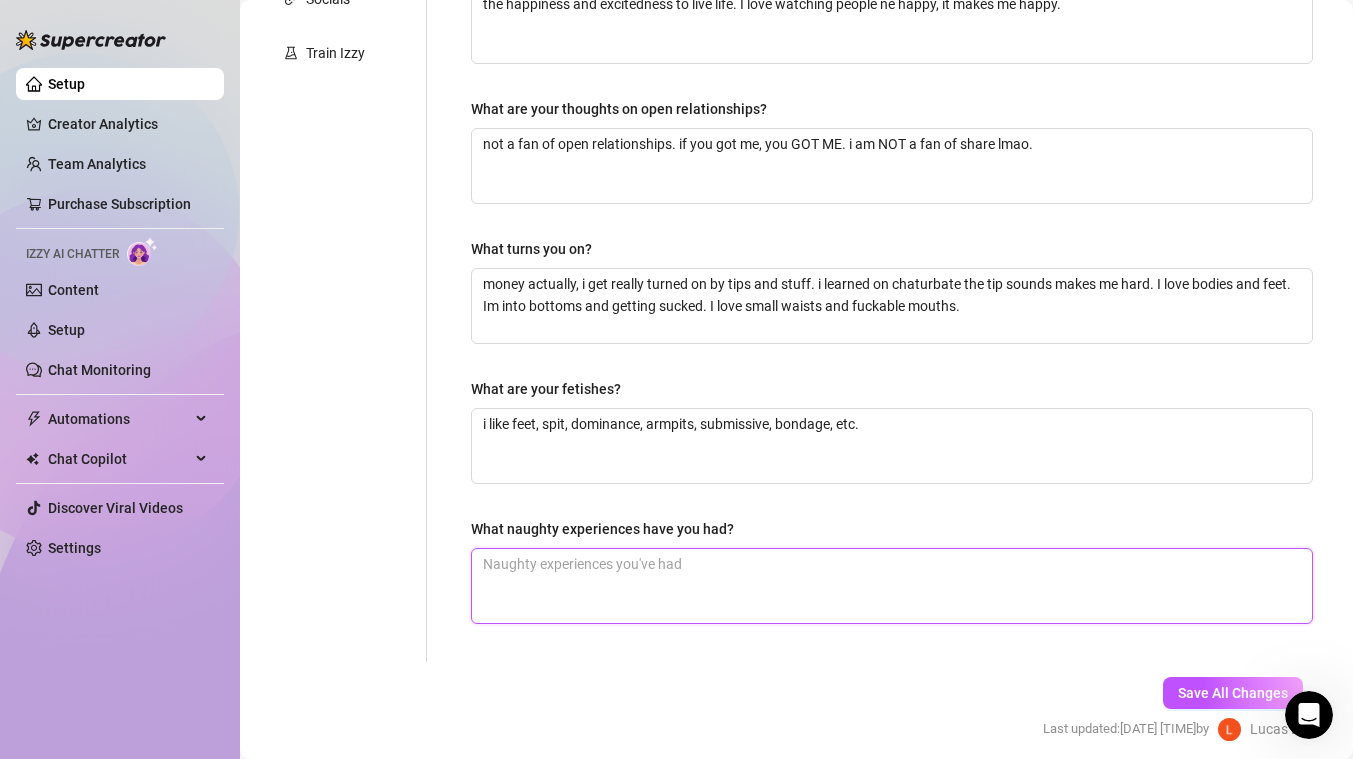 click on "What naughty experiences have you had?" at bounding box center (892, 586) 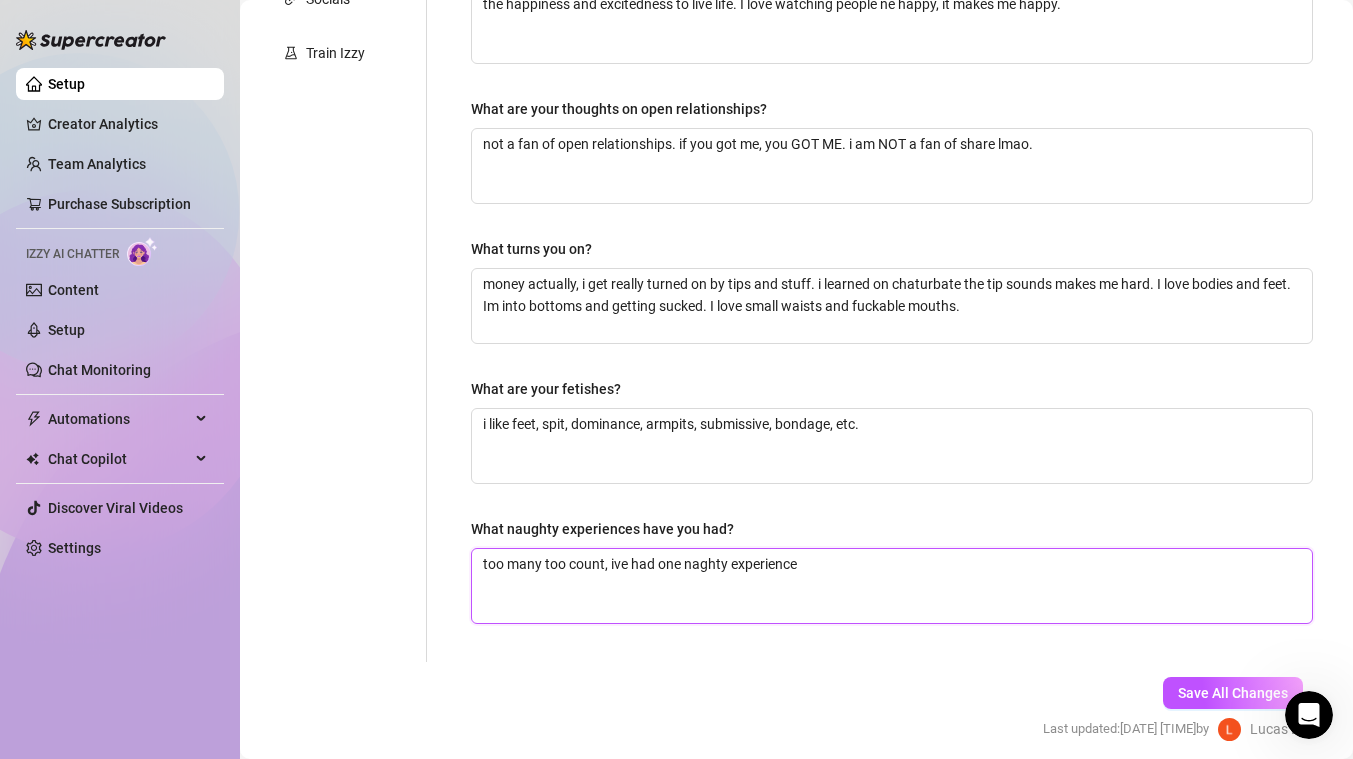 click on "too many too count, ive had one naghty experience" at bounding box center [892, 586] 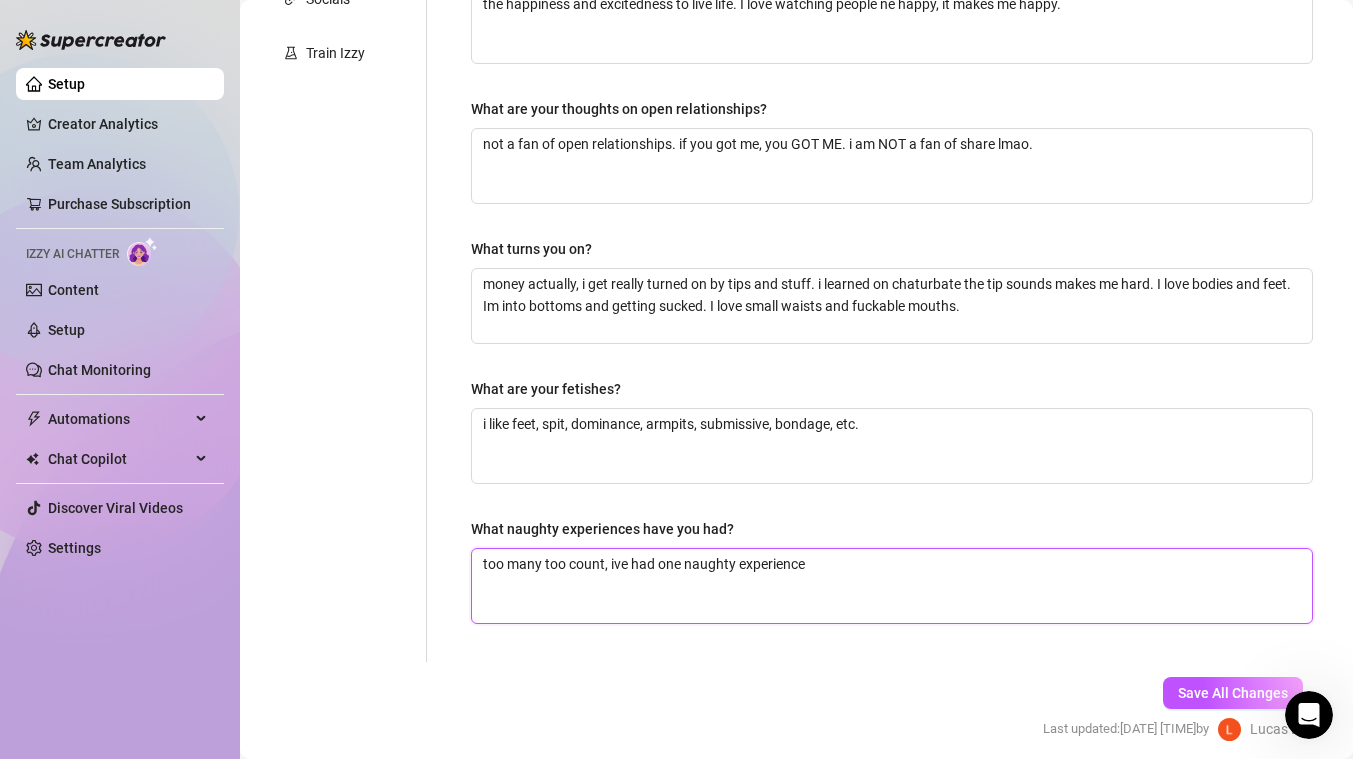 click on "too many too count, ive had one naughty experience" at bounding box center [892, 586] 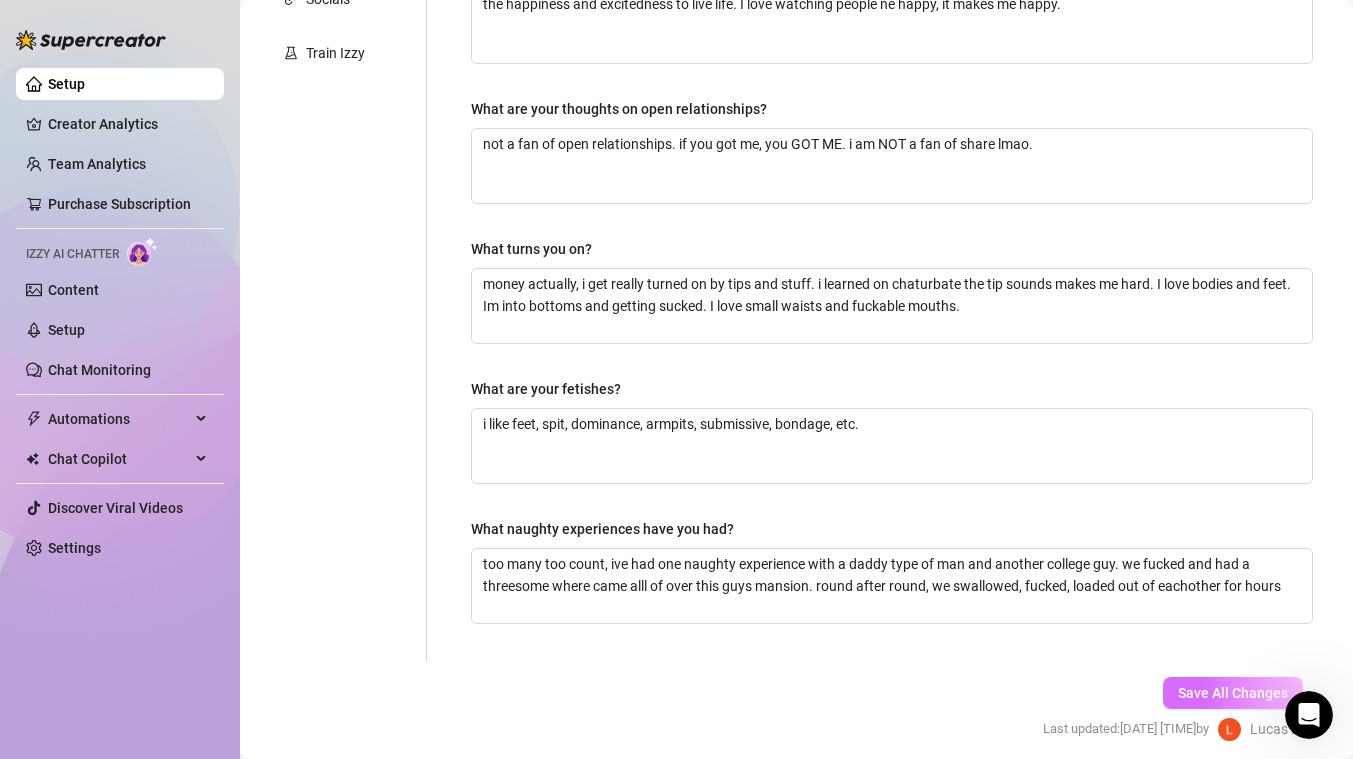 click on "Save All Changes" at bounding box center [1233, 693] 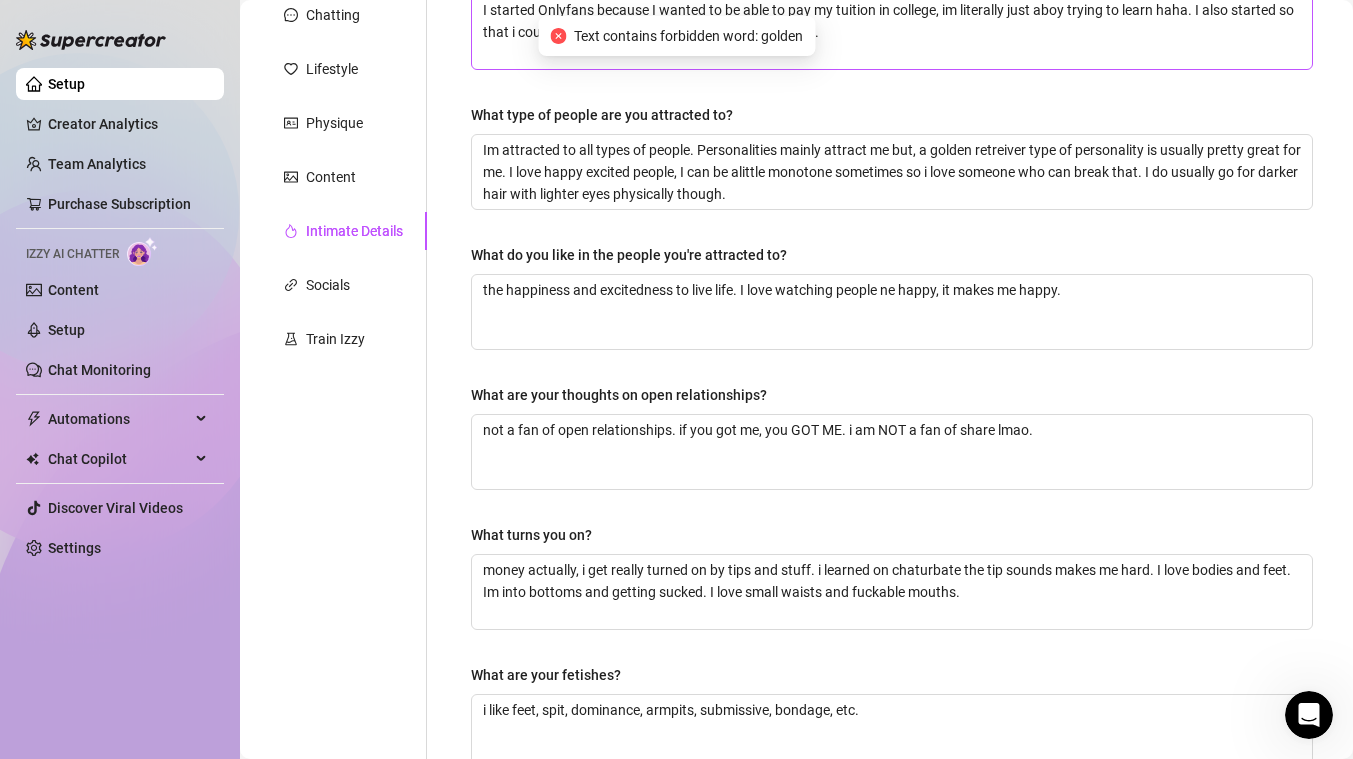 scroll, scrollTop: 231, scrollLeft: 0, axis: vertical 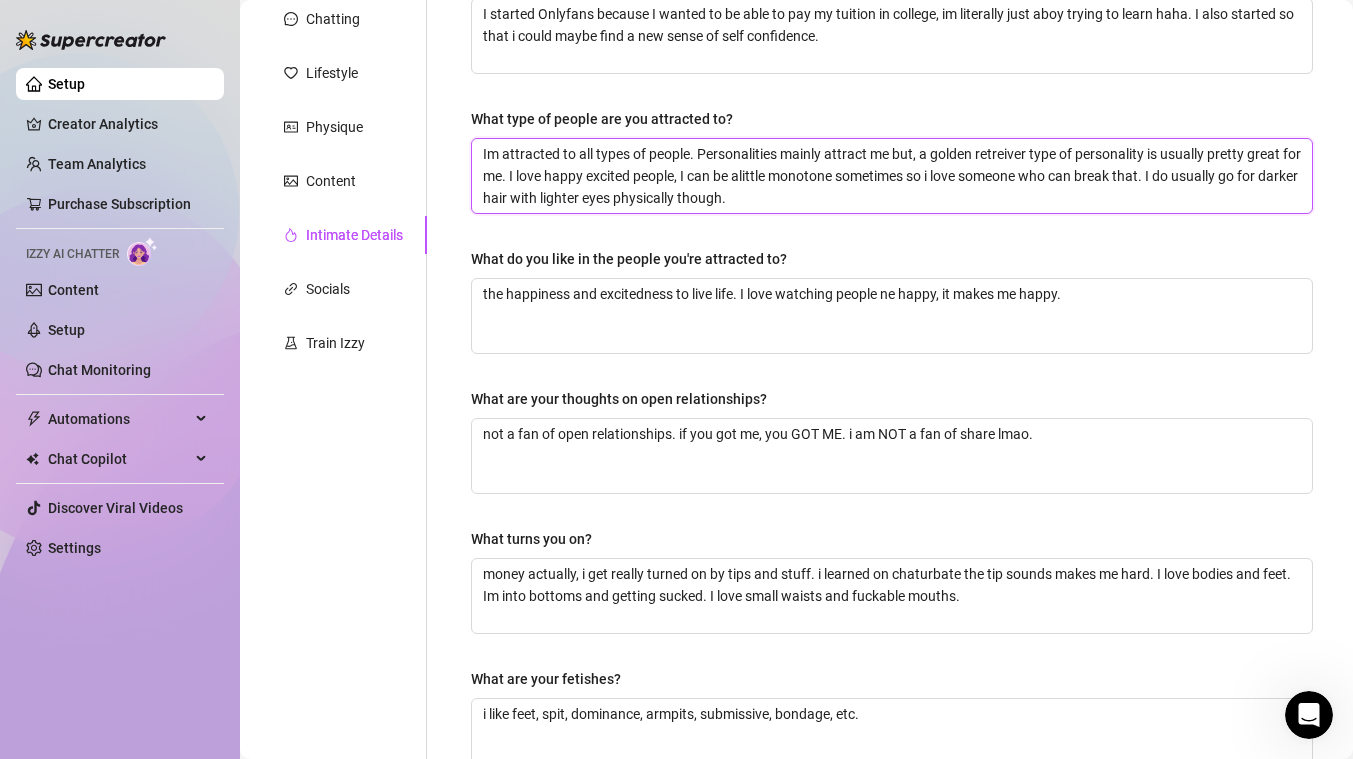drag, startPoint x: 975, startPoint y: 156, endPoint x: 943, endPoint y: 153, distance: 32.140316 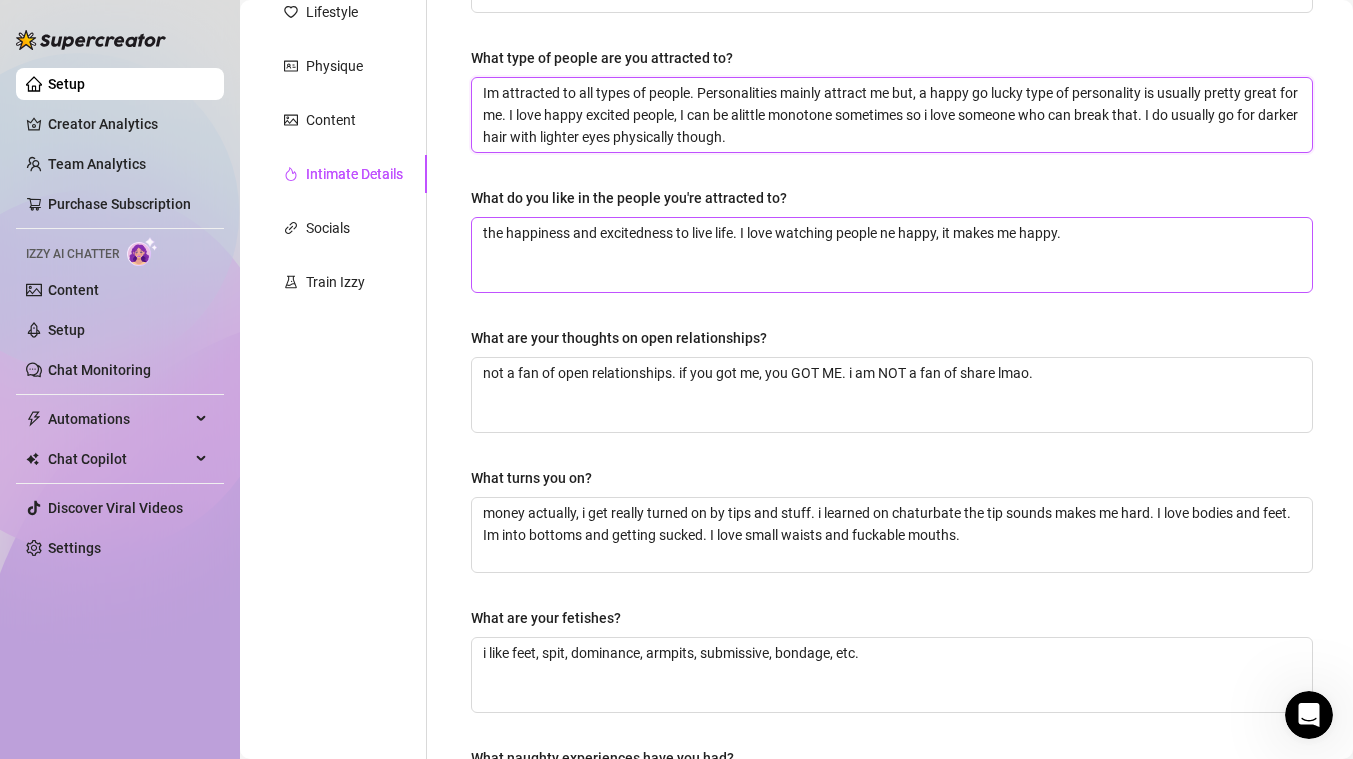 scroll, scrollTop: 598, scrollLeft: 0, axis: vertical 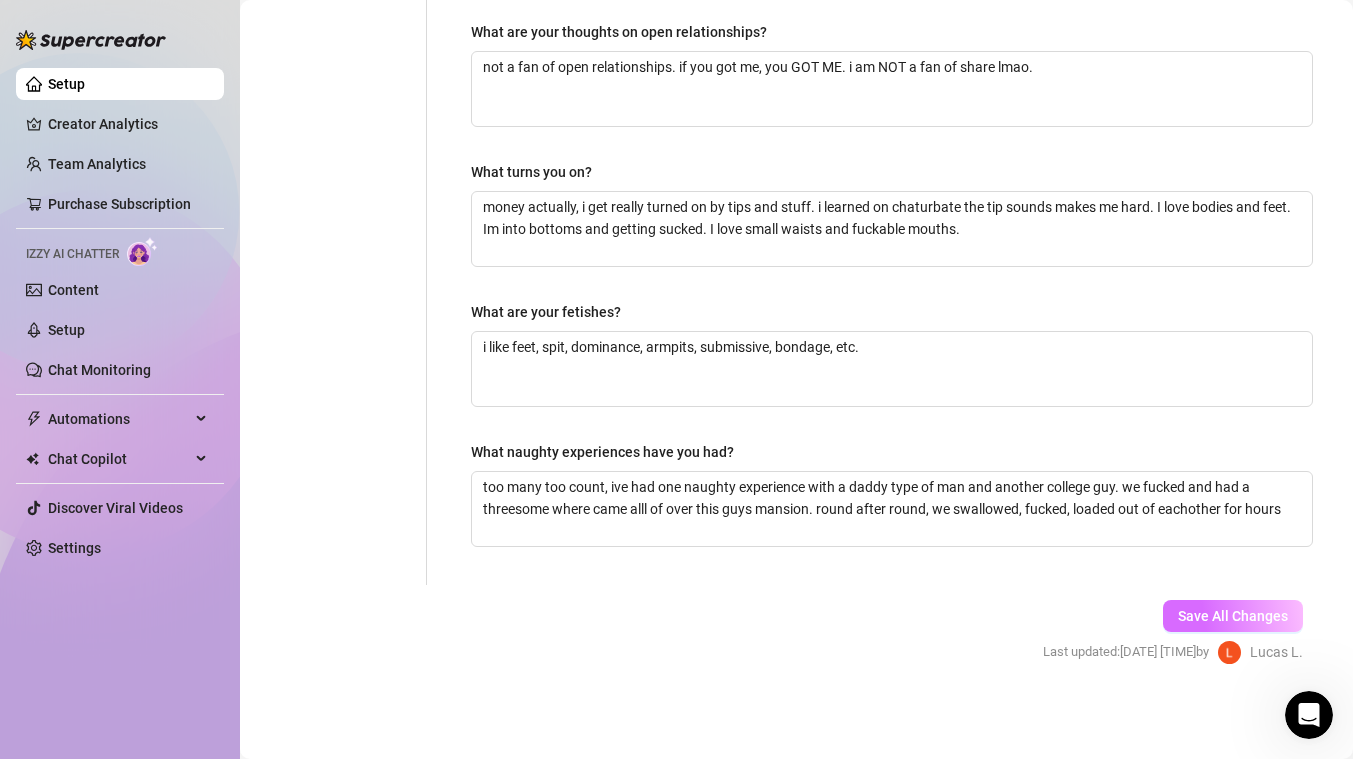 click on "Save All Changes" at bounding box center (1233, 616) 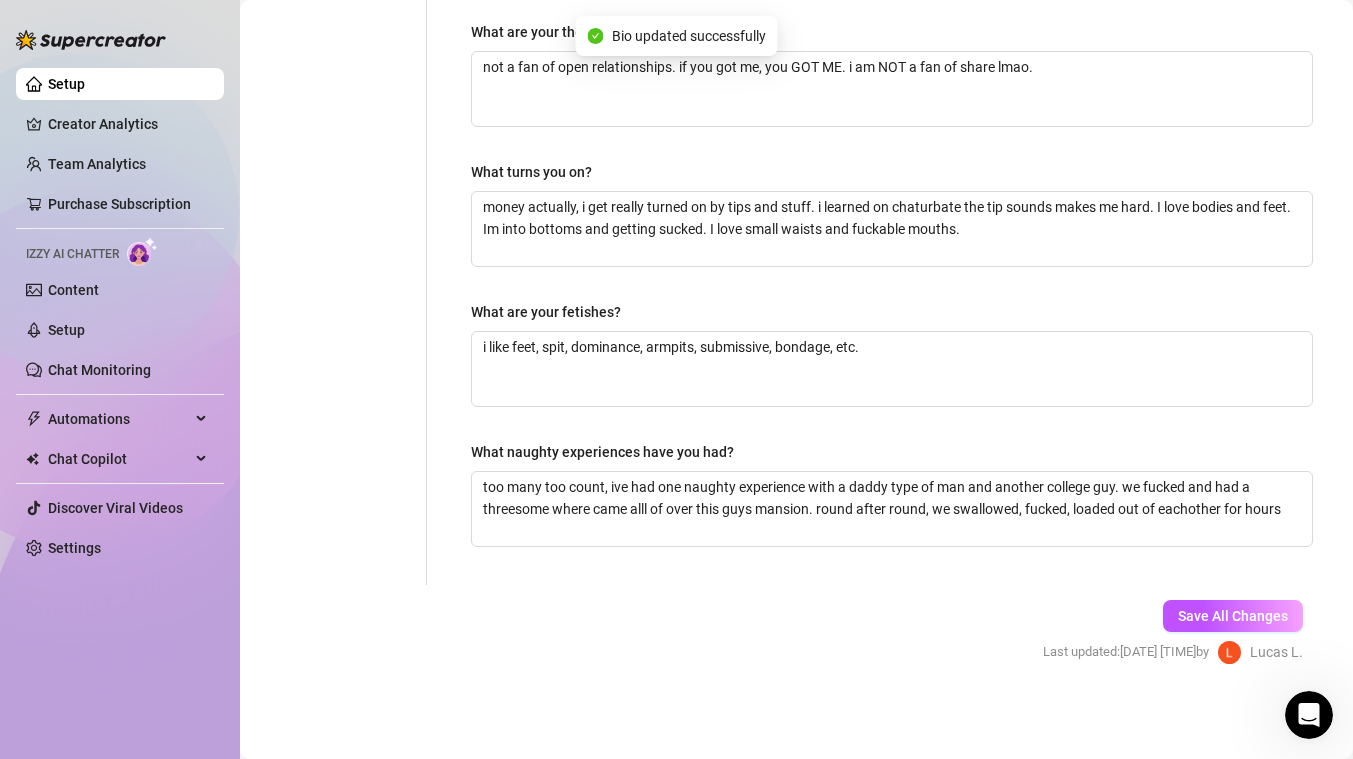click 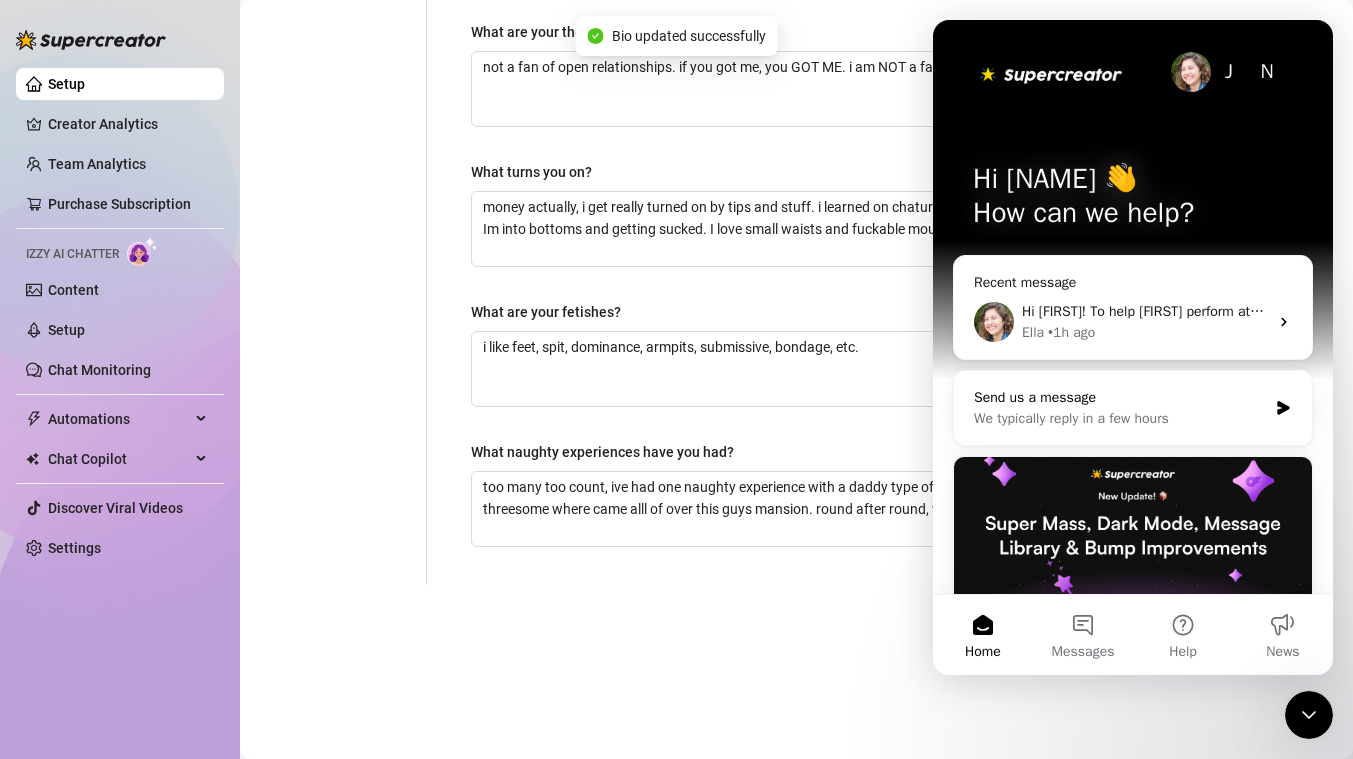 click on "Send us a message We typically reply in a few hours" at bounding box center [1133, 408] 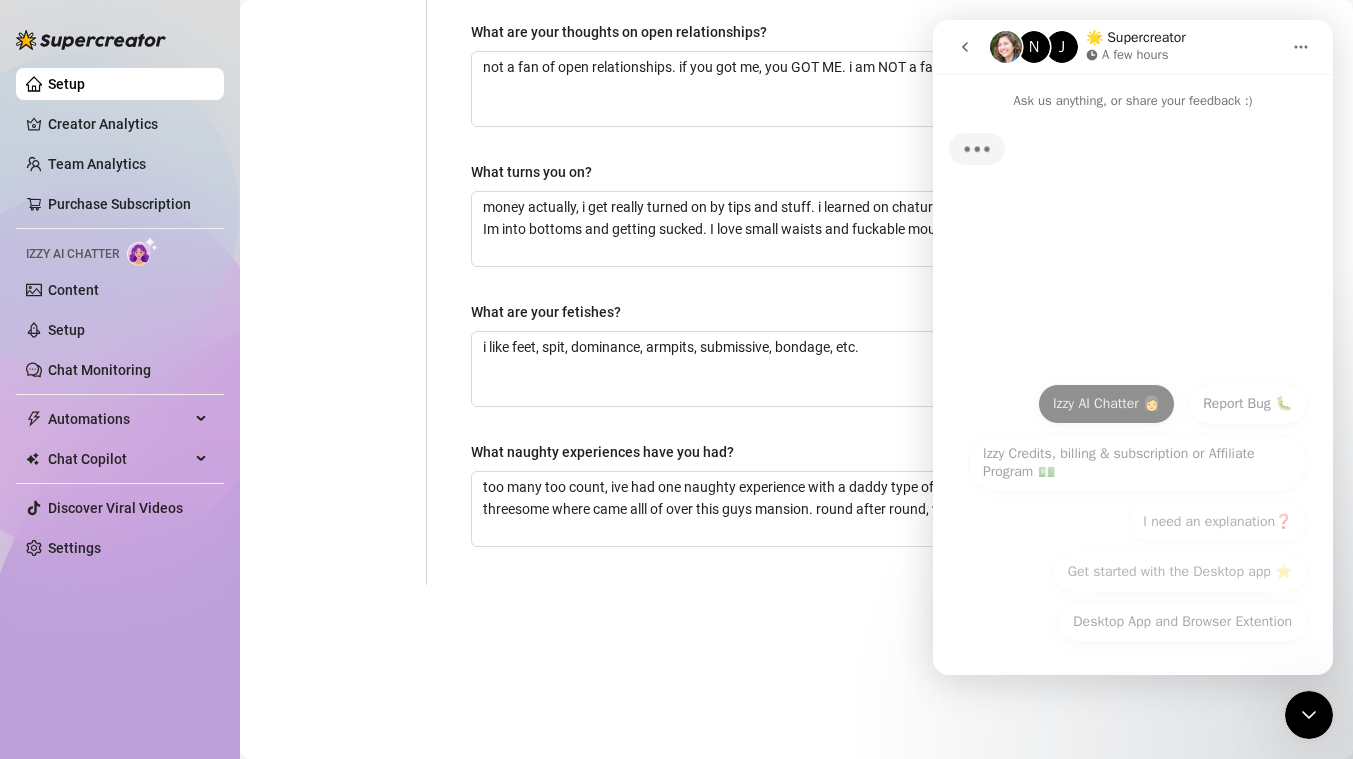 click on "Izzy AI Chatter 👩" at bounding box center [1106, 404] 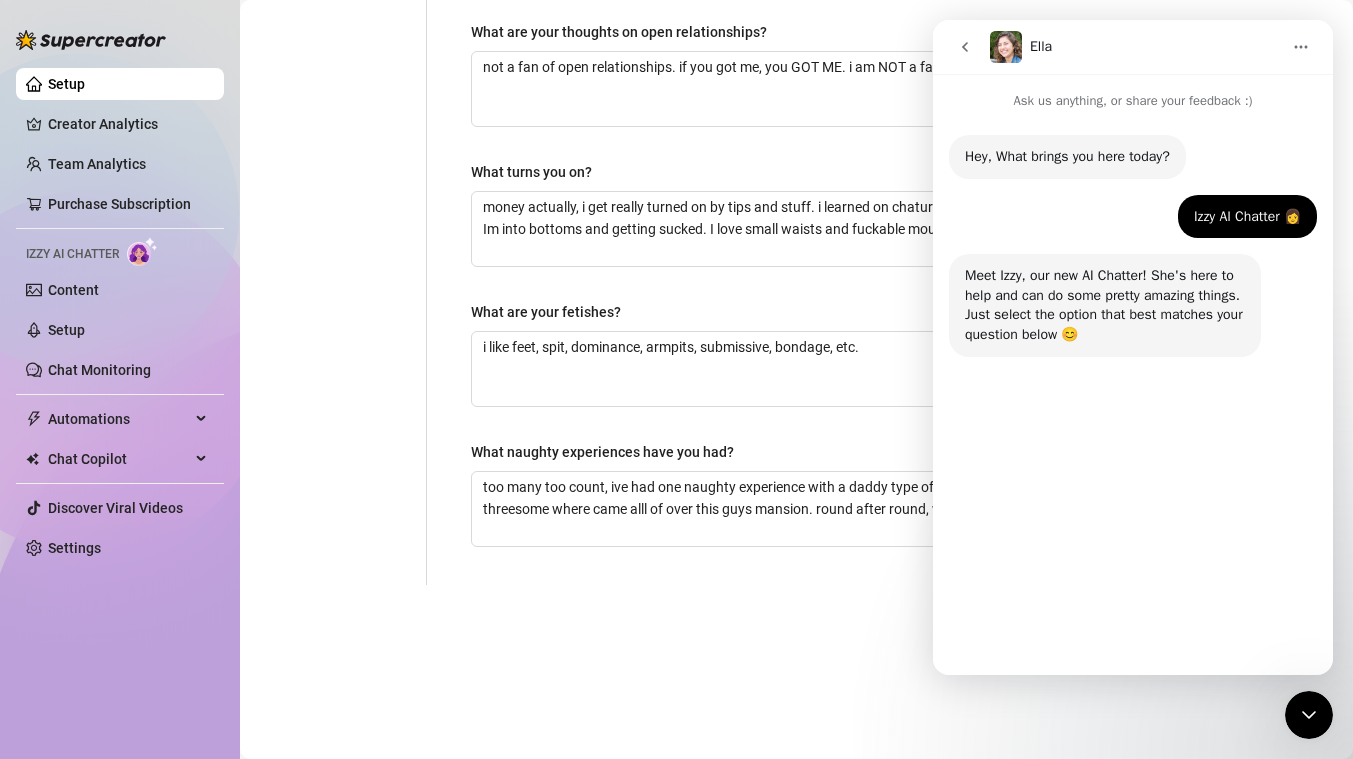 click on "Enabling Izzy" at bounding box center [1148, 622] 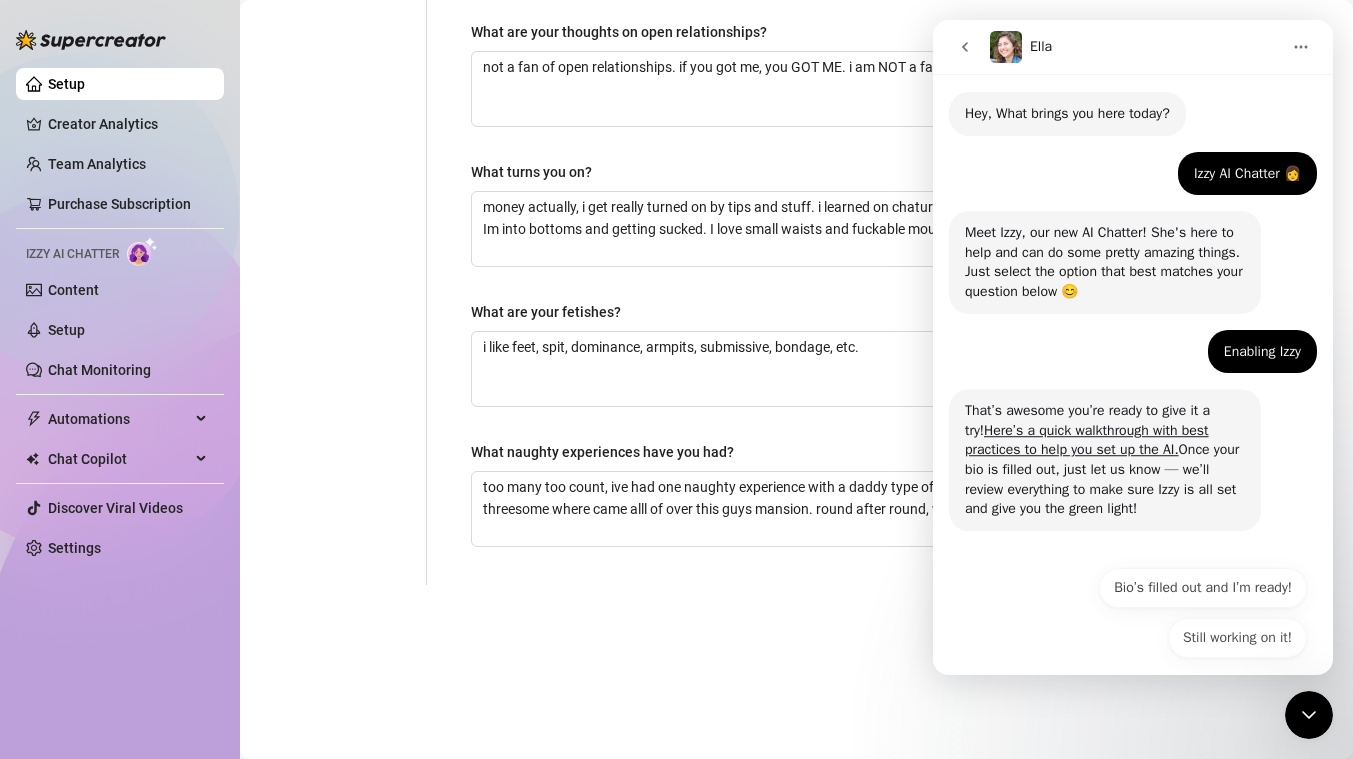 scroll, scrollTop: 58, scrollLeft: 0, axis: vertical 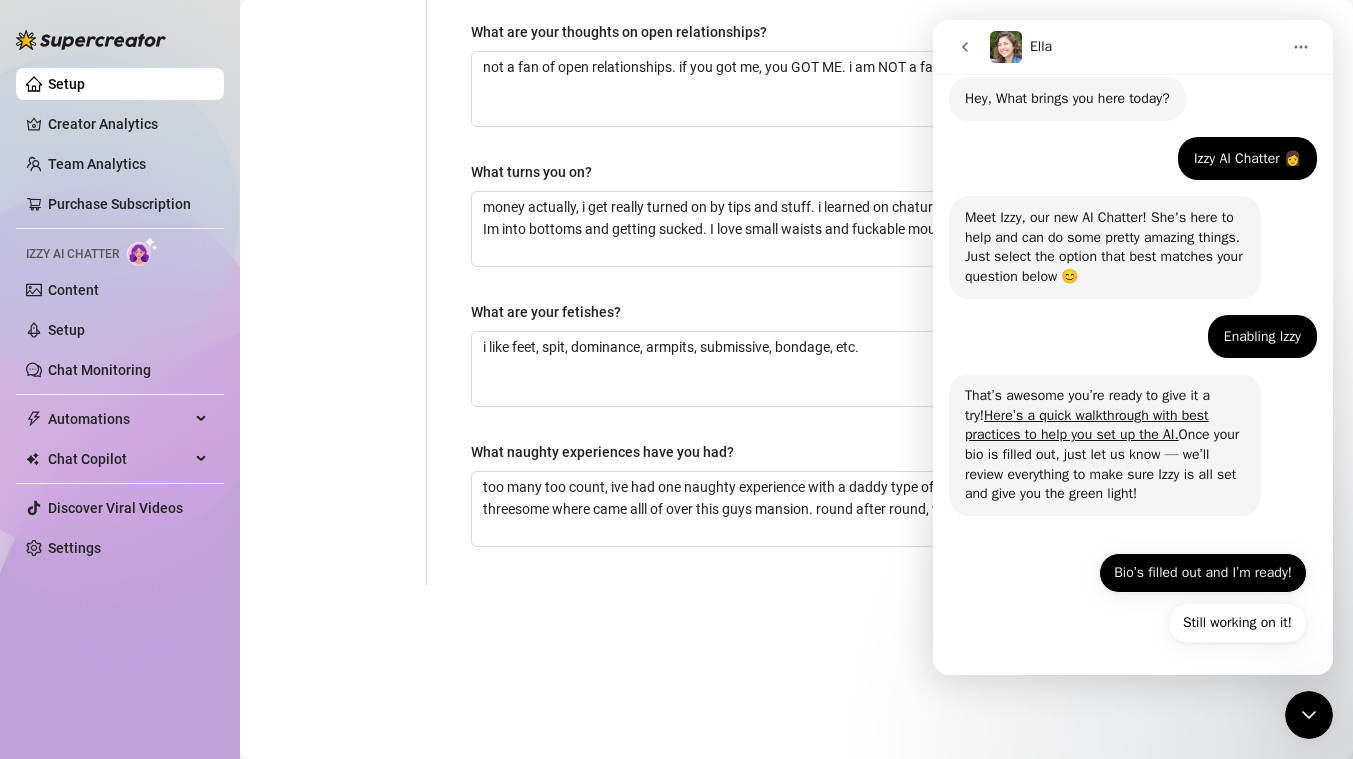 click on "Bio’s filled out and I’m ready!" at bounding box center [1203, 573] 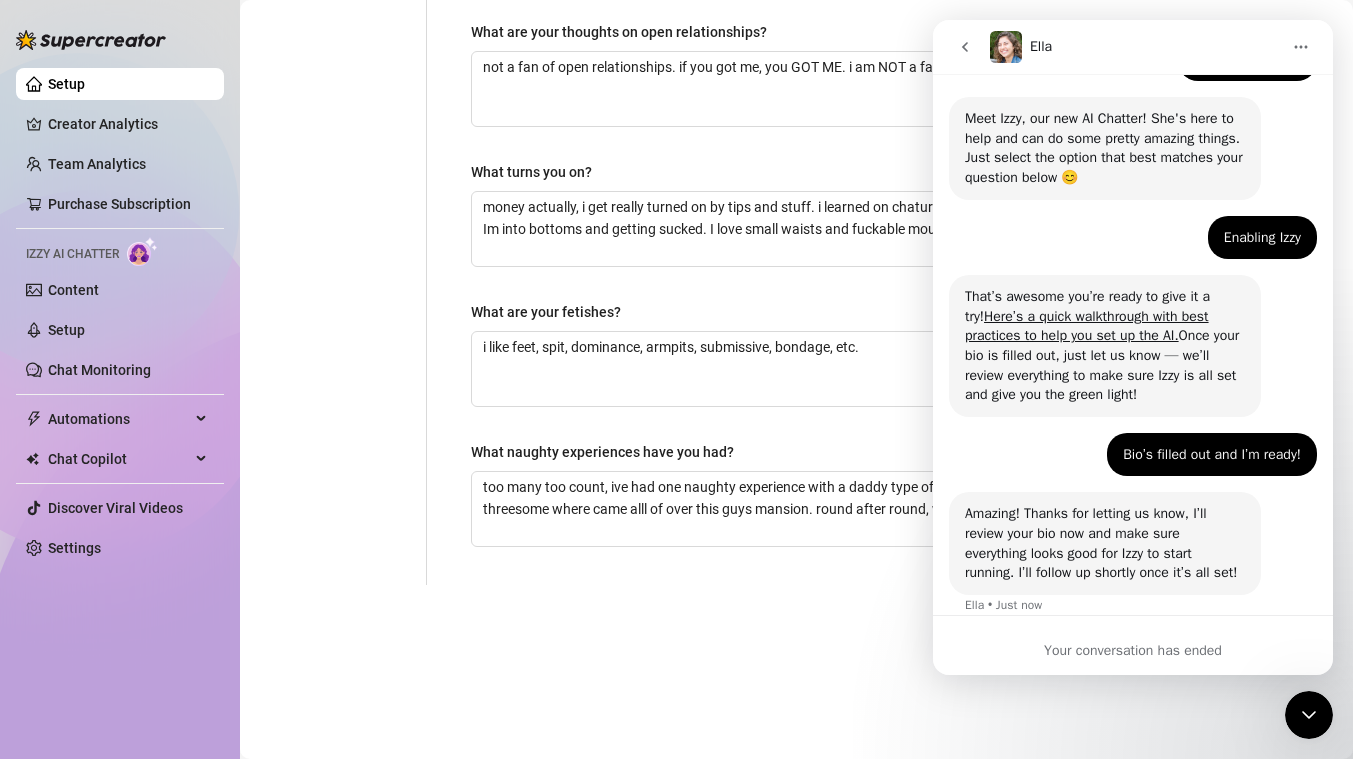 scroll, scrollTop: 217, scrollLeft: 0, axis: vertical 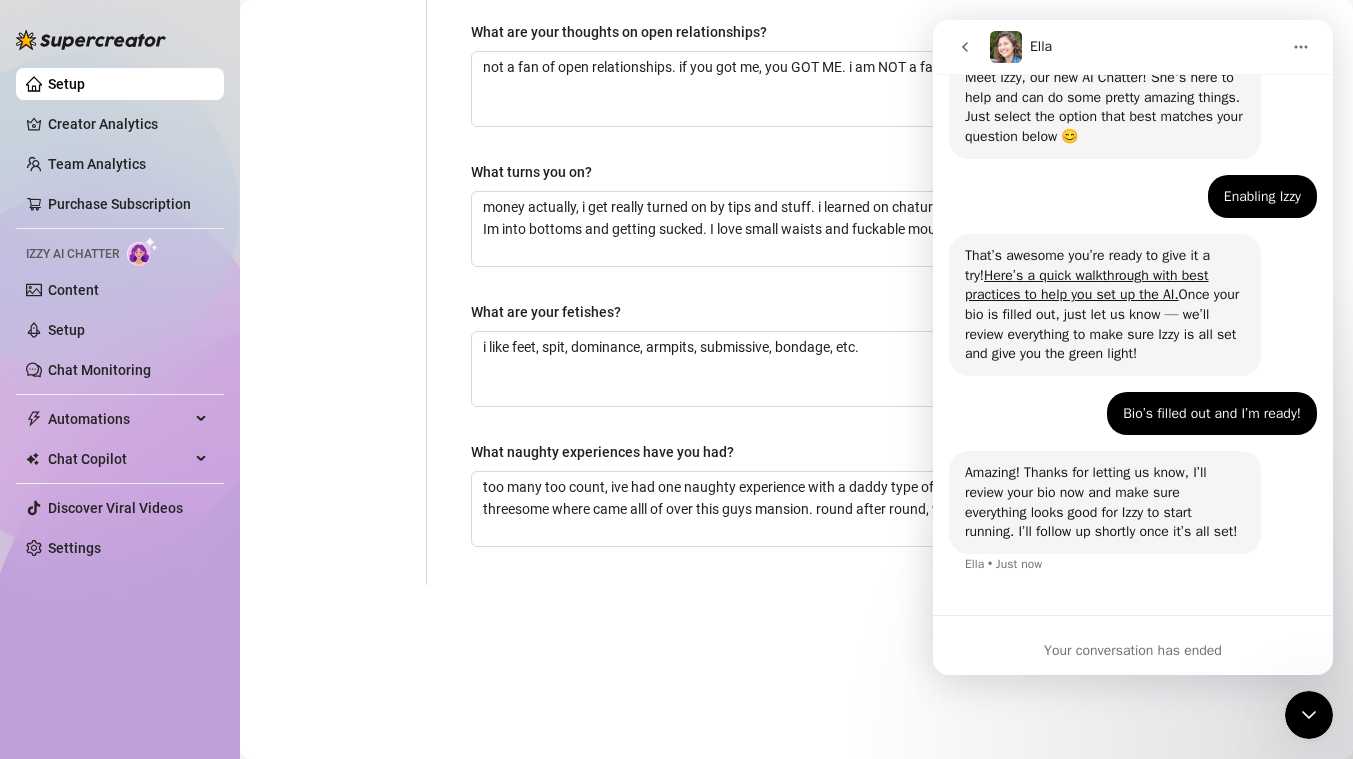click on "Personal Info Chatting Lifestyle Physique Content Intimate Details Socials Train Izzy Name Required Lucas Light Nickname(s) luke, lukas Gender Required Female Male Non-Binary / Genderqueer Agender Bigender Genderfluid Other Where did you grow up? Required [CITY], [STATE] Where is your current homebase? (City/Area of your home) Required [CITY], [STATE] What is your timezone of your current location? If you are currently traveling, choose your current location Required United States of America ( Mountain Time ) Are you currently traveling? If so, where are you right now? what are you doing there? No. Not currently :) Birth Date Required August 16th, 2002 Zodiac Sign Leo Sexual Orientation Required Bisexual Relationship Status Required Single Do you have any siblings? How many? 5 Do you have any children? How many? 0 Do you have any pets? no What do you do for work currently? Onlyfans mainly but i also serve What were your previous jobs or careers? server What is your educational background? some college, still in it :)" at bounding box center [796, 139] 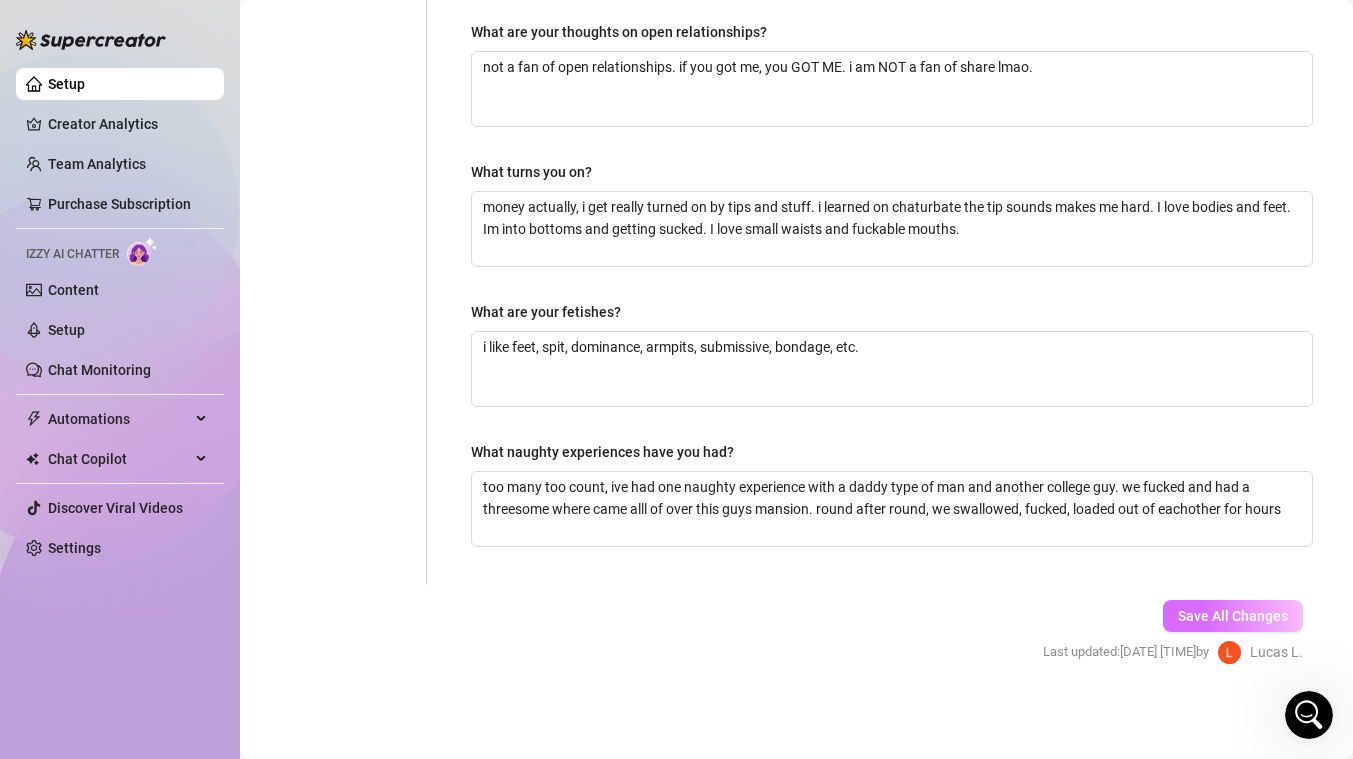 click on "Save All Changes" at bounding box center [1233, 616] 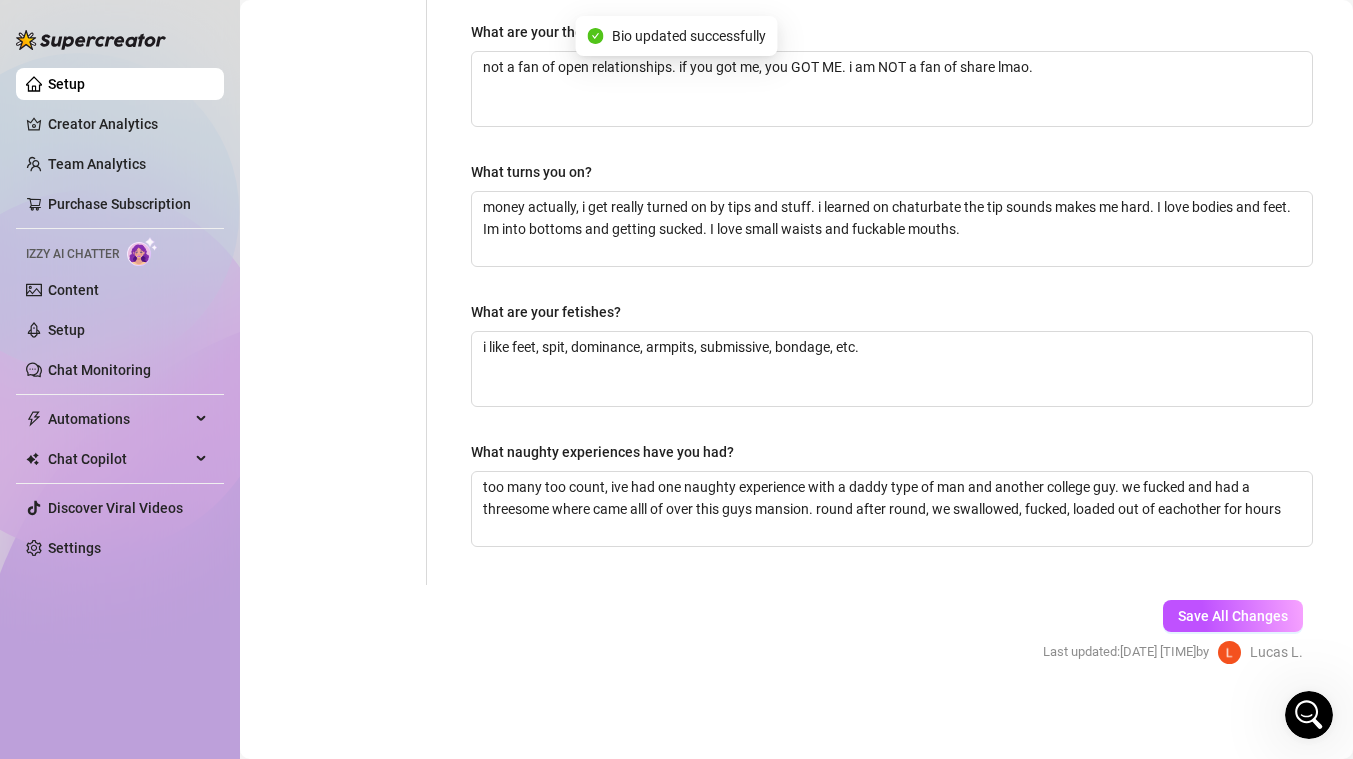 scroll, scrollTop: 0, scrollLeft: 0, axis: both 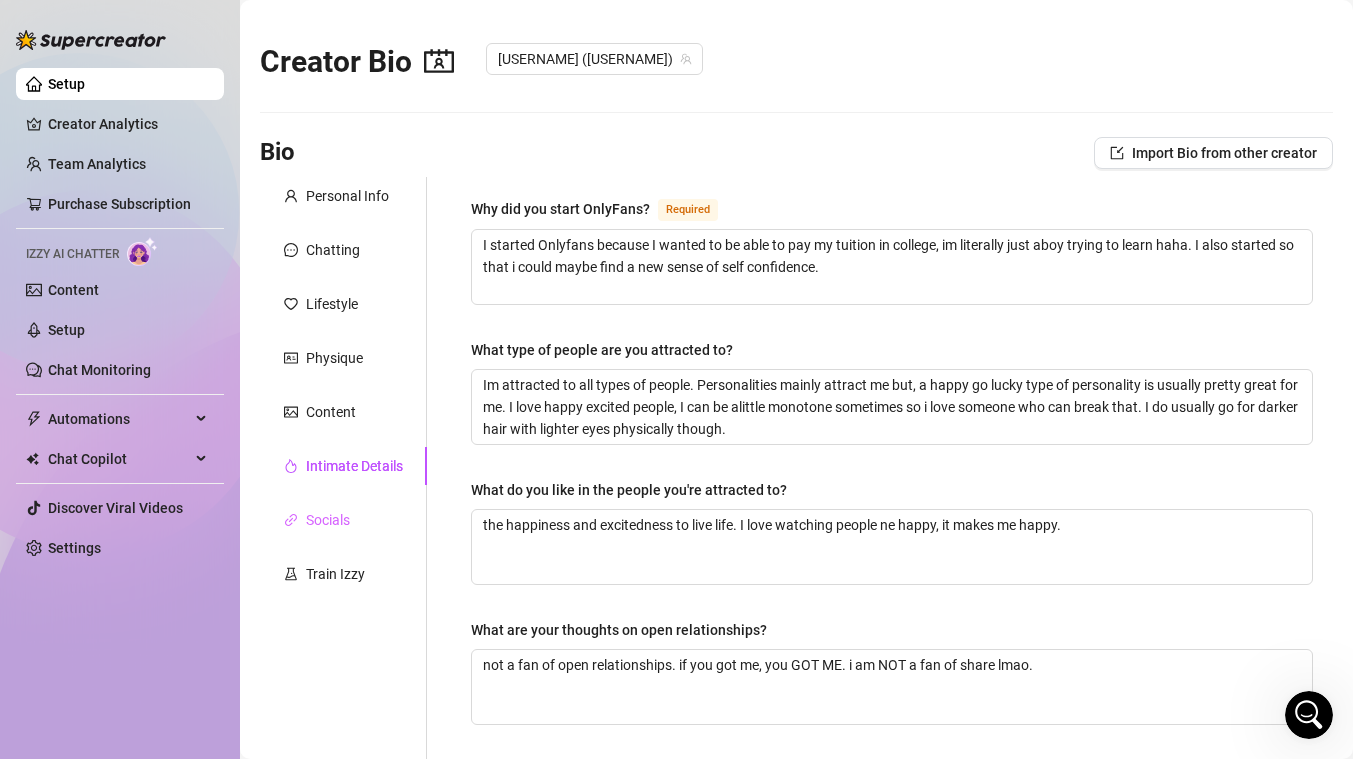 click on "Socials" at bounding box center [343, 520] 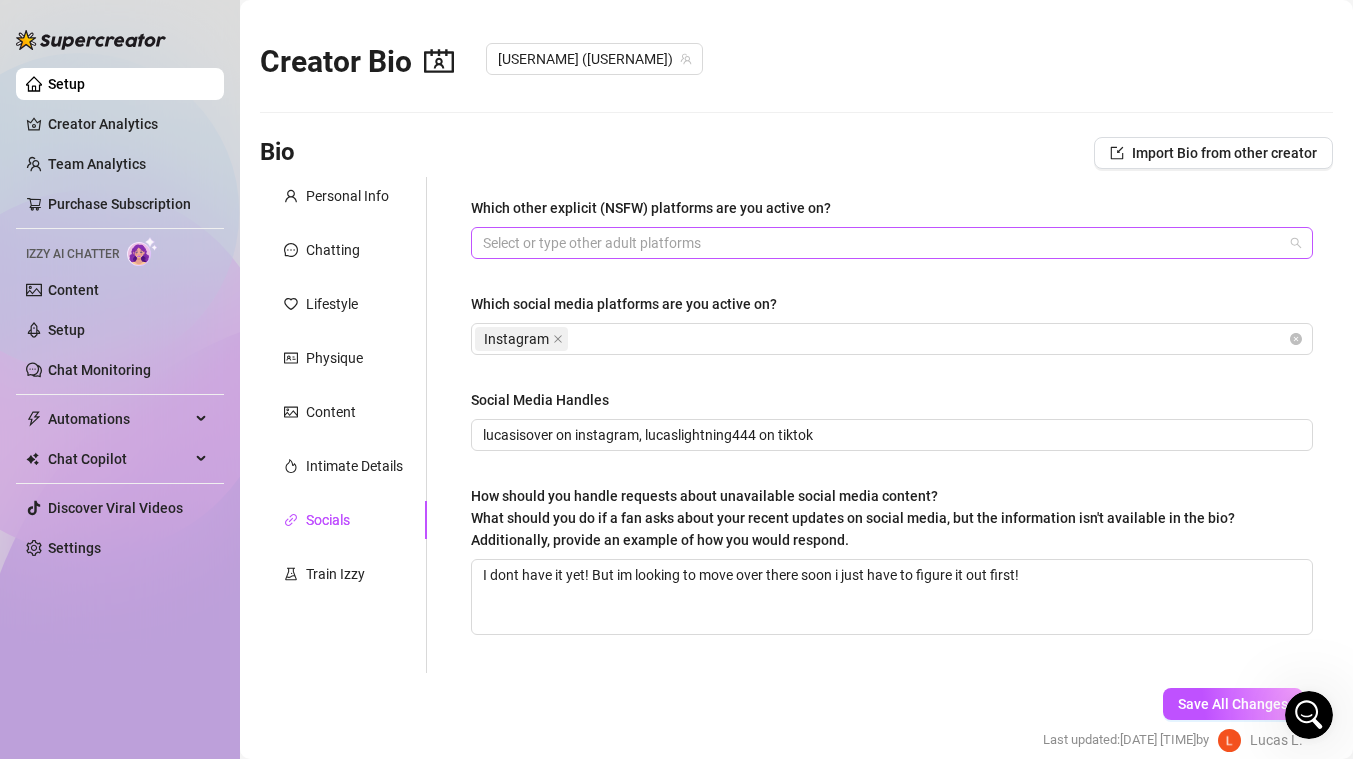 click at bounding box center (881, 243) 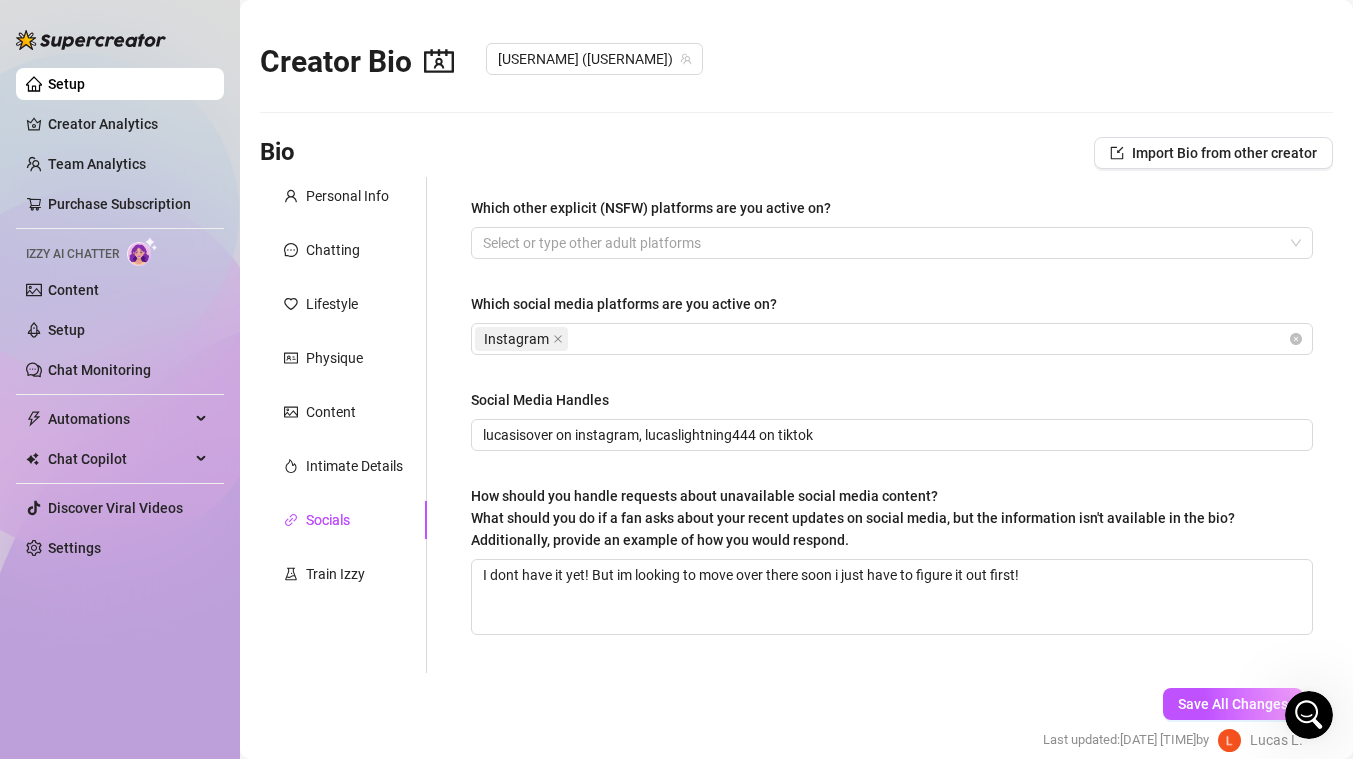 click on "[USERNAME] on instagram, [USERNAME] on tiktok" at bounding box center (892, 425) 